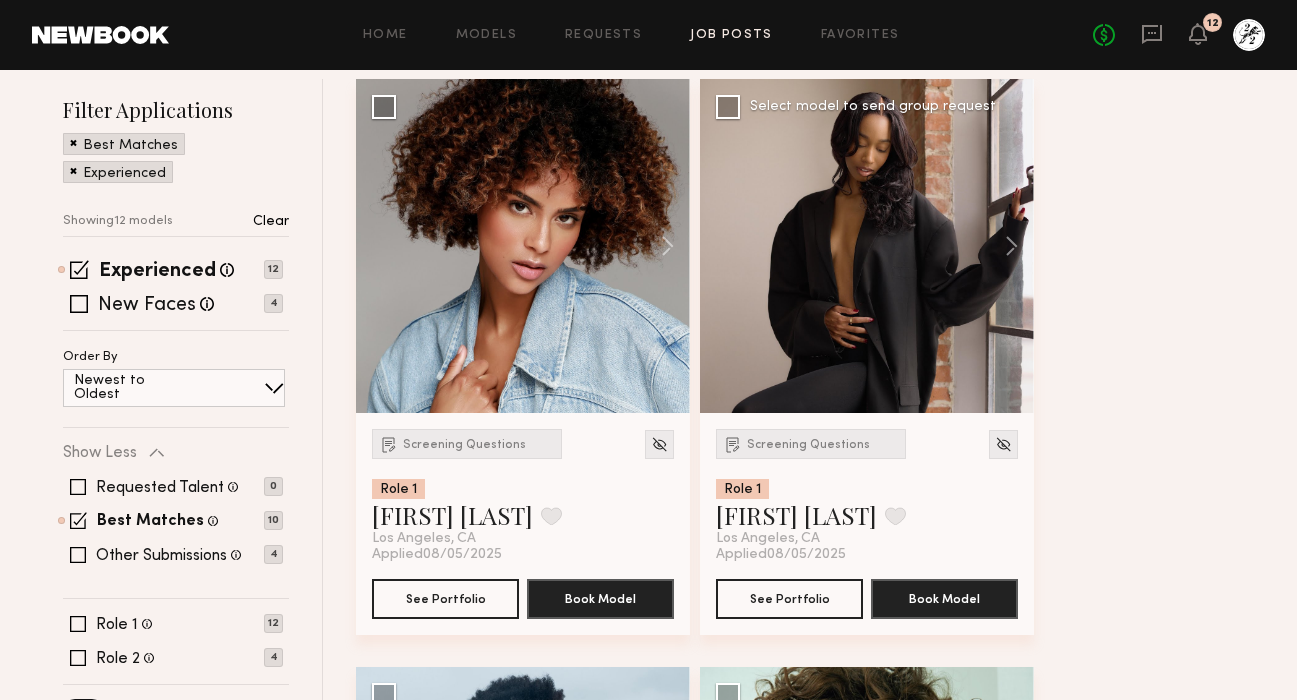 scroll, scrollTop: 236, scrollLeft: 0, axis: vertical 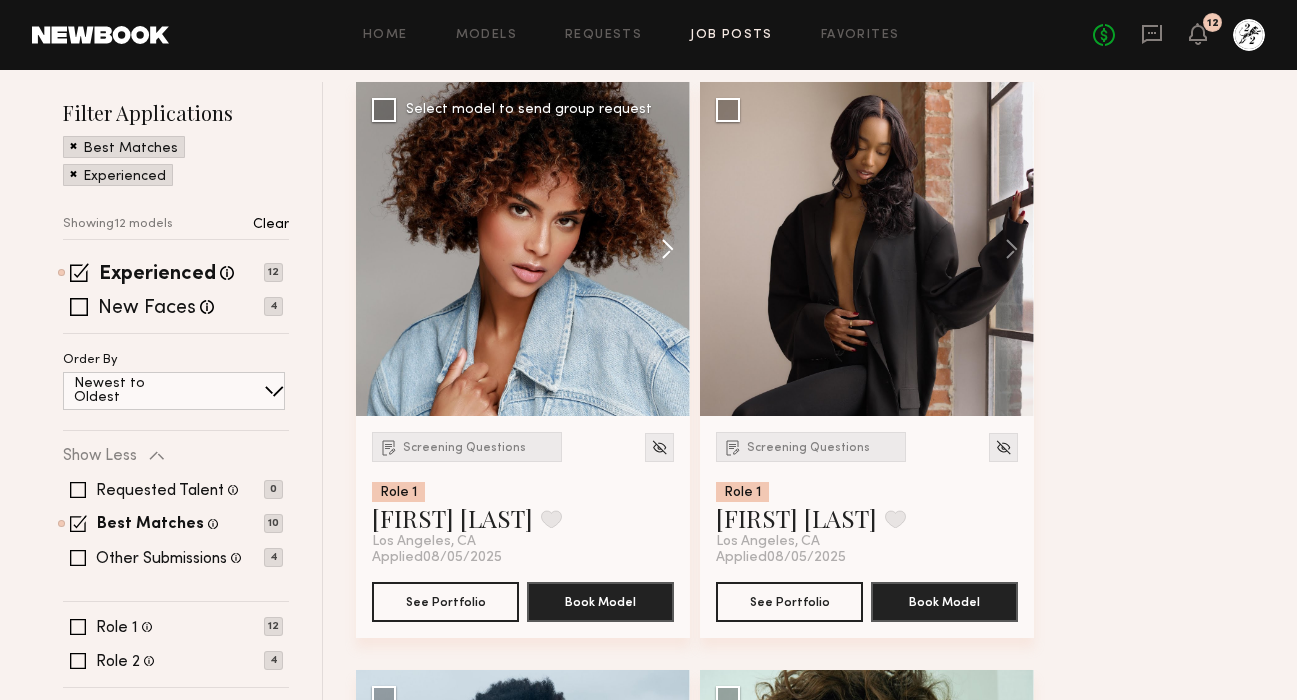 click 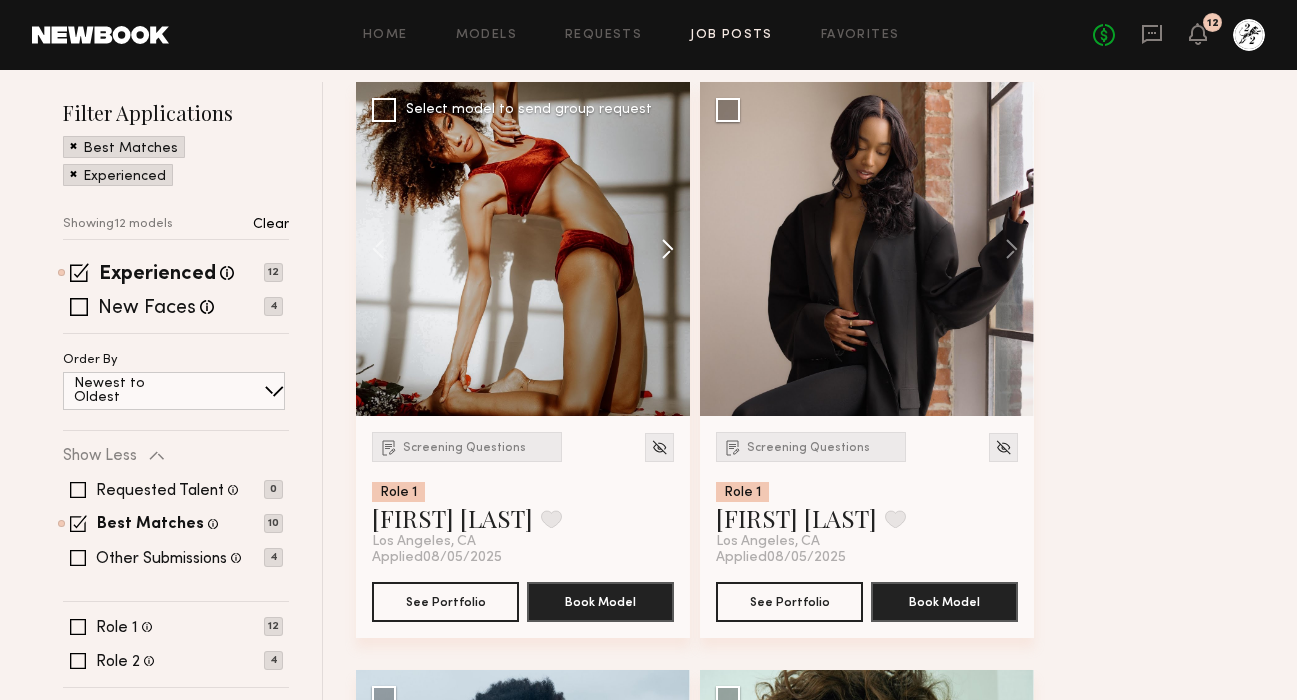click 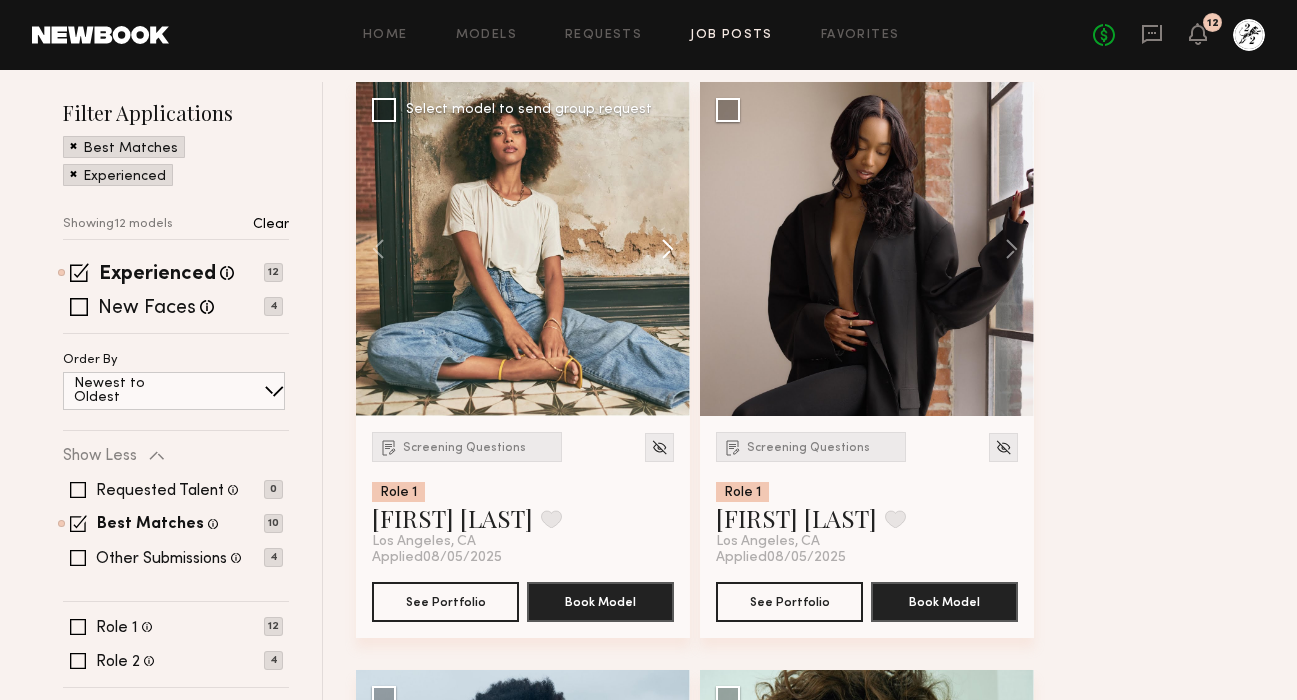 click 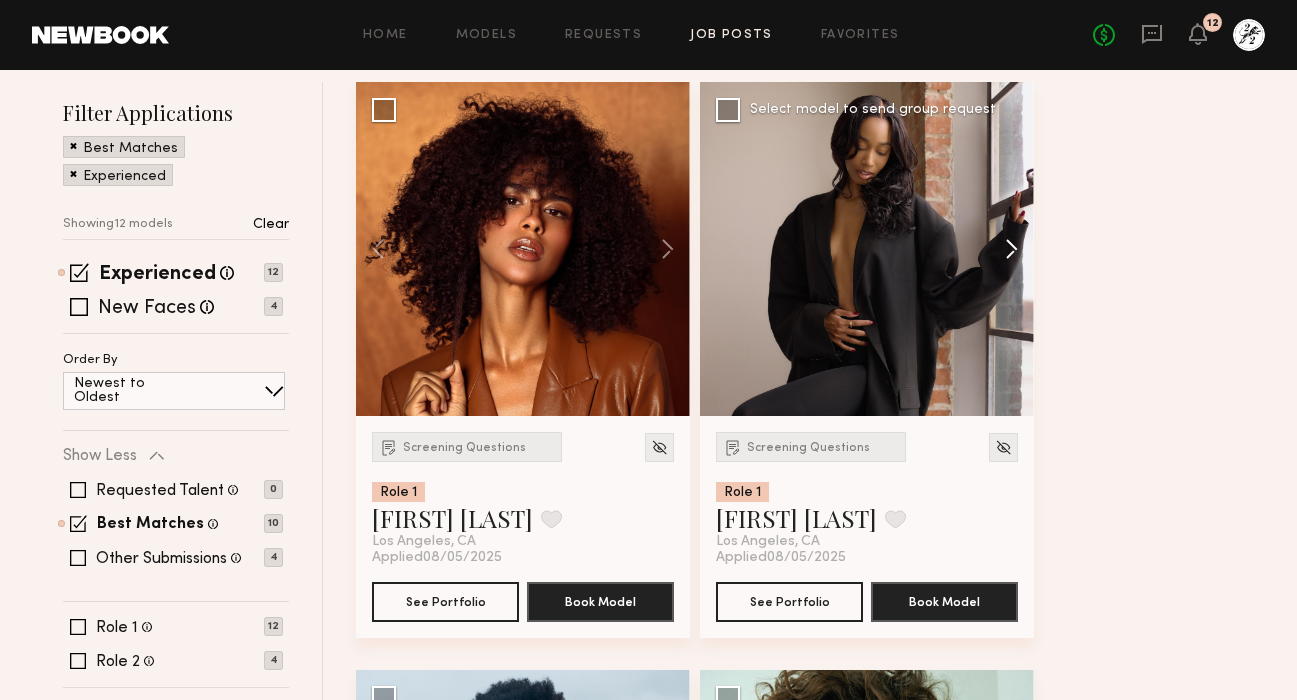click 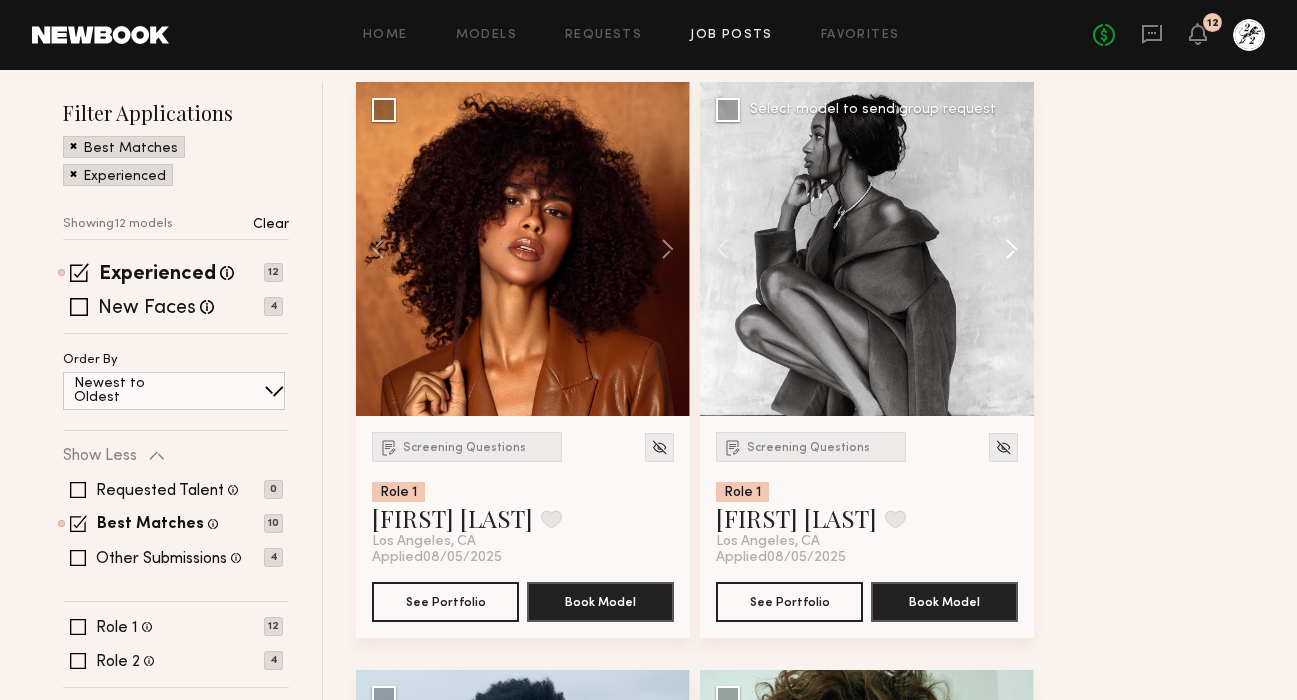 click 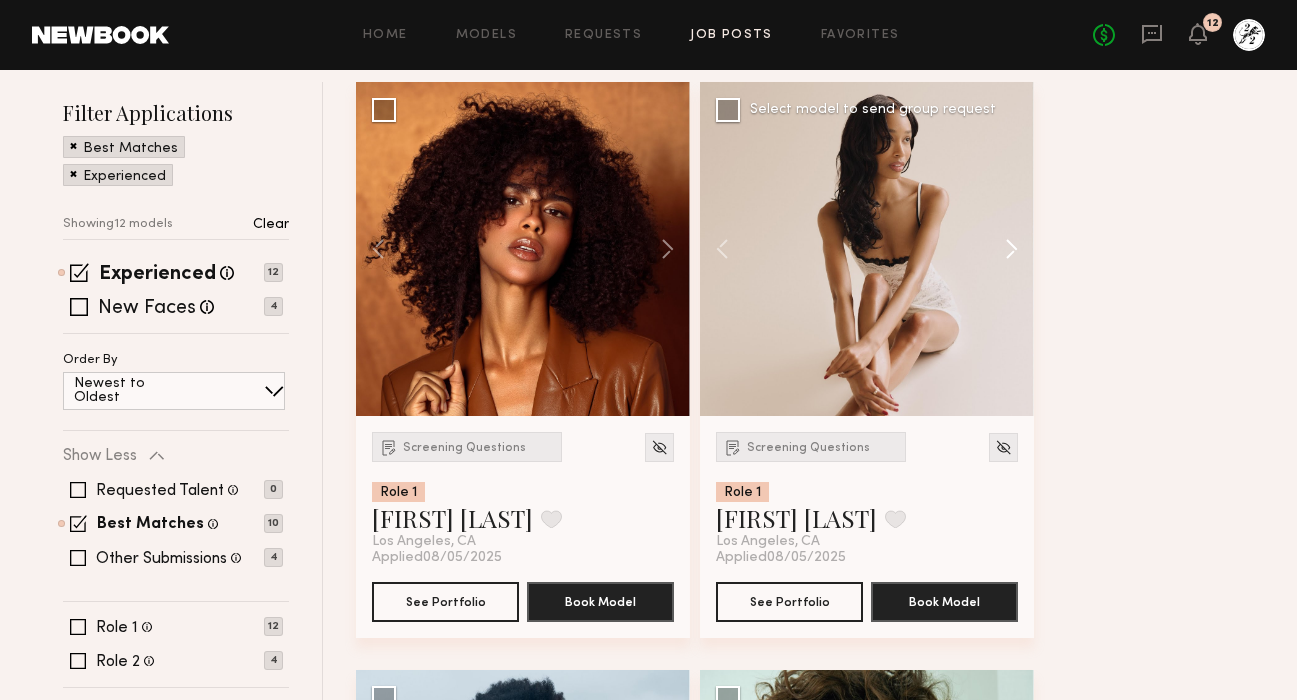 click 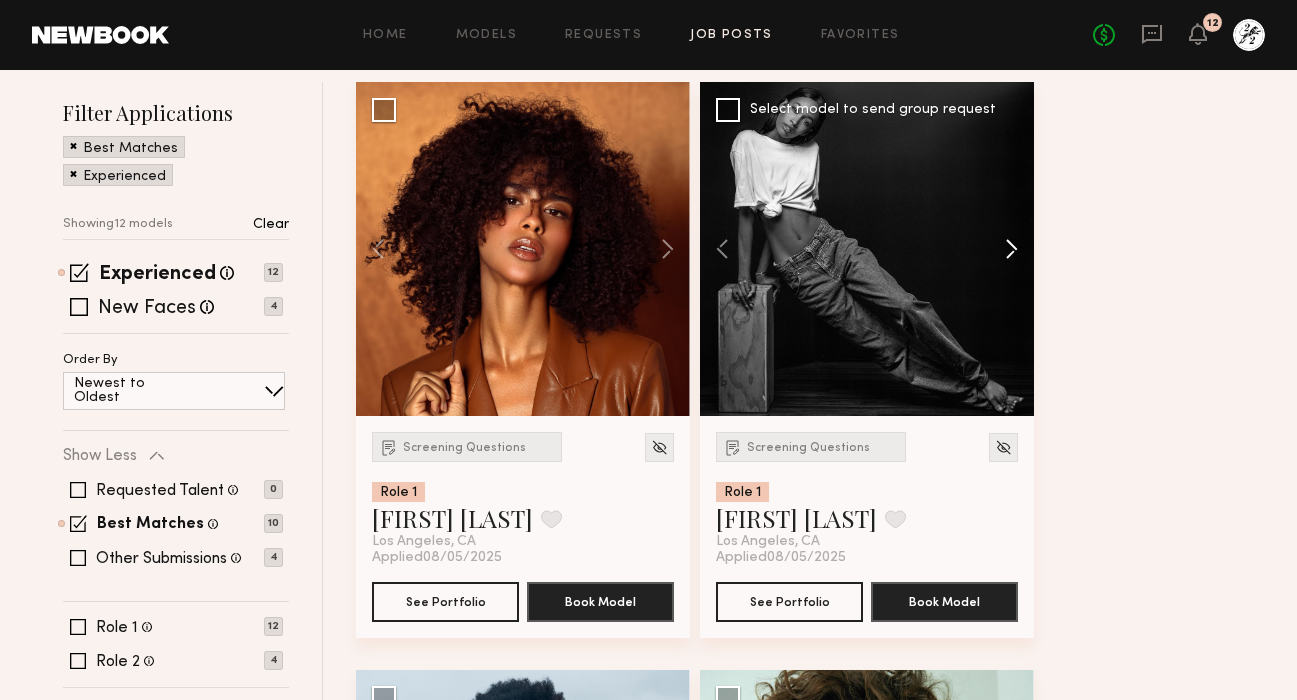 click 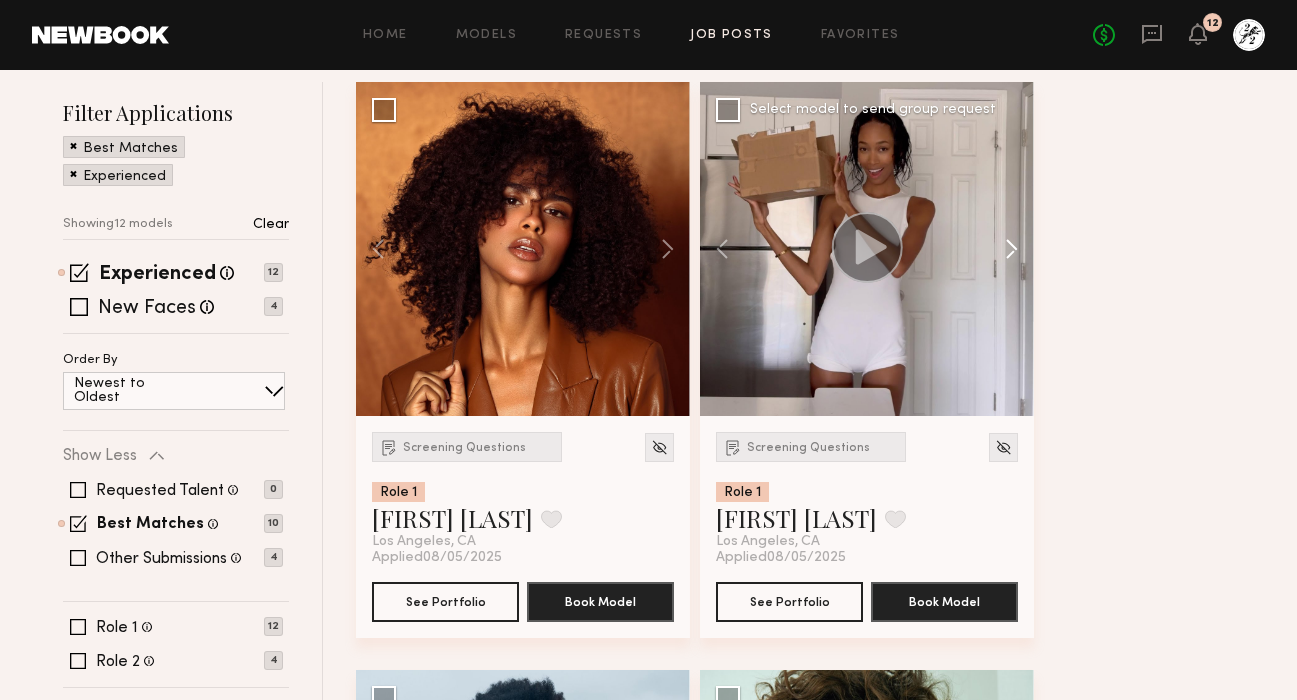 click 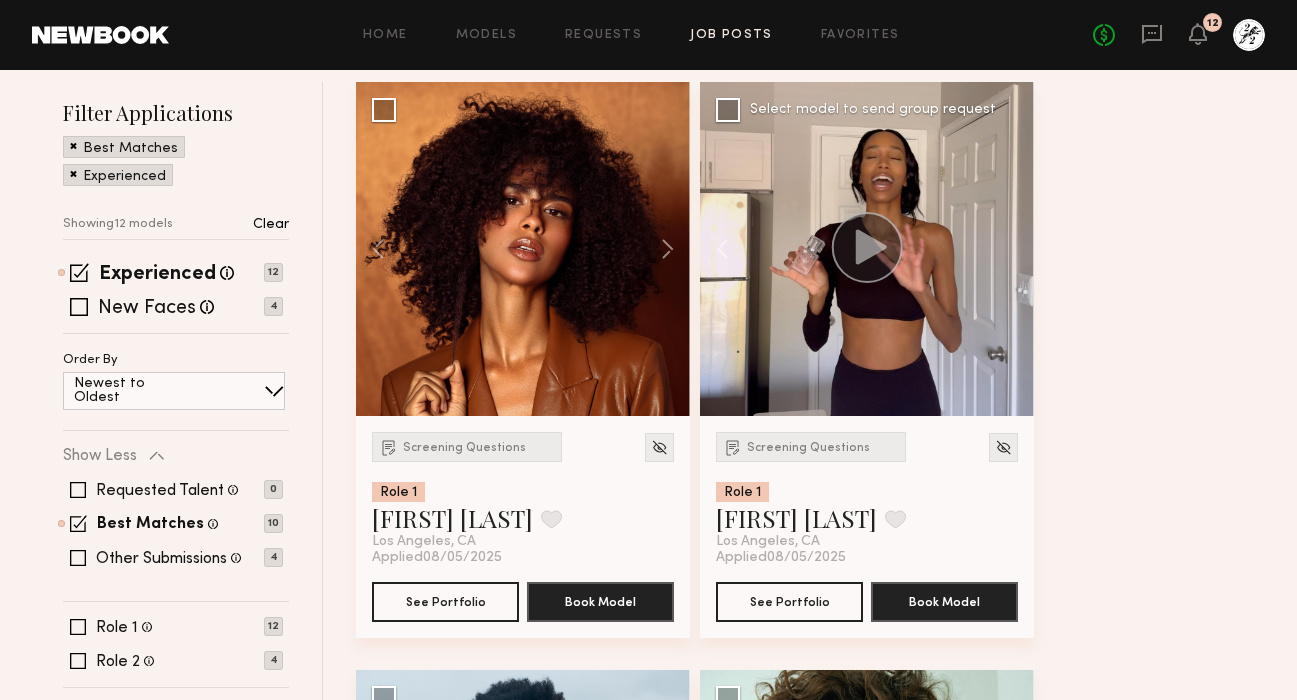 click 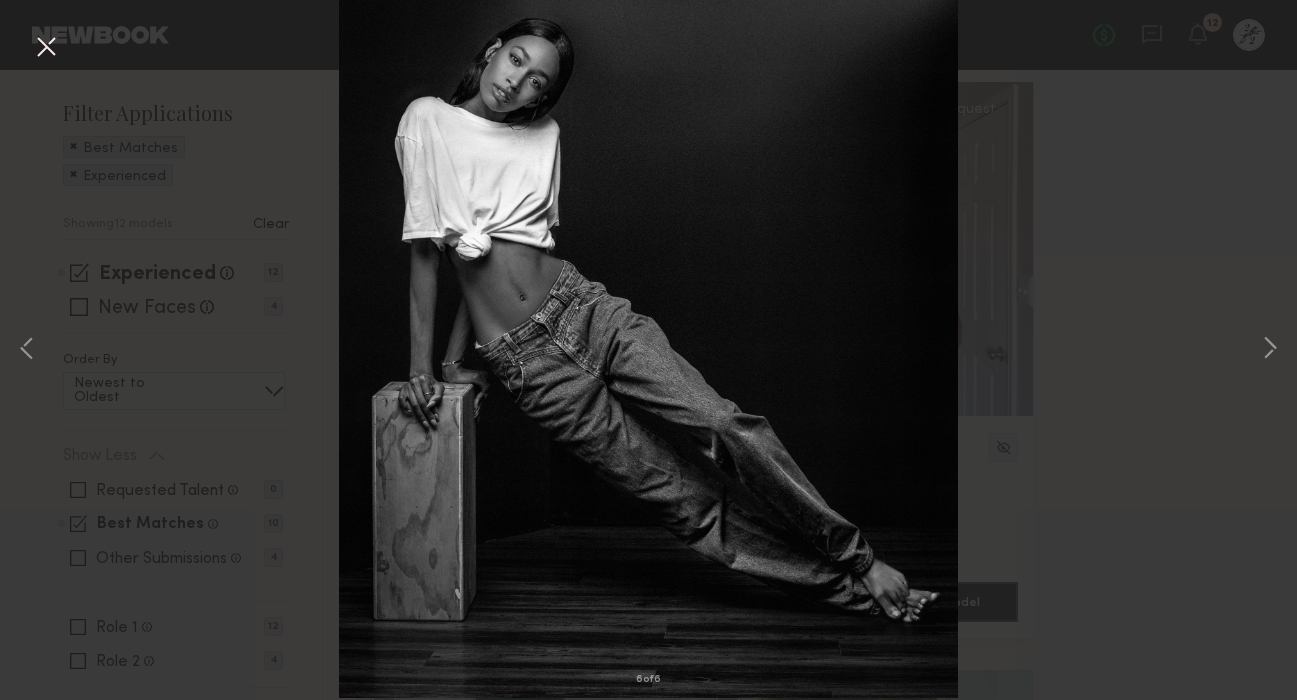 click on "6  of  6" at bounding box center [648, 350] 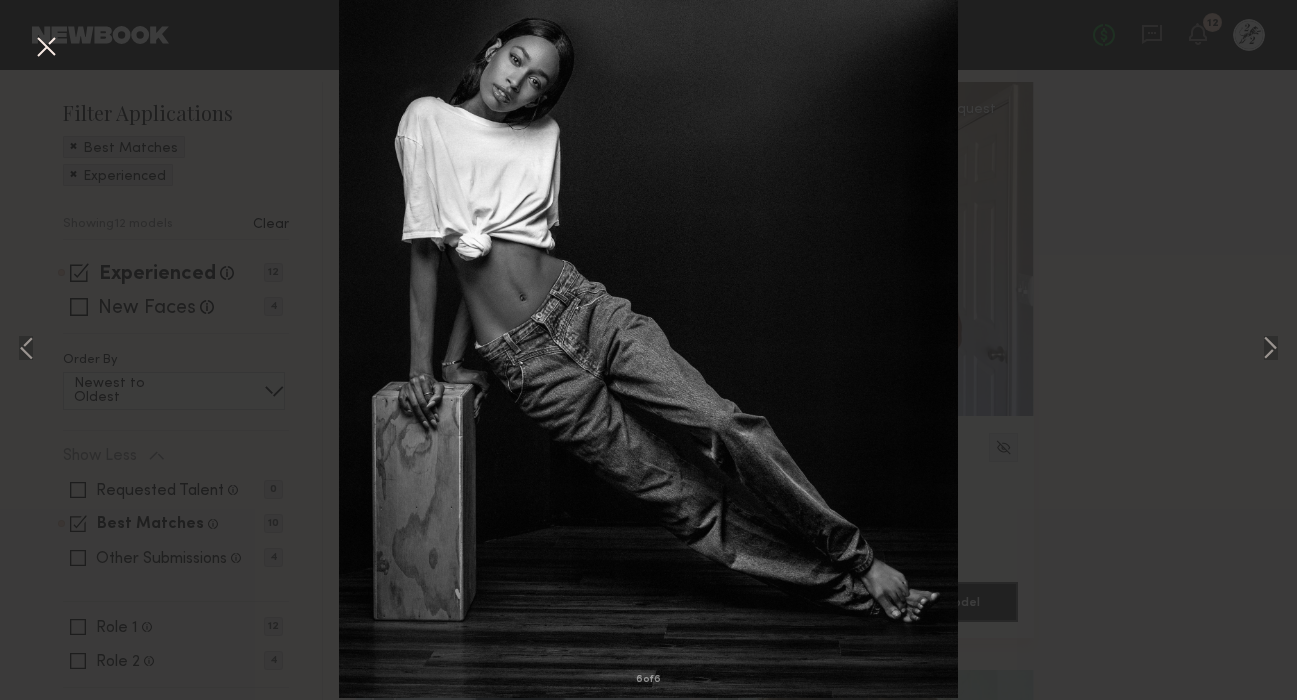 click at bounding box center (46, 48) 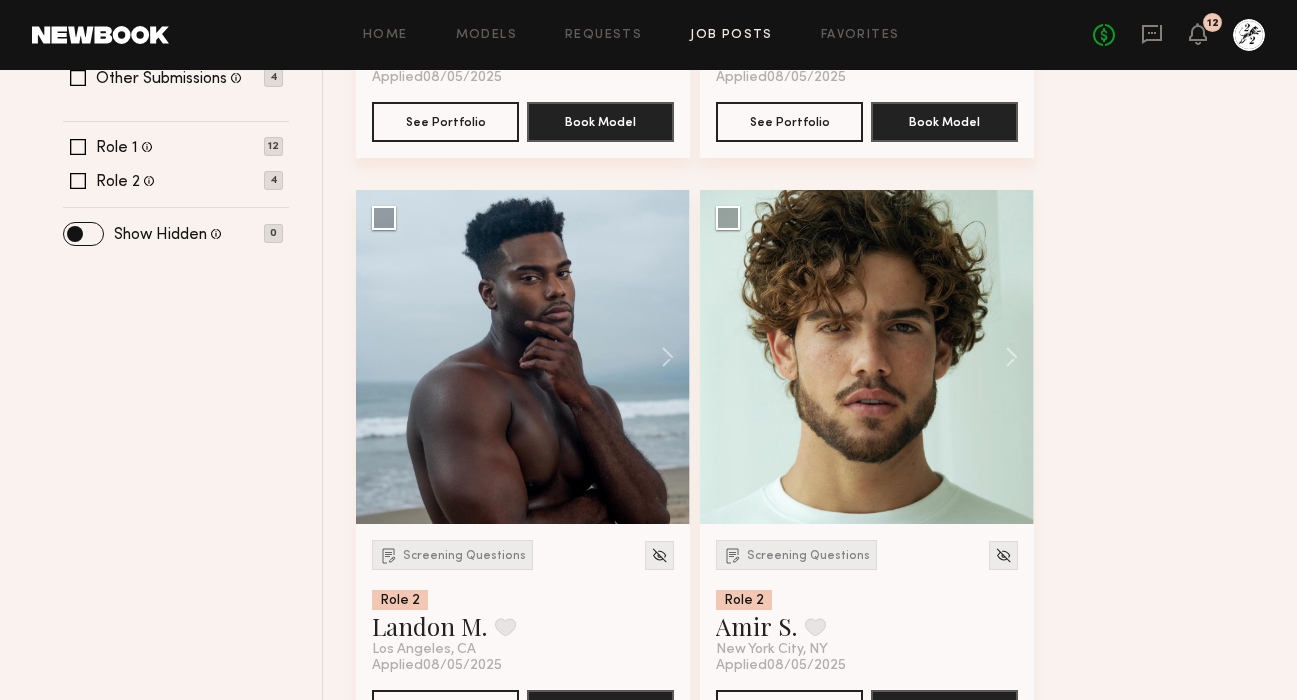 scroll, scrollTop: 772, scrollLeft: 0, axis: vertical 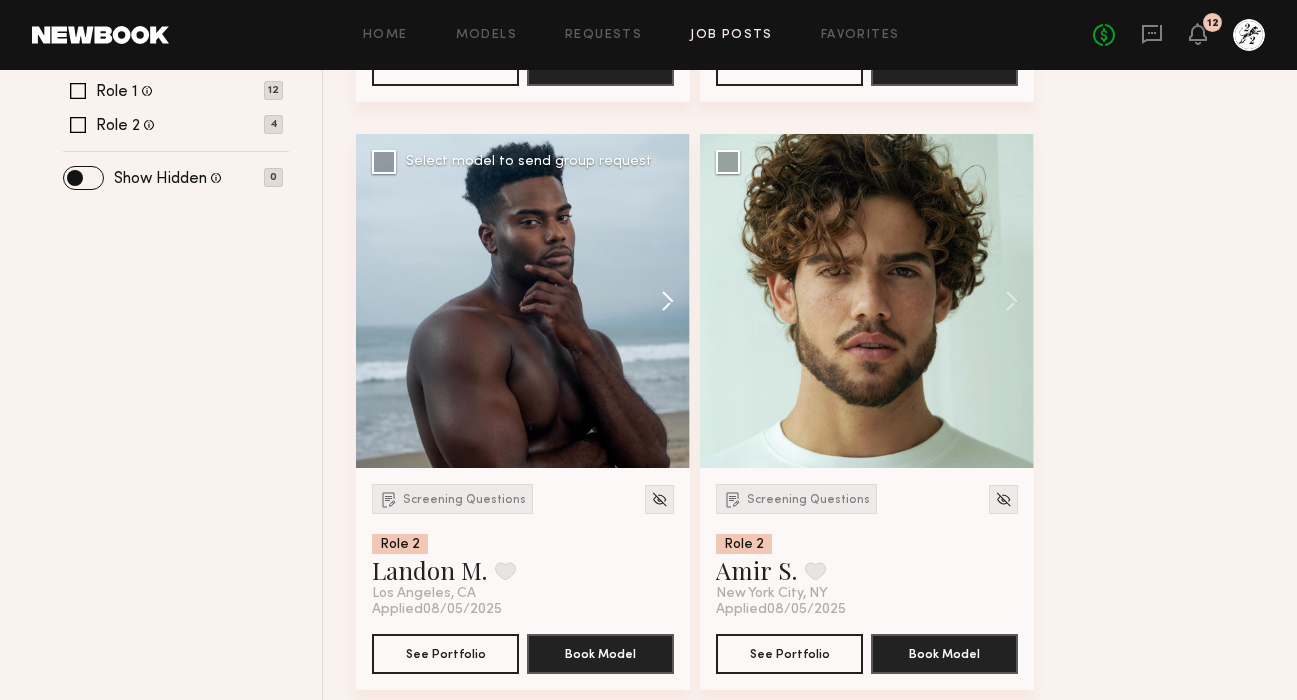 click 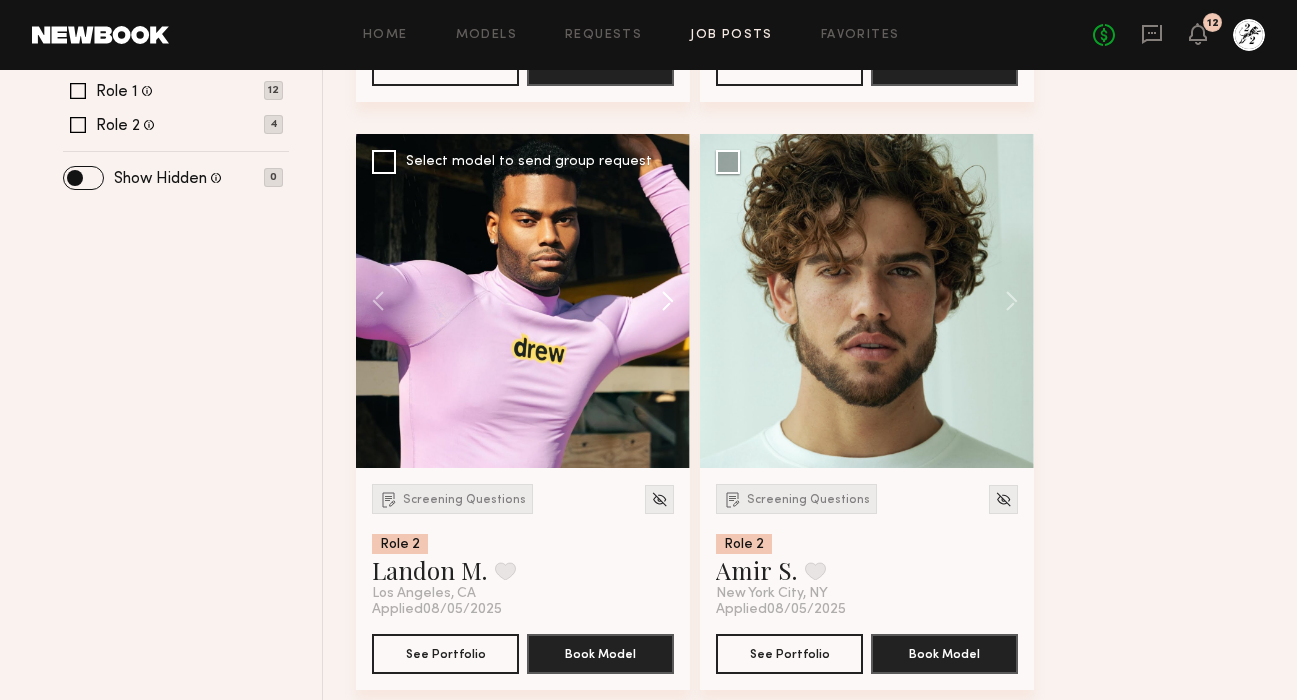 click 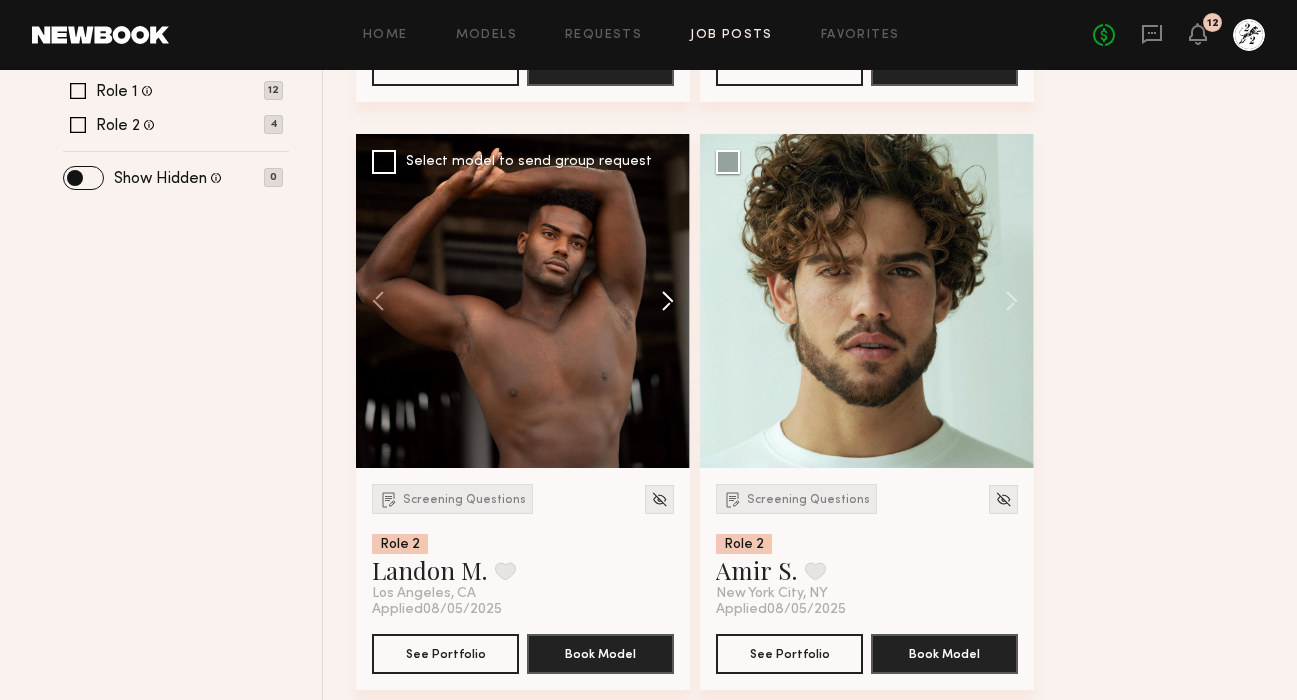 click 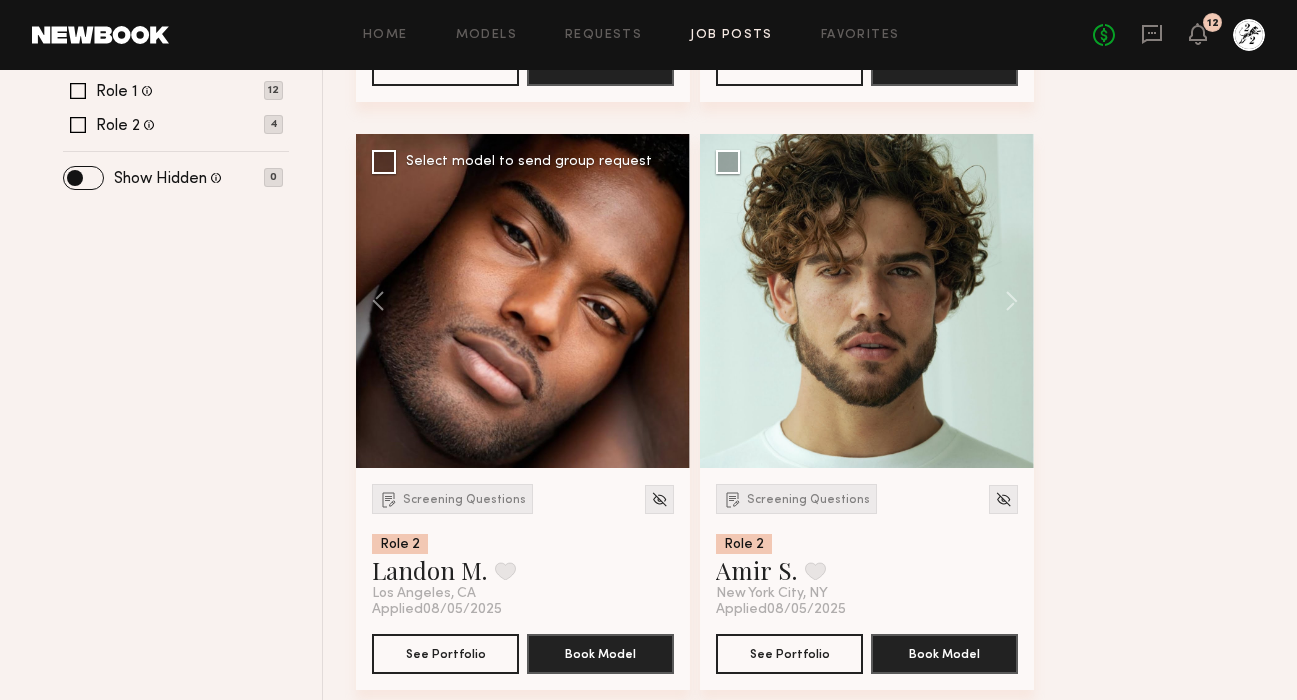 click 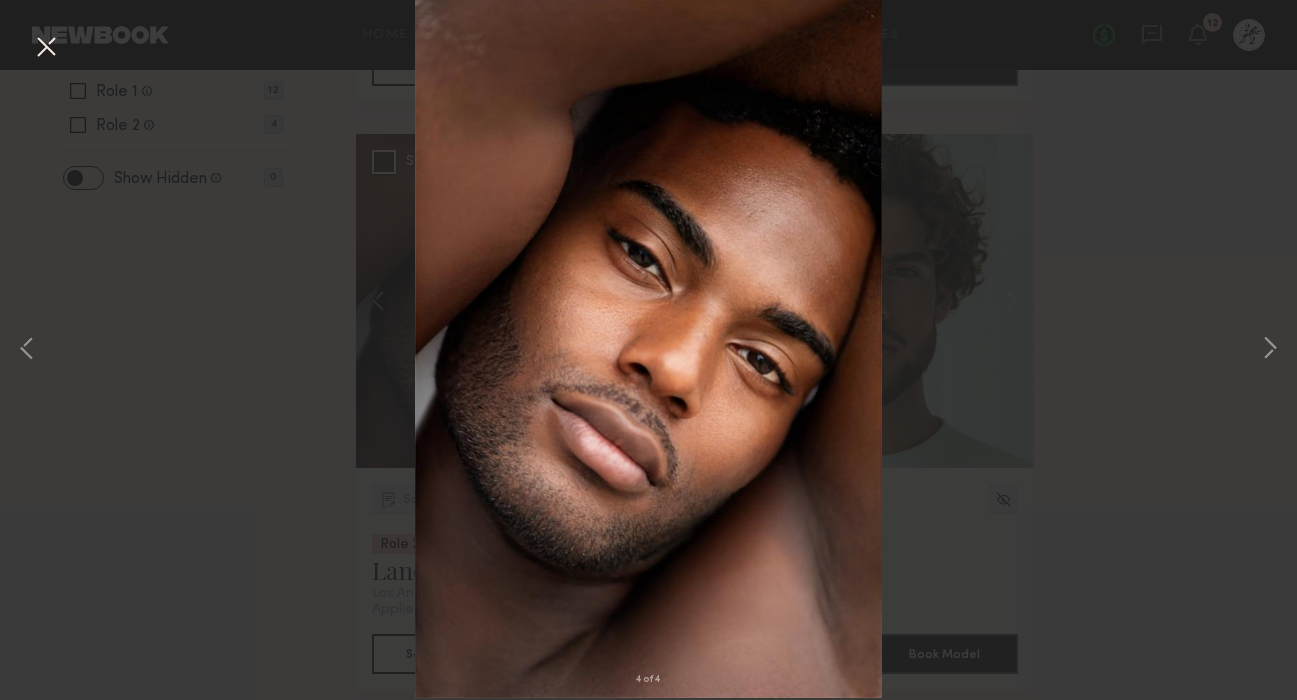 click on "4  of  4" at bounding box center [648, 350] 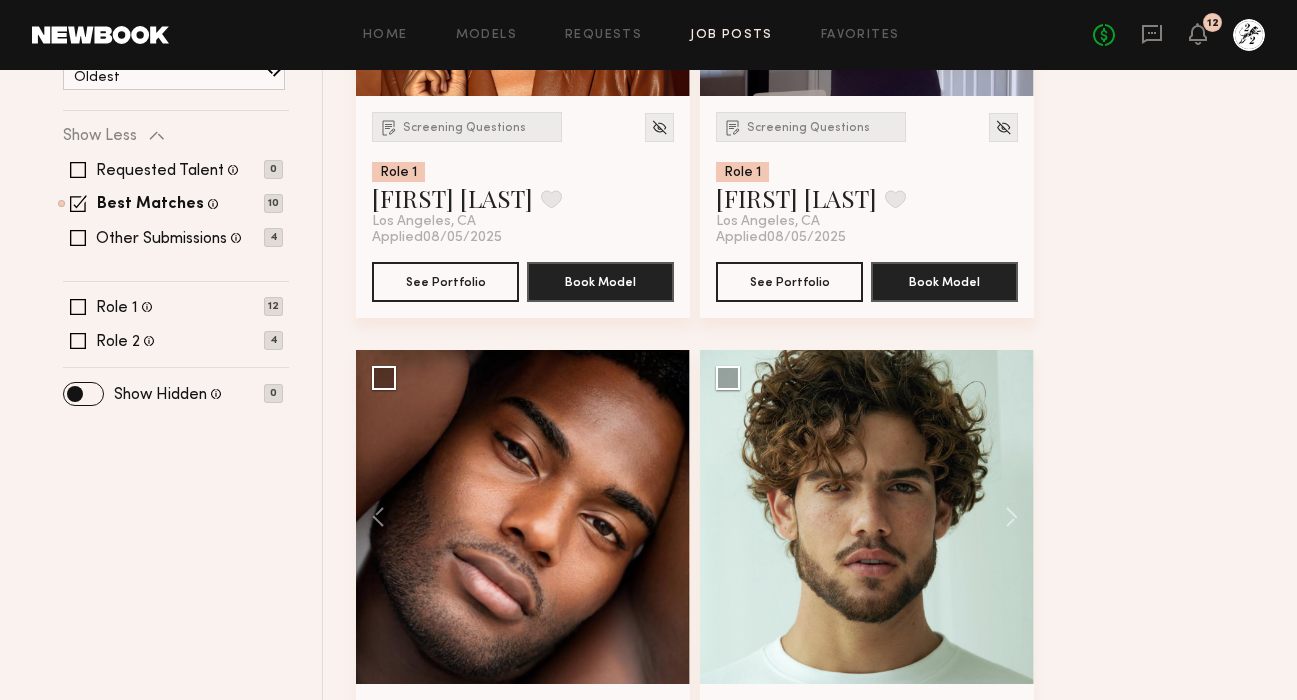 scroll, scrollTop: 0, scrollLeft: 0, axis: both 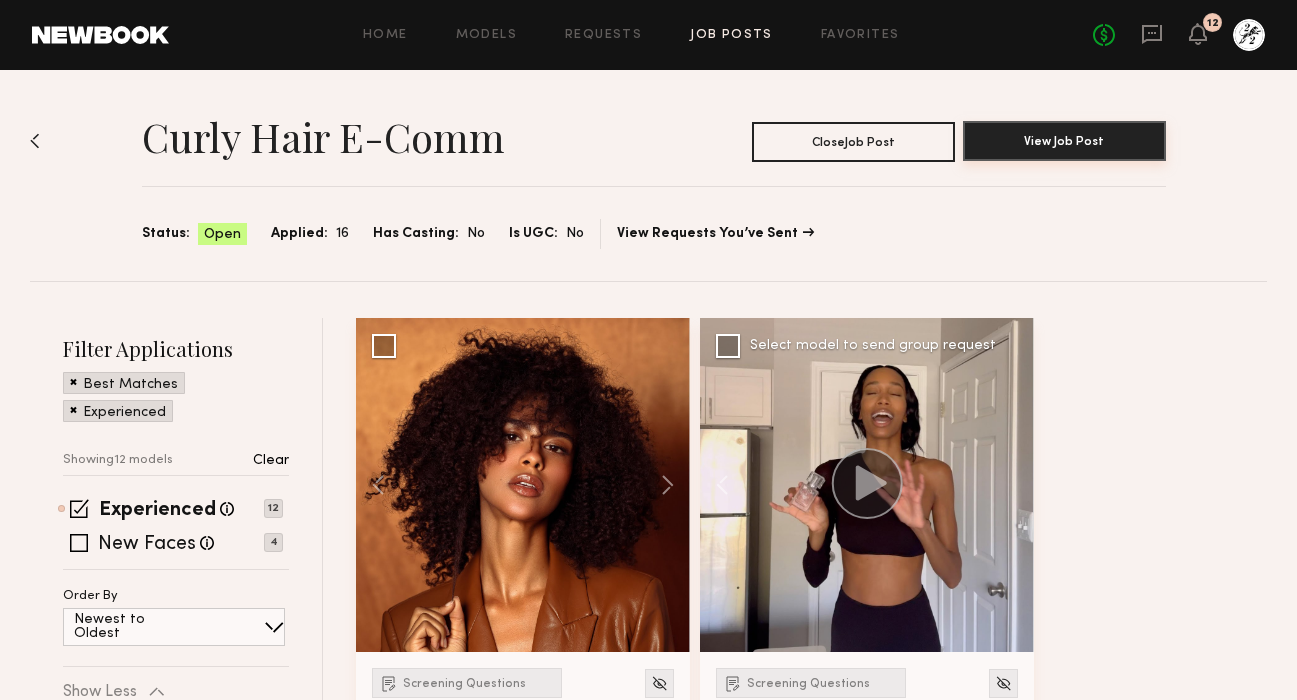 click on "View Job Post" 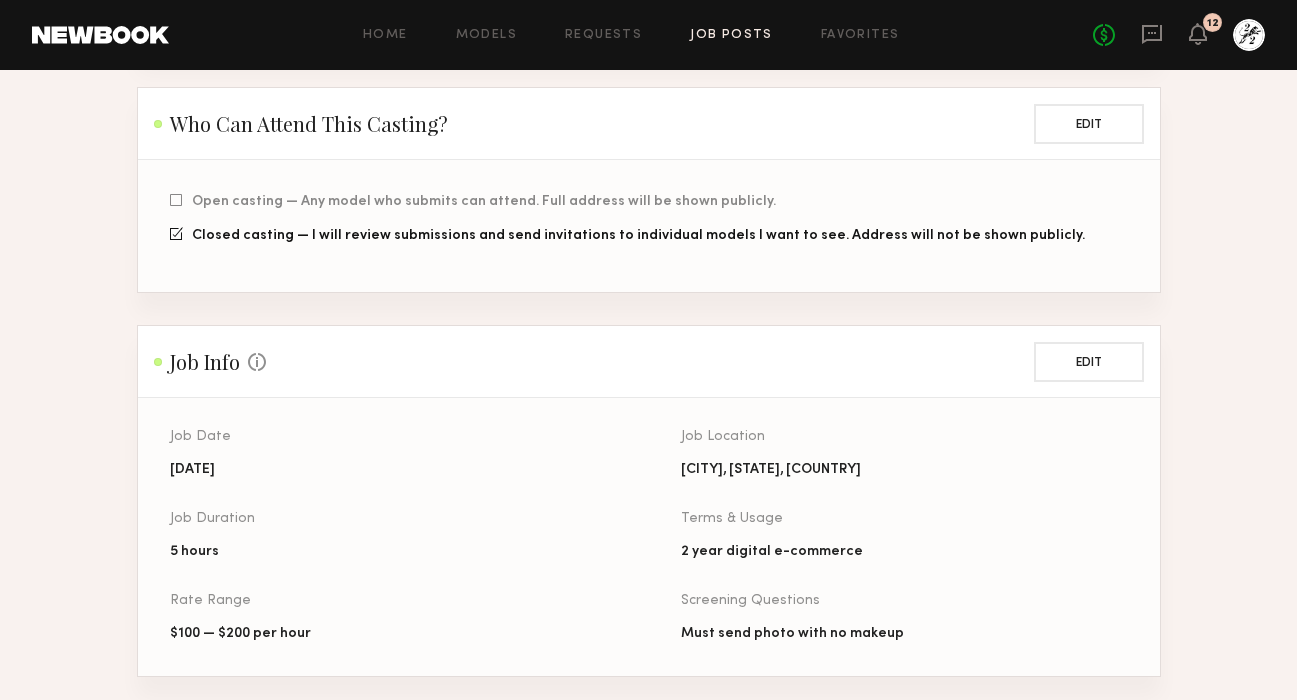 scroll, scrollTop: 497, scrollLeft: 0, axis: vertical 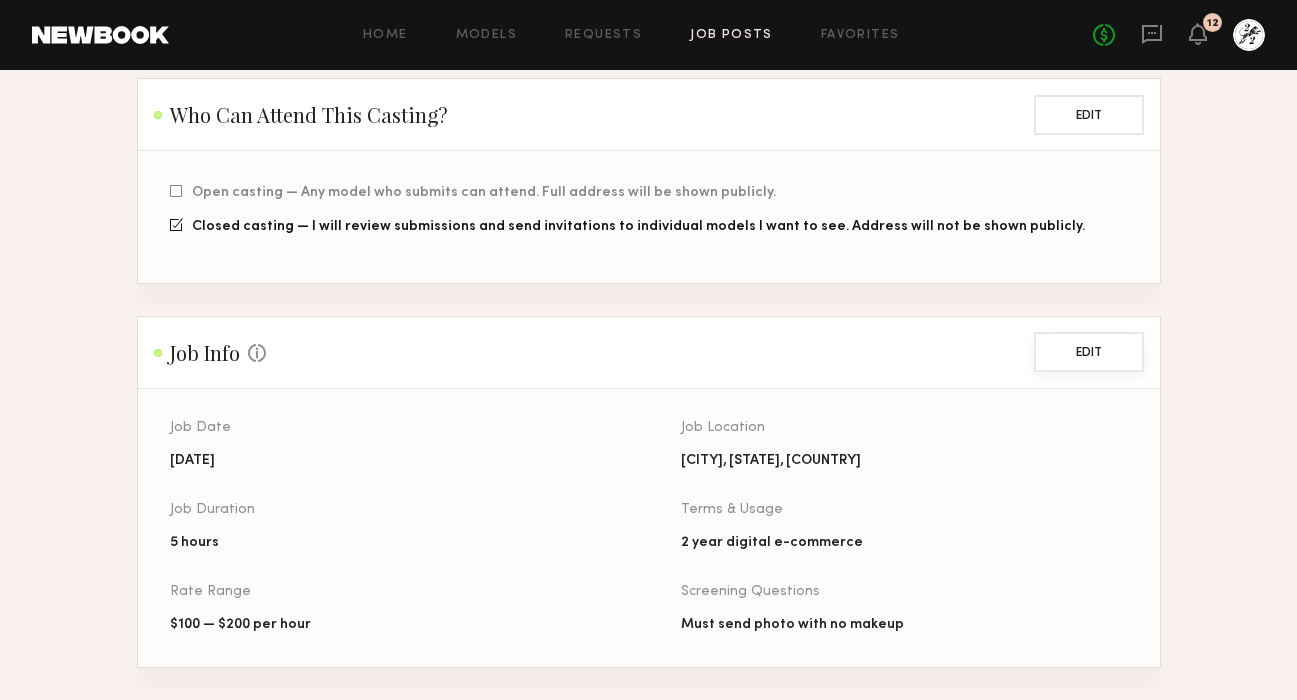 click on "Edit" 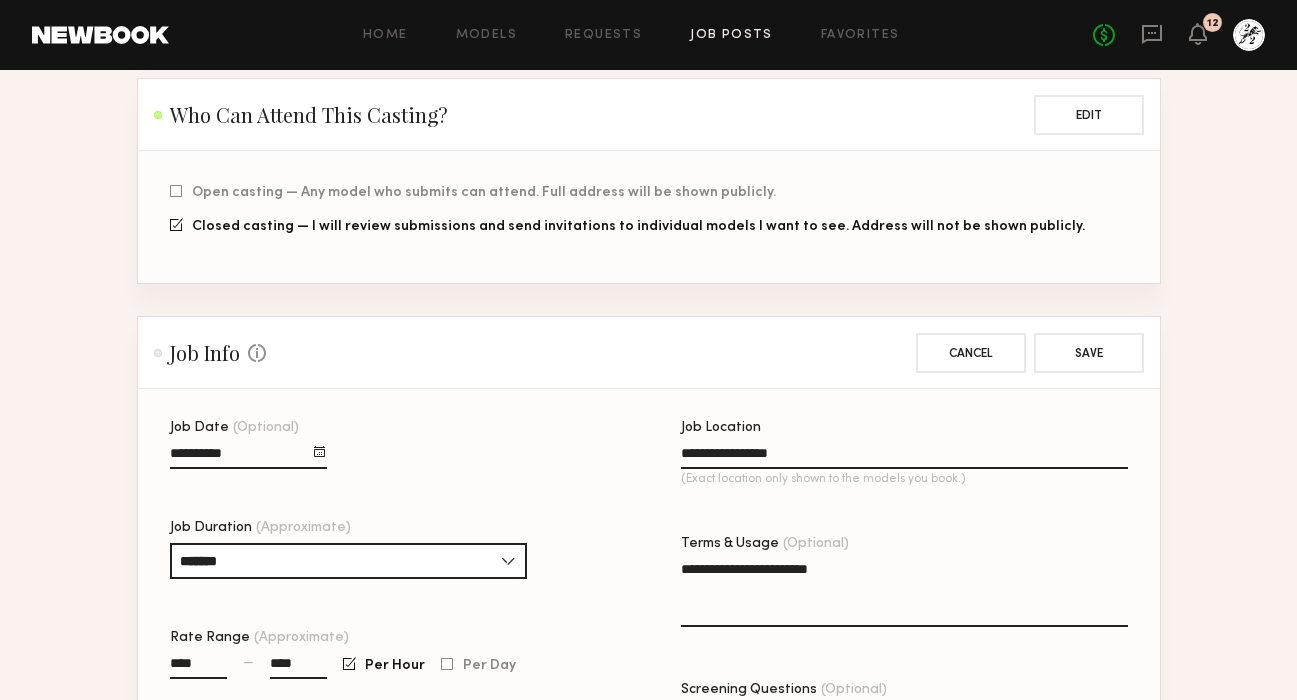 click 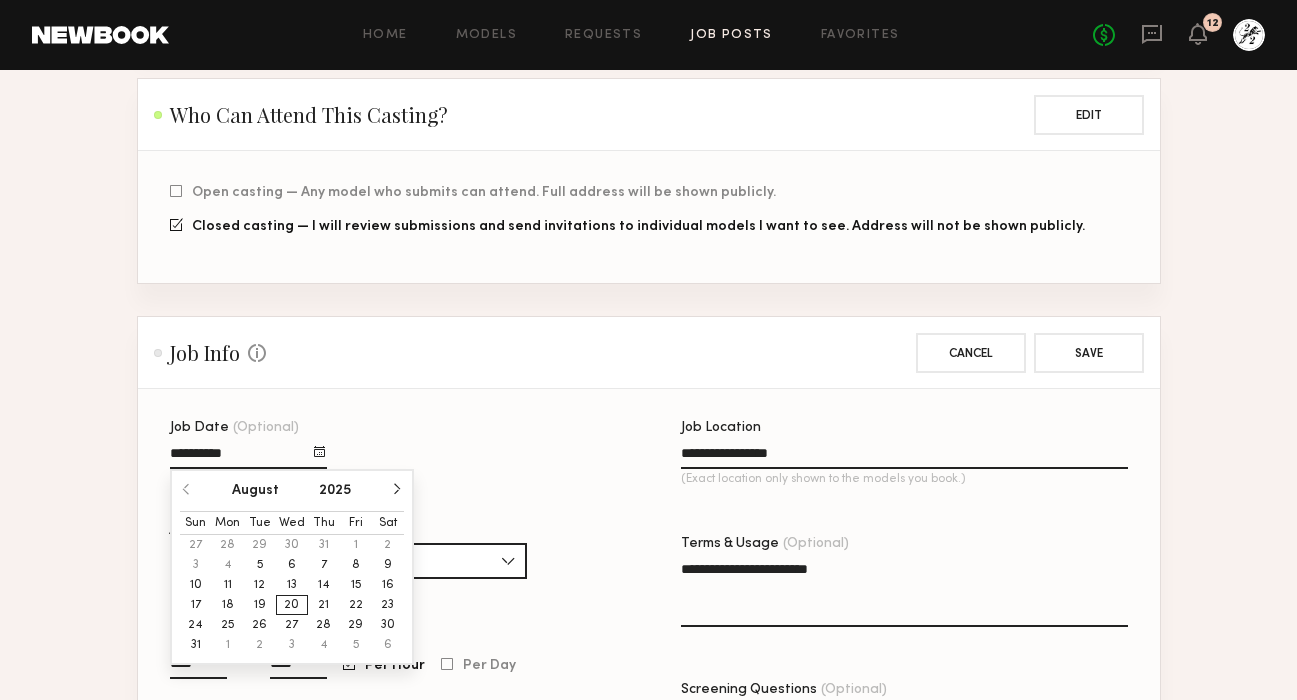 click on "25" 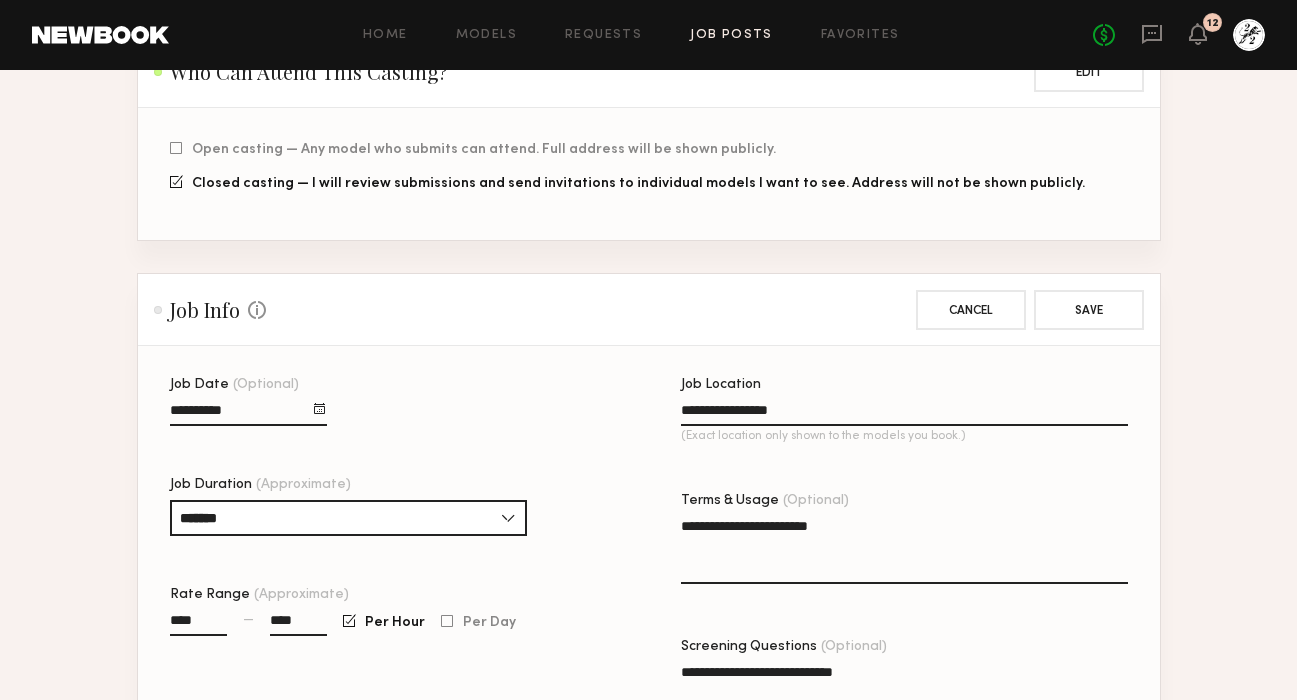 scroll, scrollTop: 552, scrollLeft: 0, axis: vertical 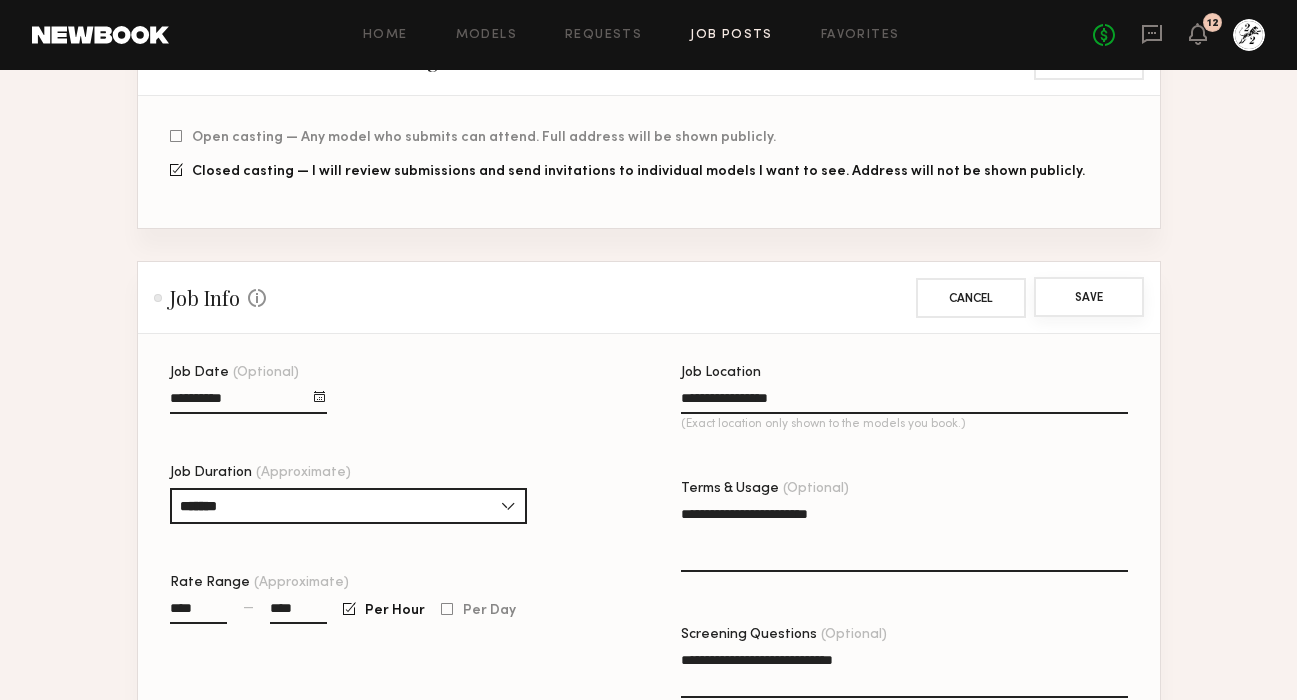 click on "Save" 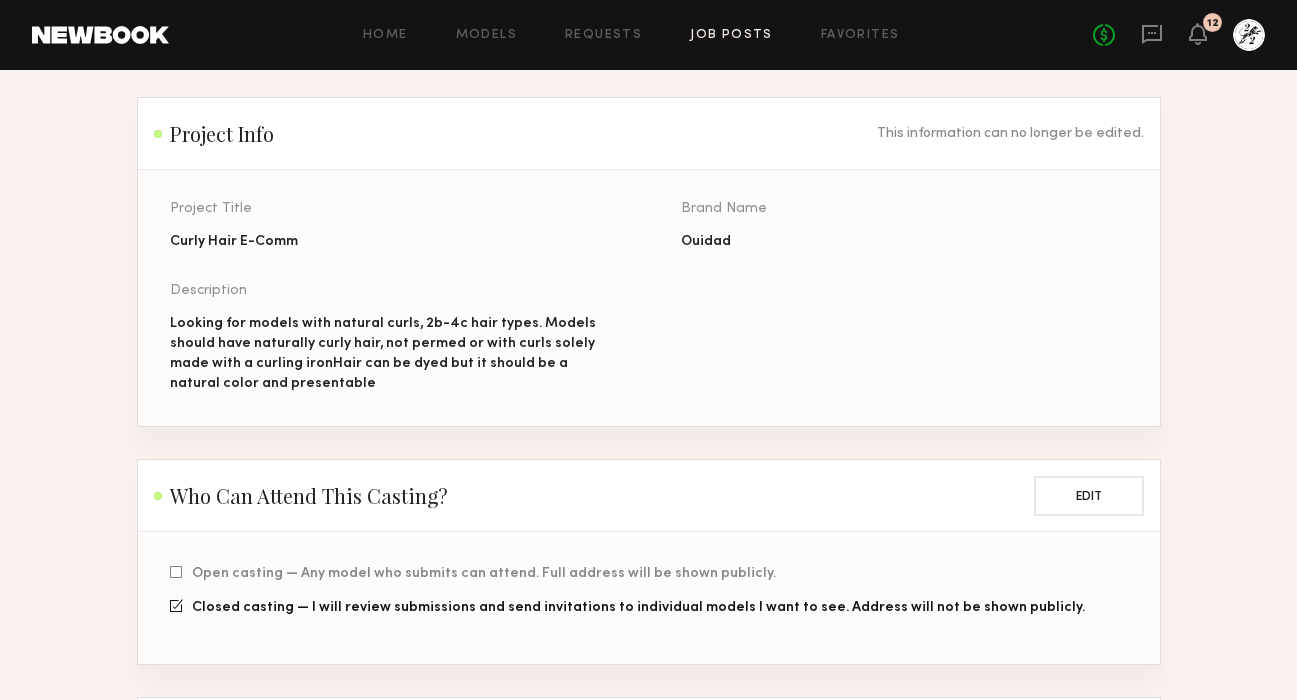 scroll, scrollTop: 0, scrollLeft: 0, axis: both 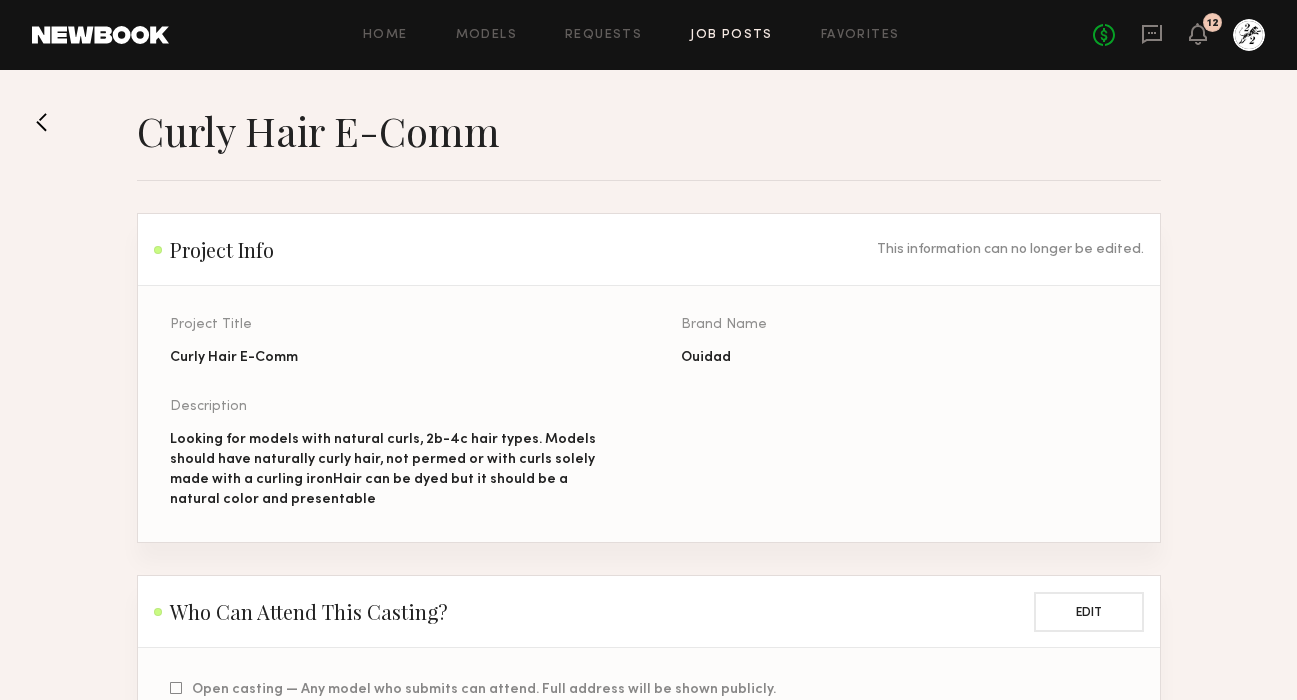 click on "Job Posts" 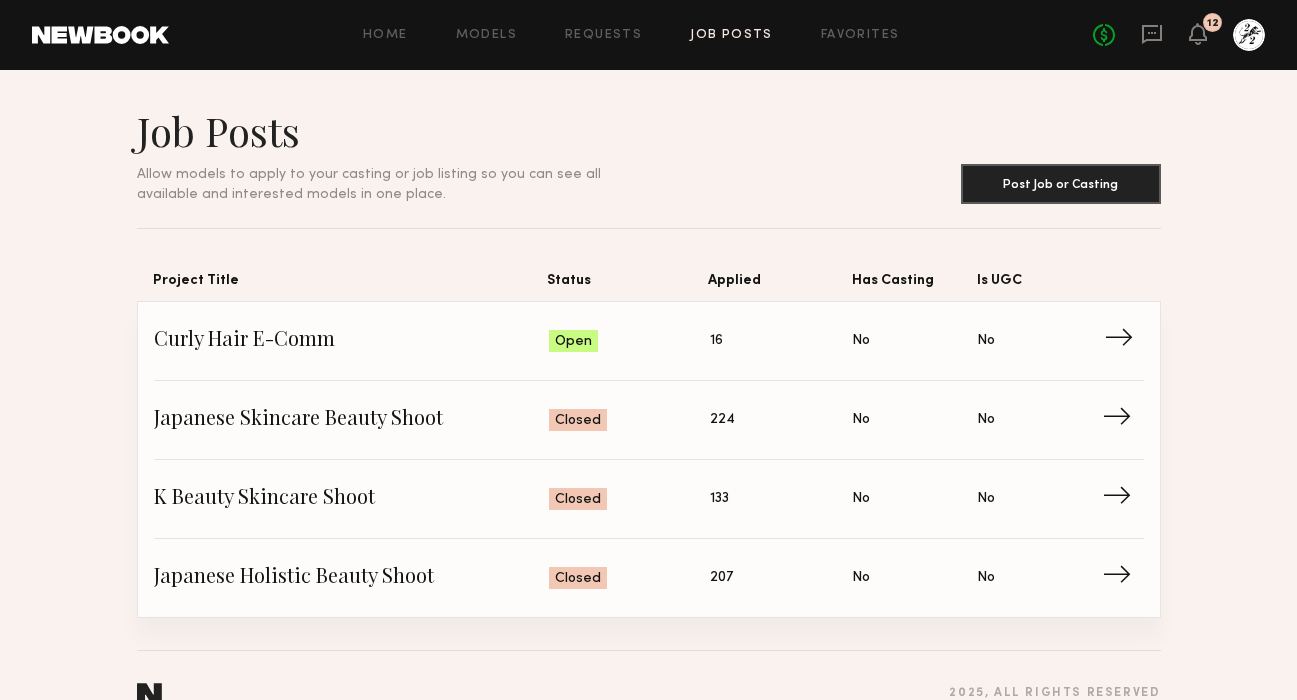 click on "Open" 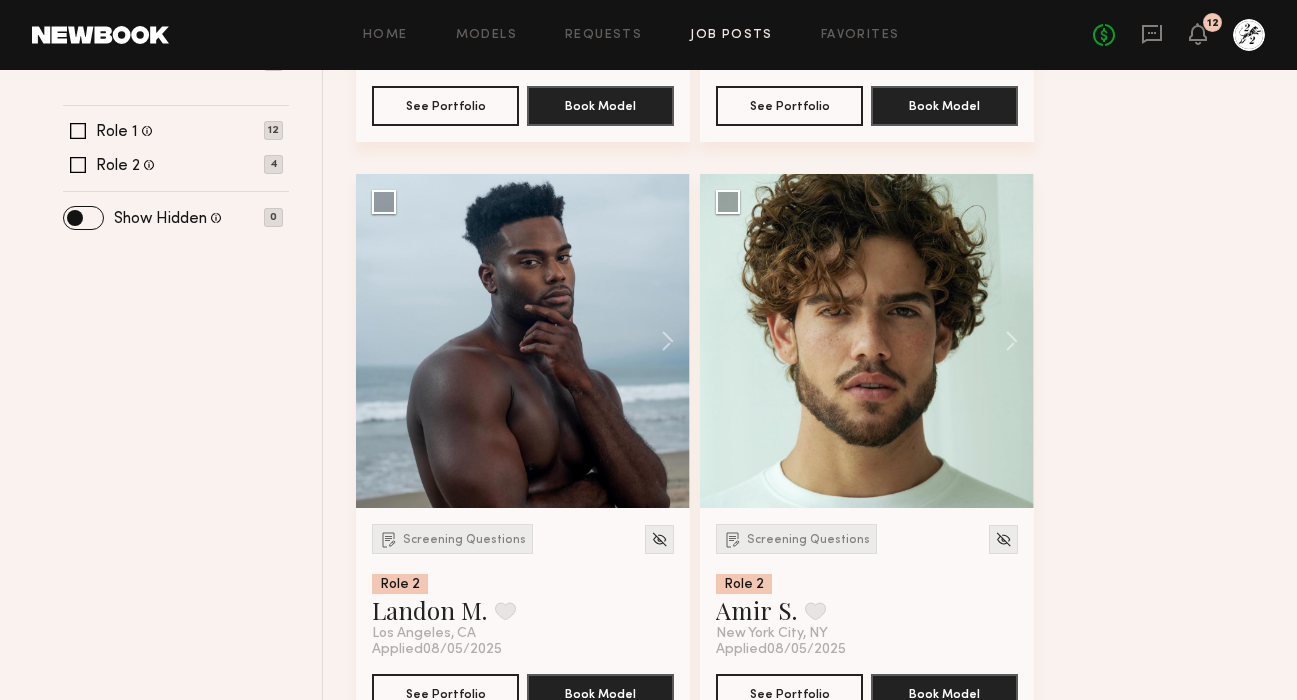 scroll, scrollTop: 745, scrollLeft: 0, axis: vertical 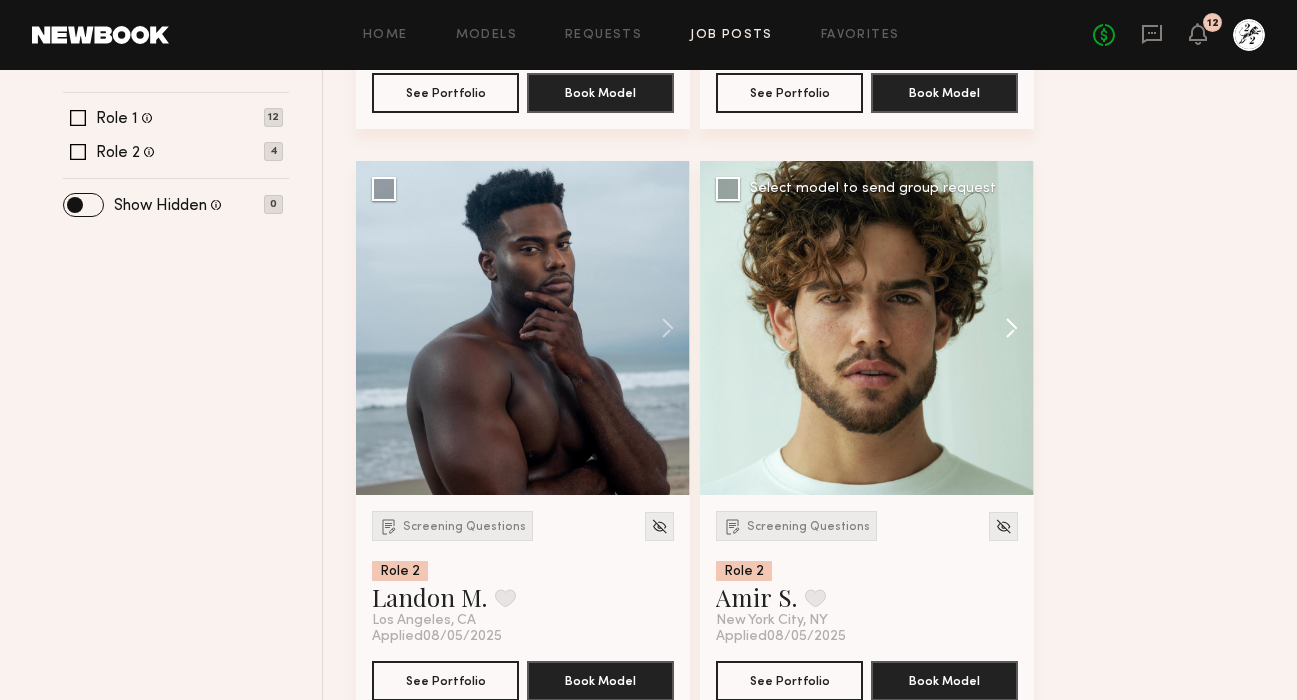 click 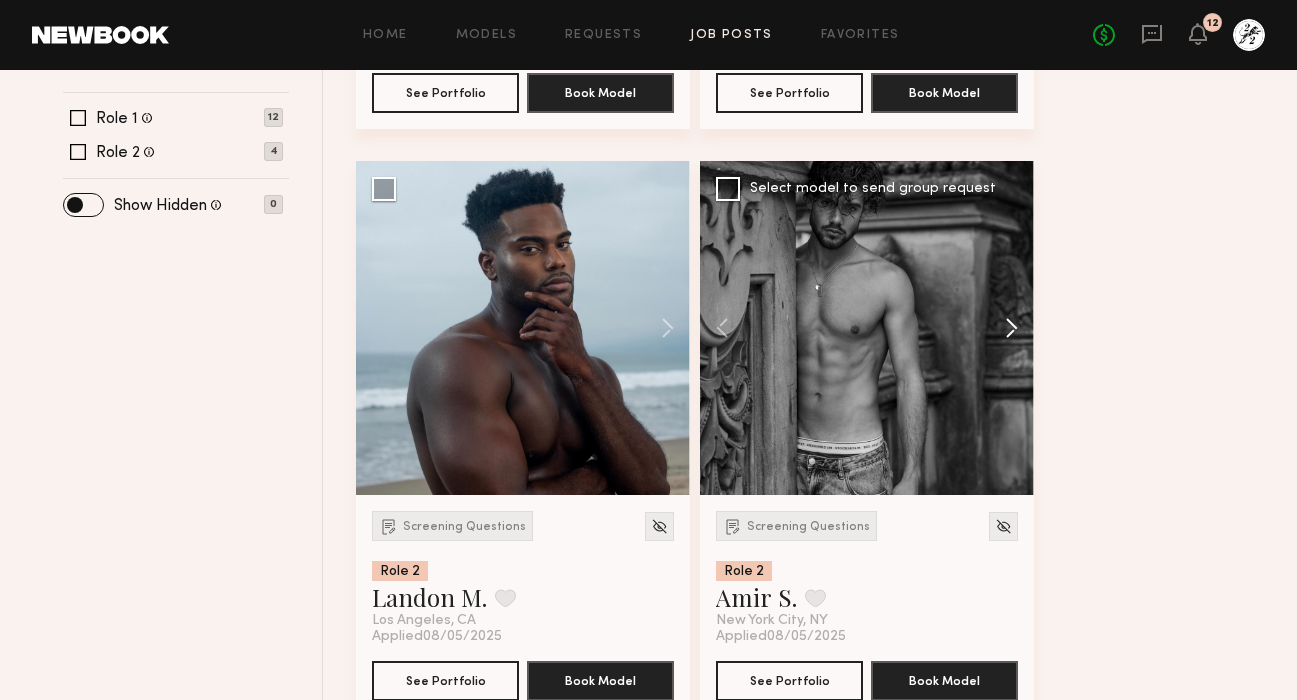 click 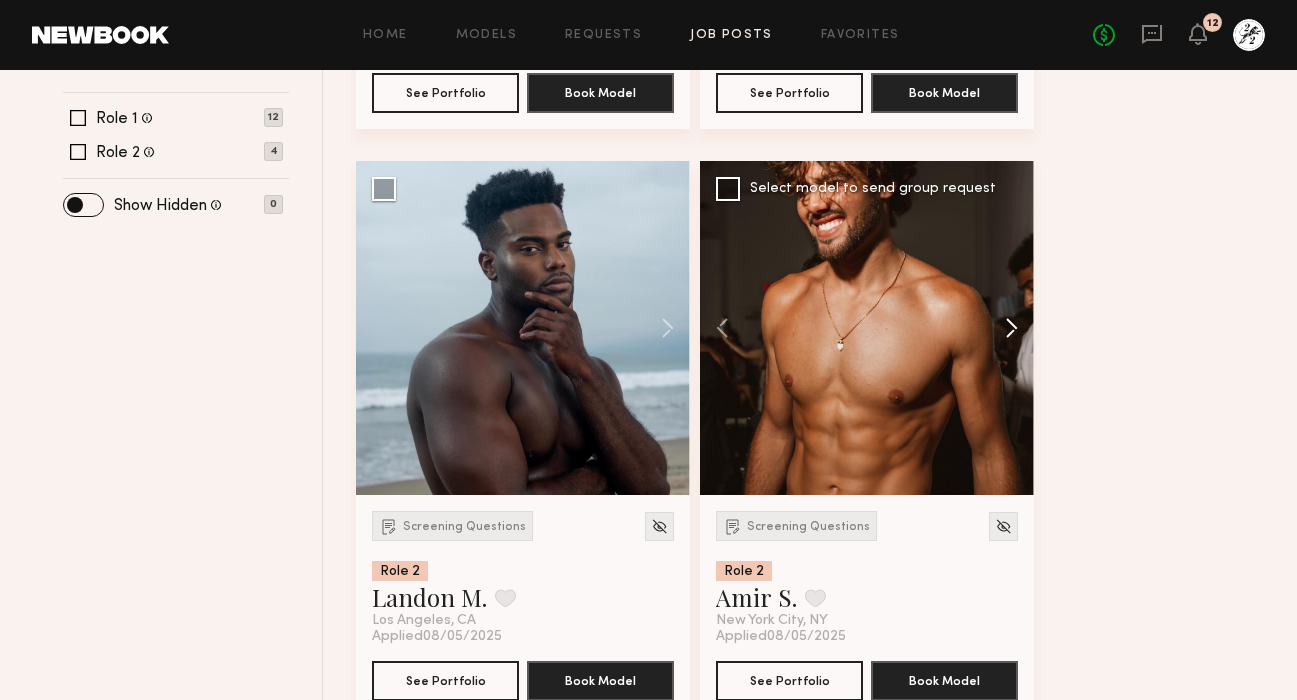 click 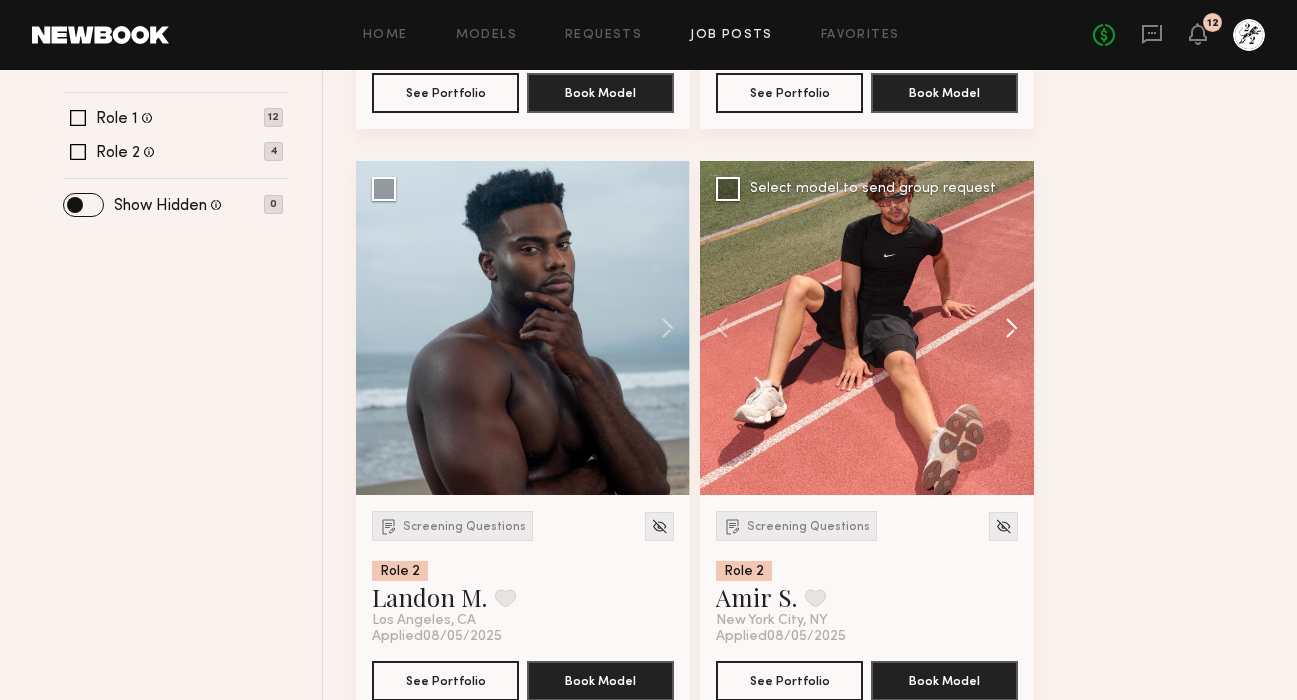 click 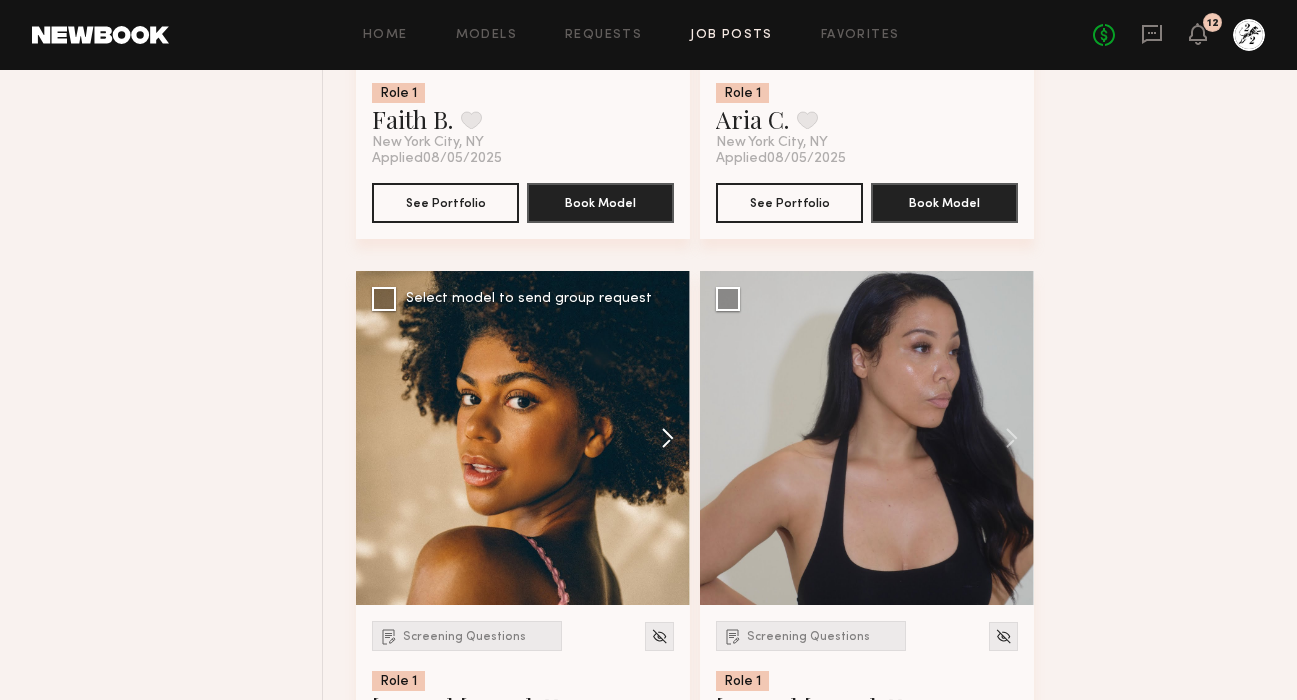 scroll, scrollTop: 1839, scrollLeft: 0, axis: vertical 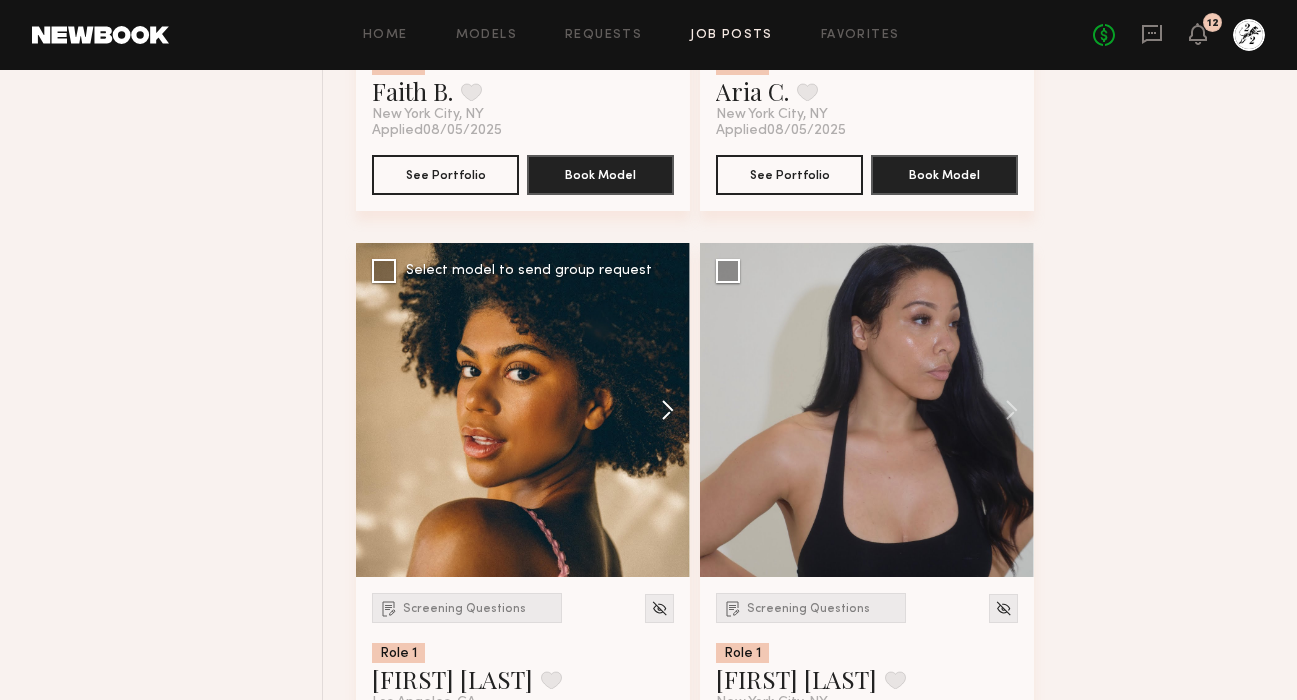 click 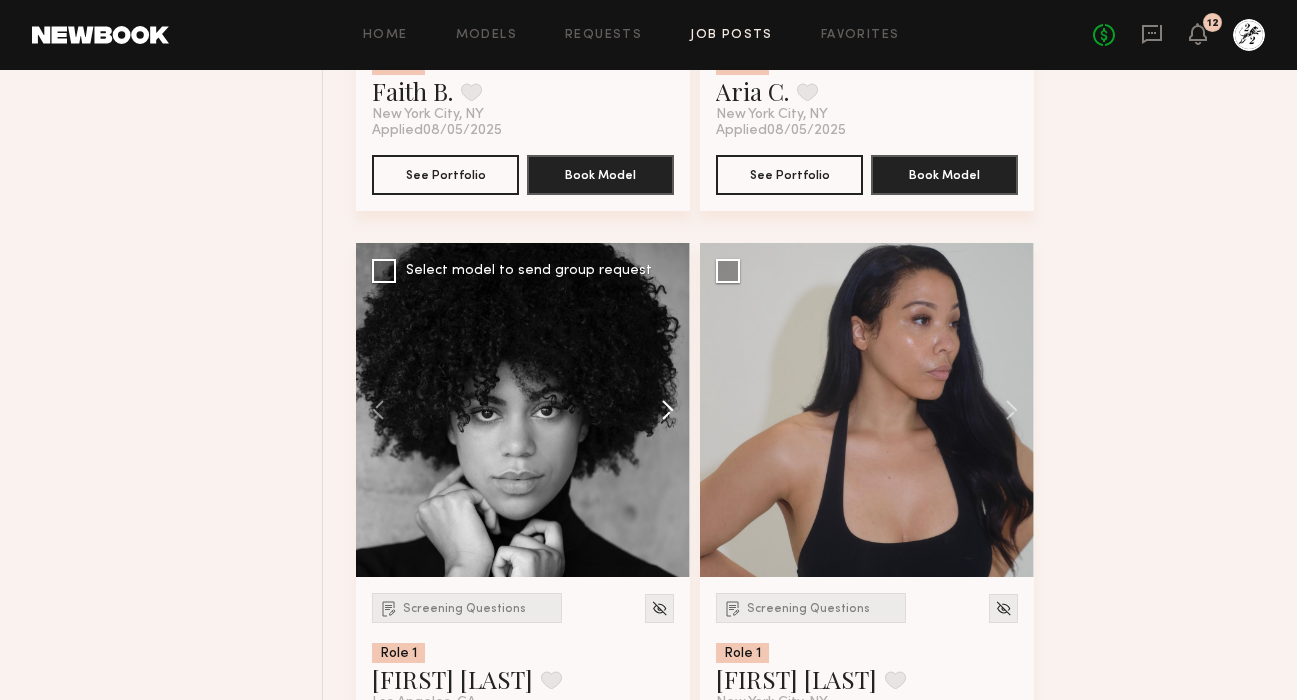 click 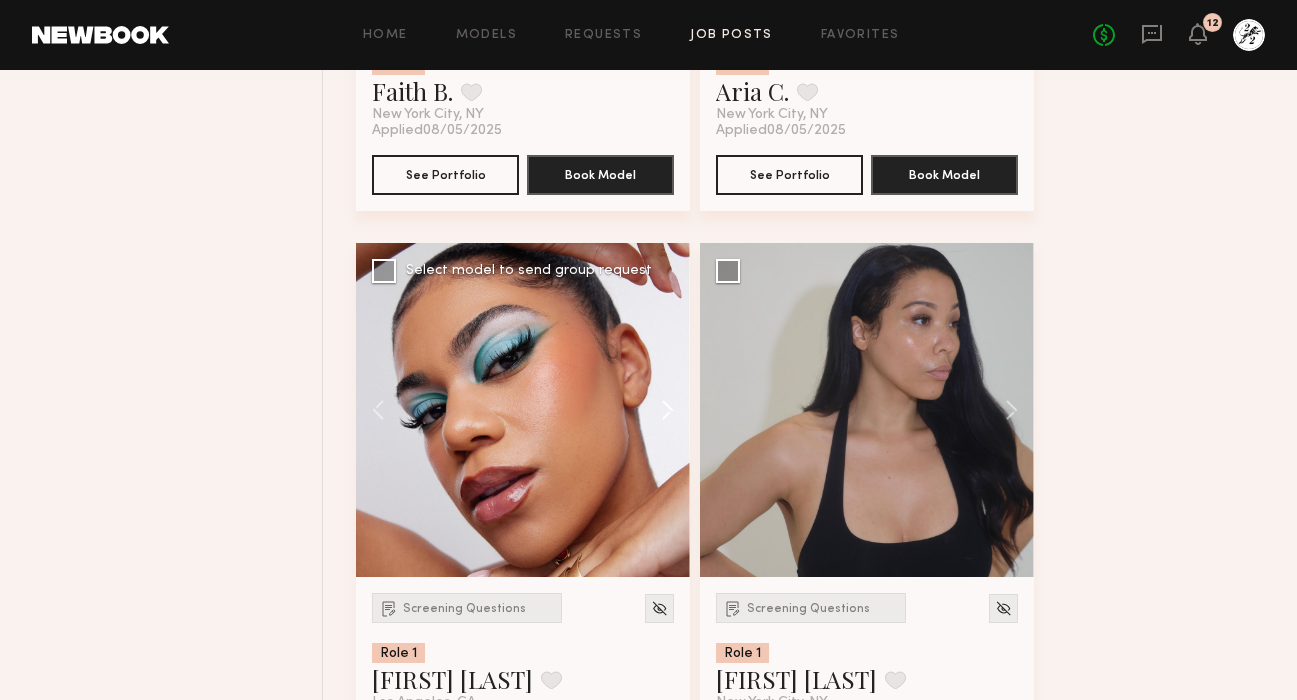 click 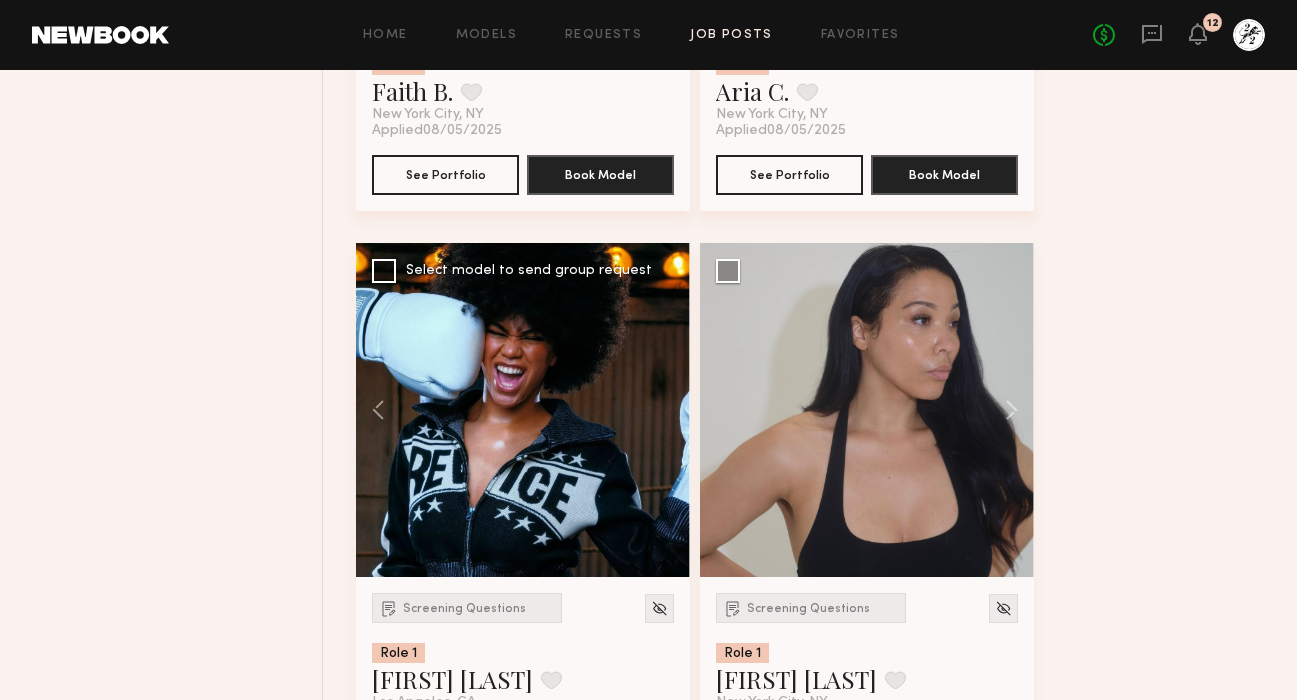 click 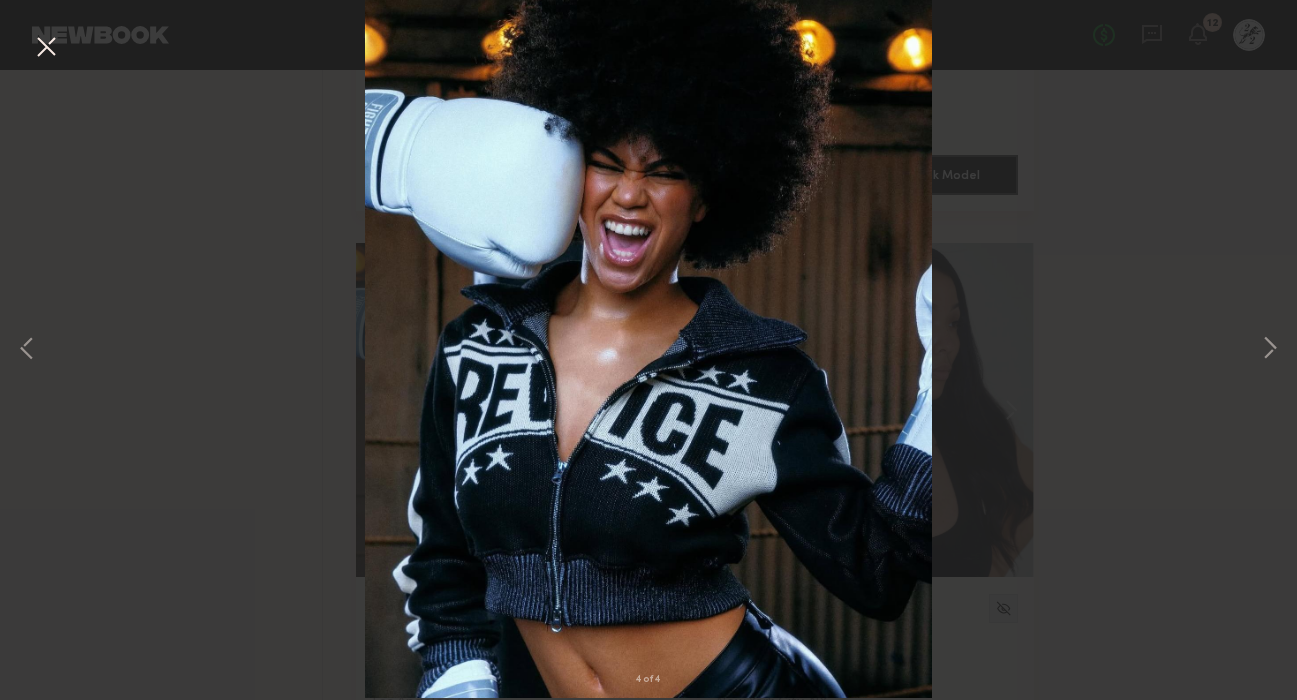 click at bounding box center (46, 48) 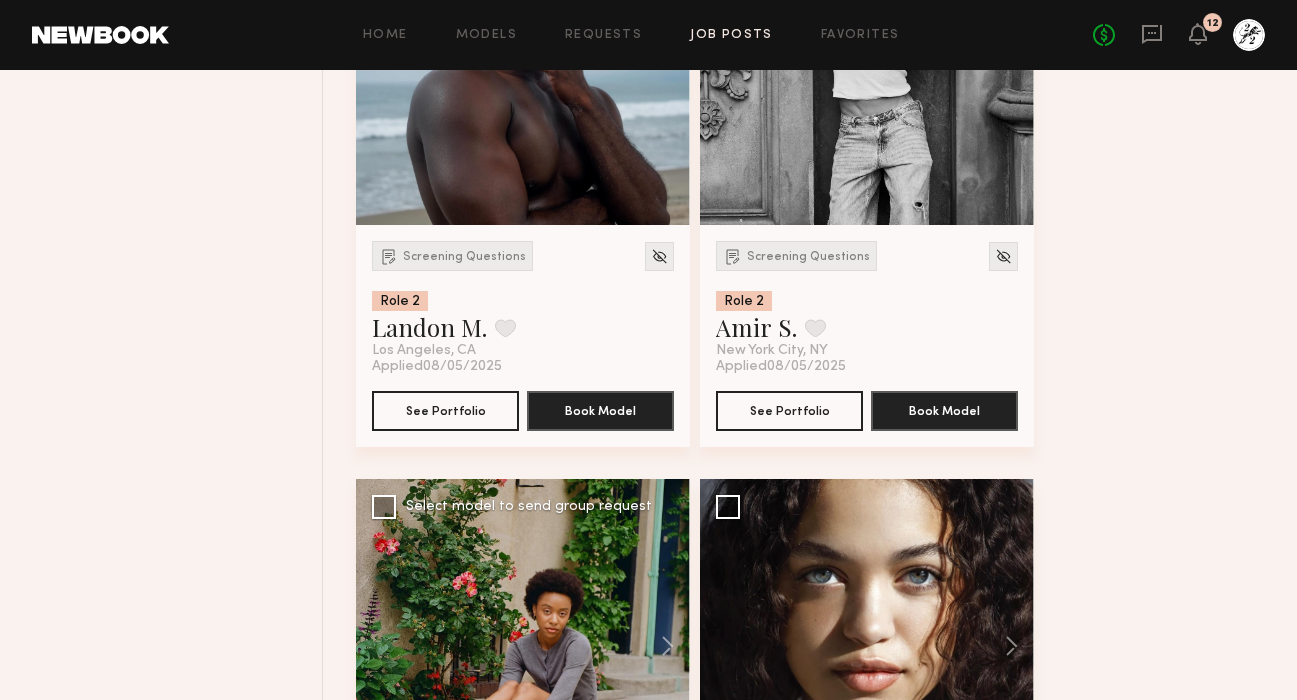 scroll, scrollTop: 765, scrollLeft: 0, axis: vertical 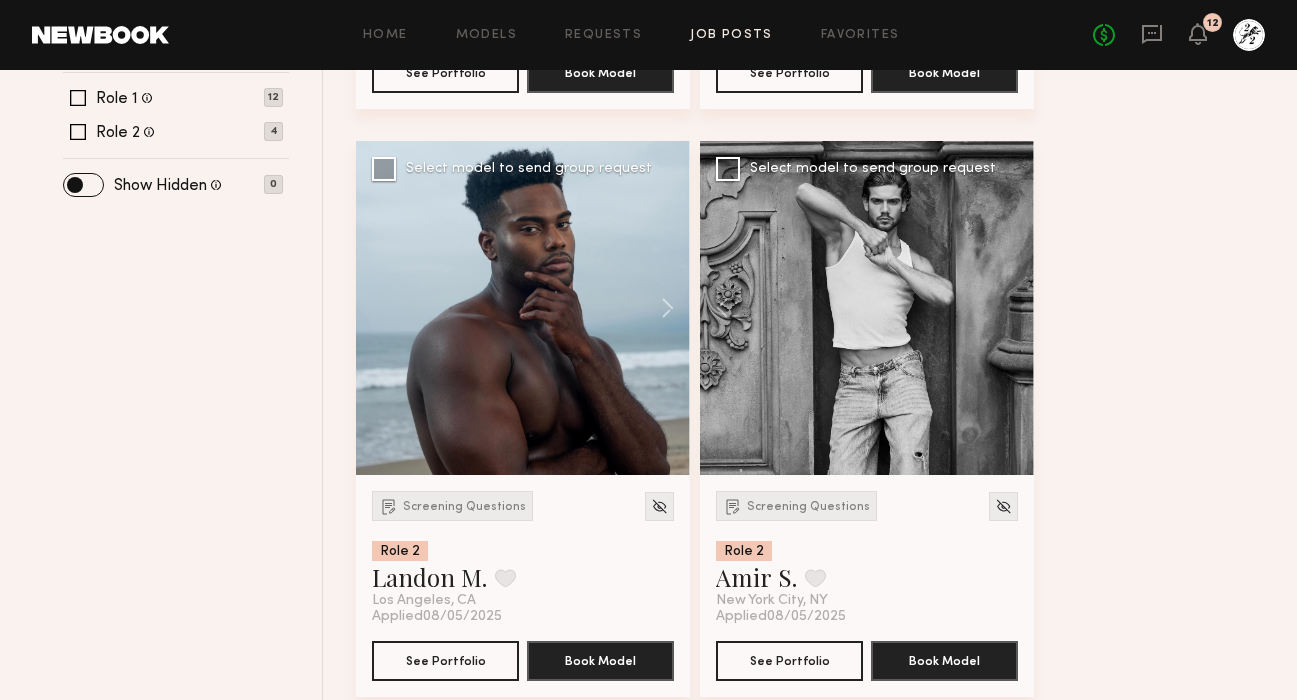 click 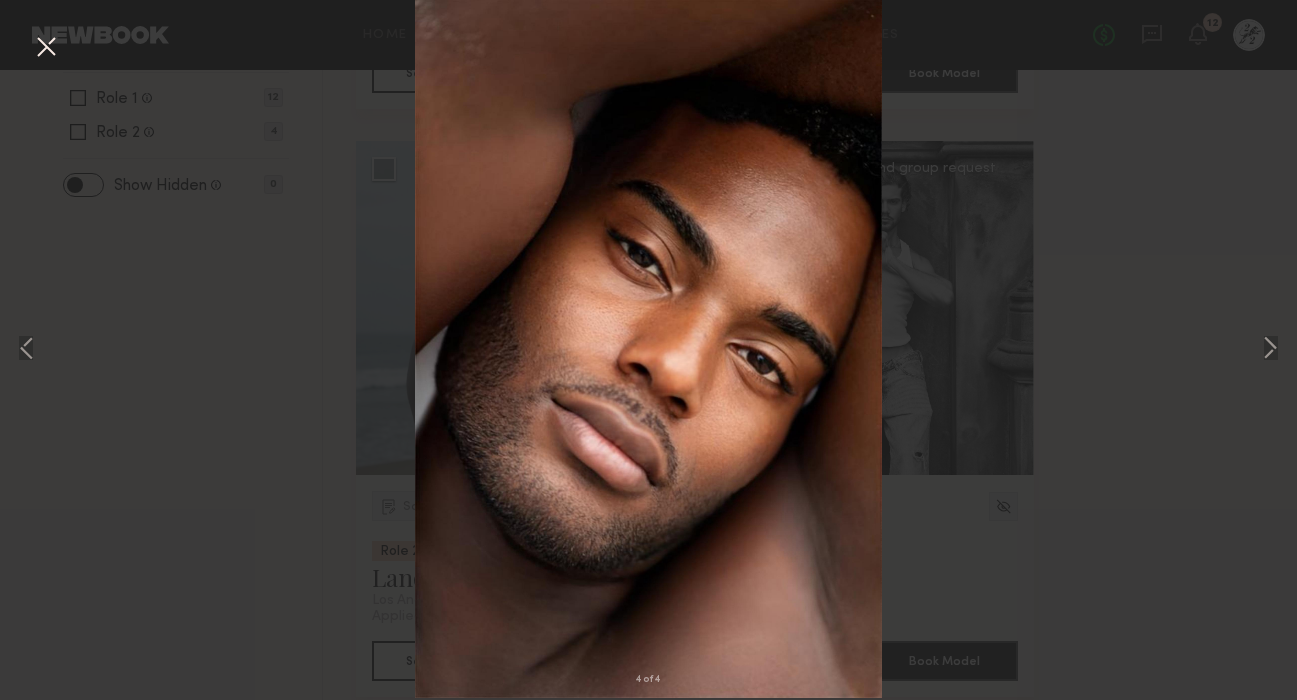 click at bounding box center (46, 48) 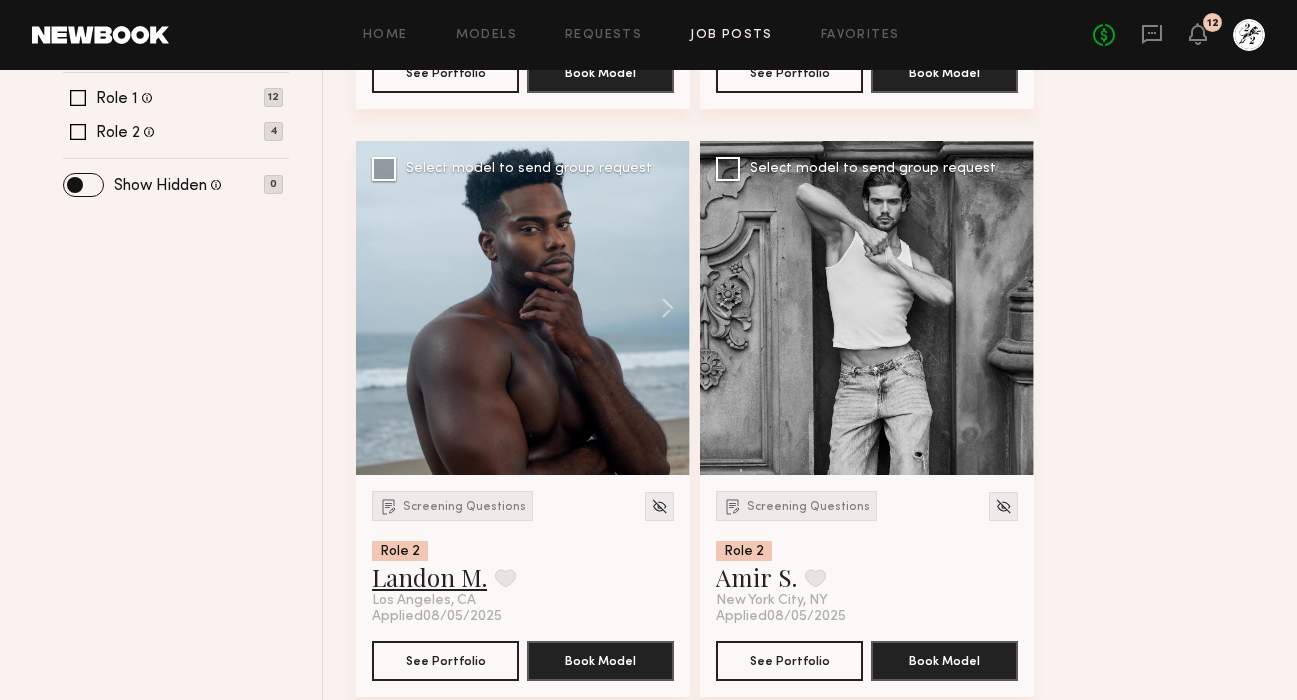 click on "Landon M." 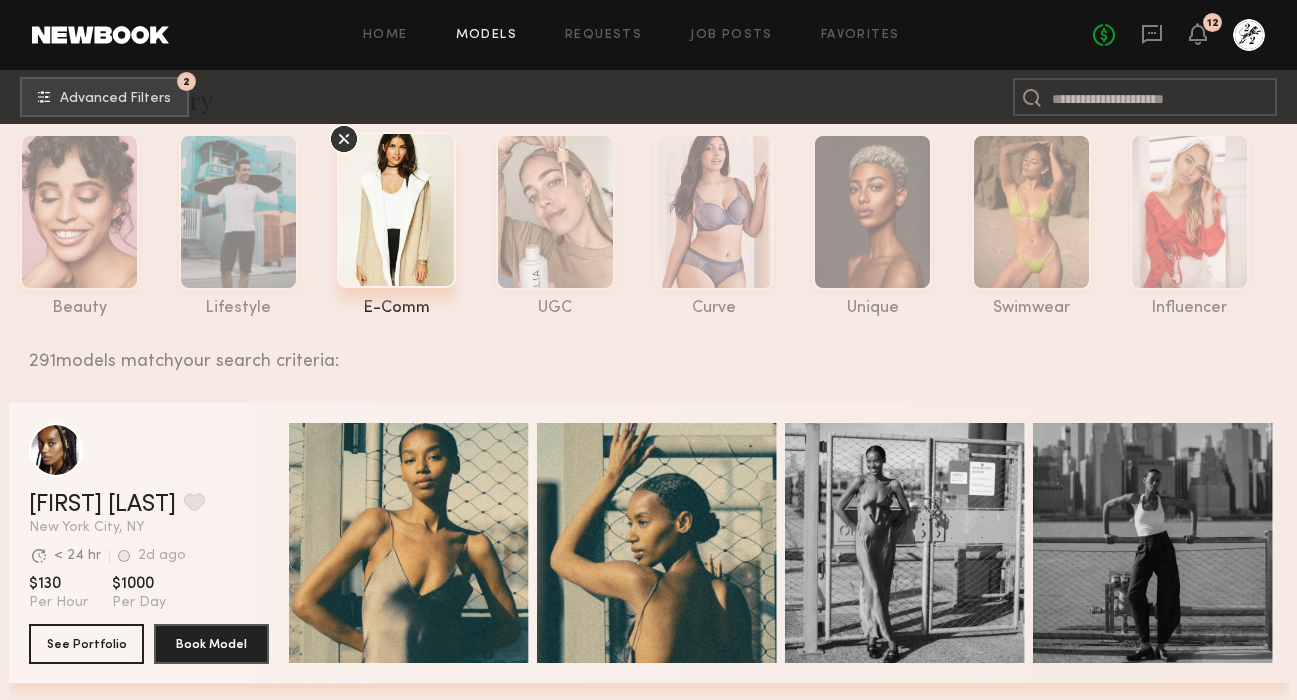 scroll, scrollTop: 0, scrollLeft: 0, axis: both 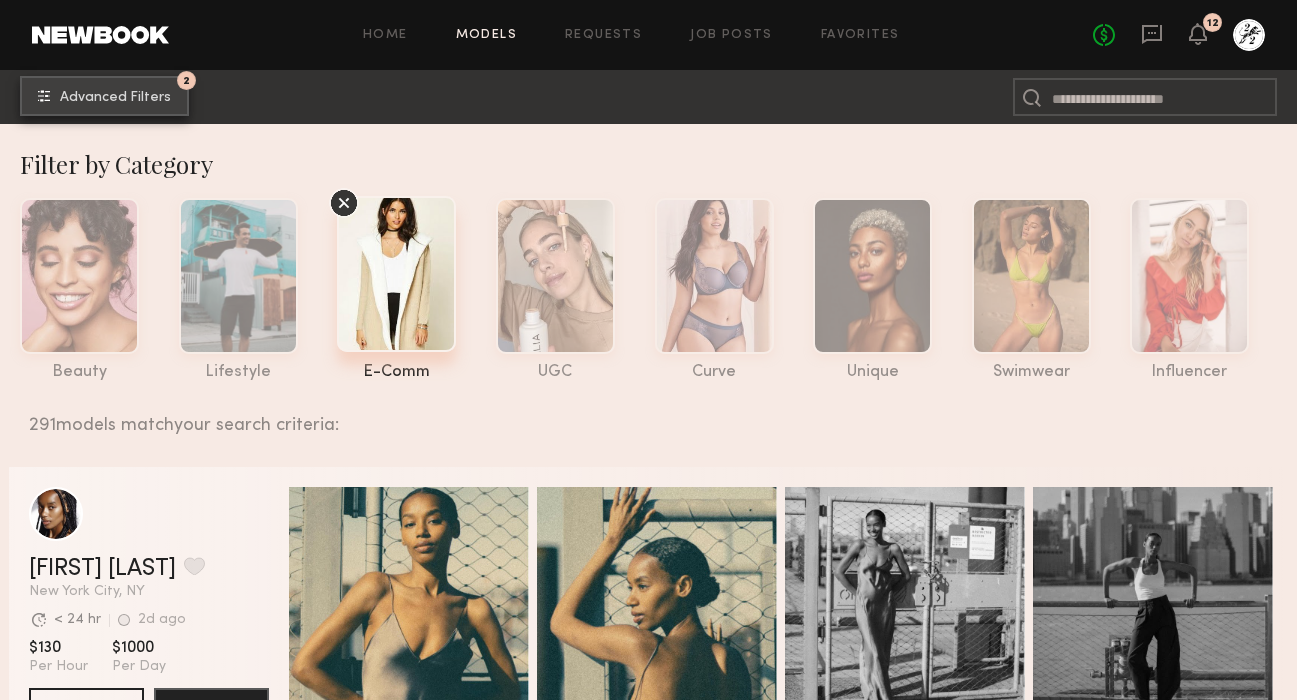 click on "Advanced Filters" 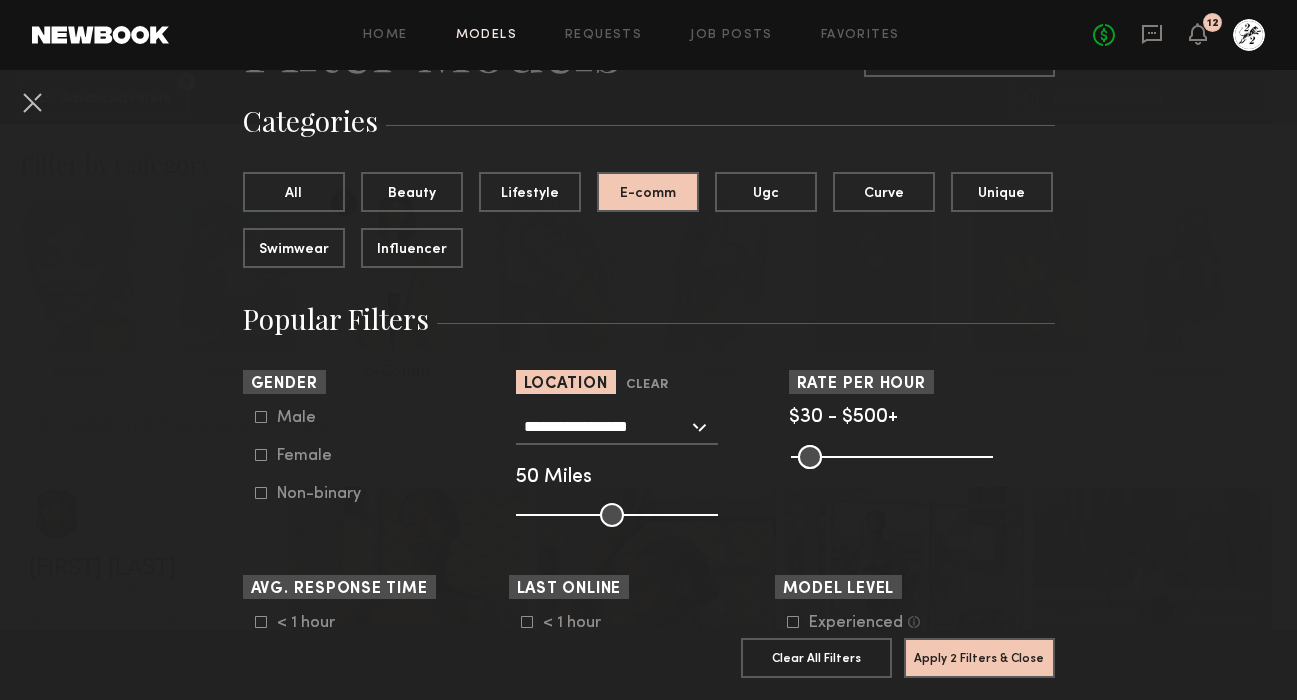 scroll, scrollTop: 135, scrollLeft: 0, axis: vertical 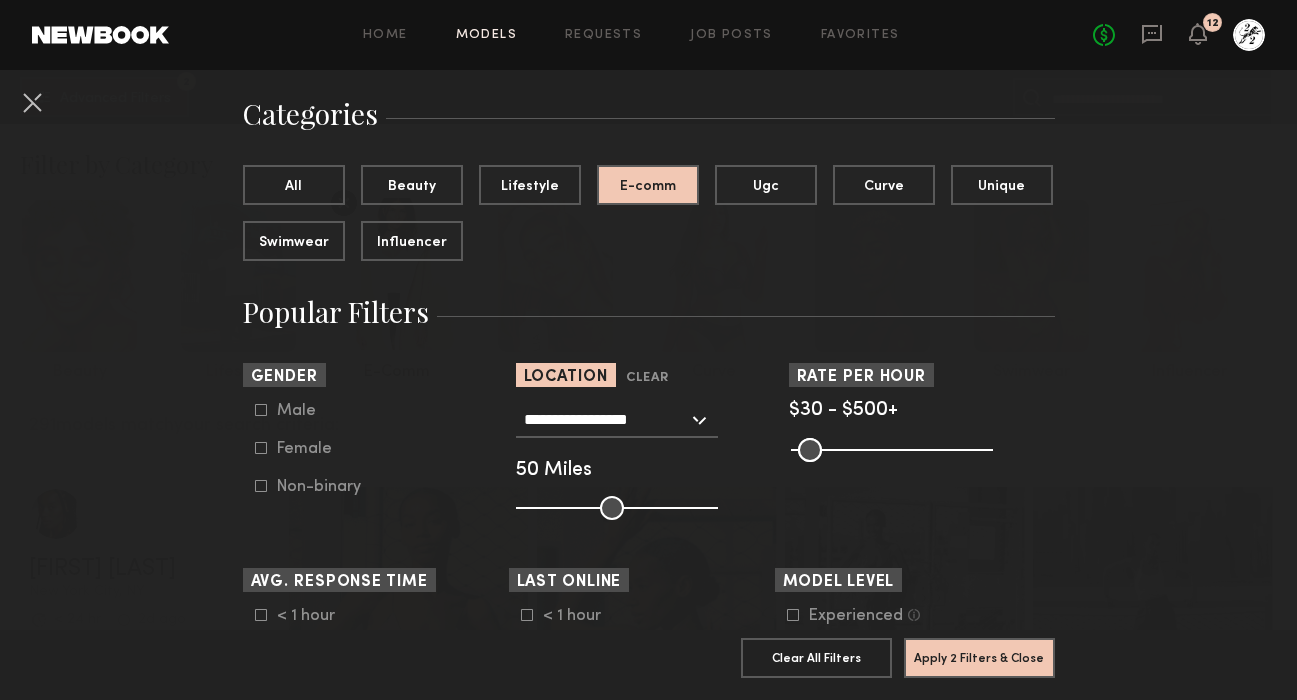 click on "Male" 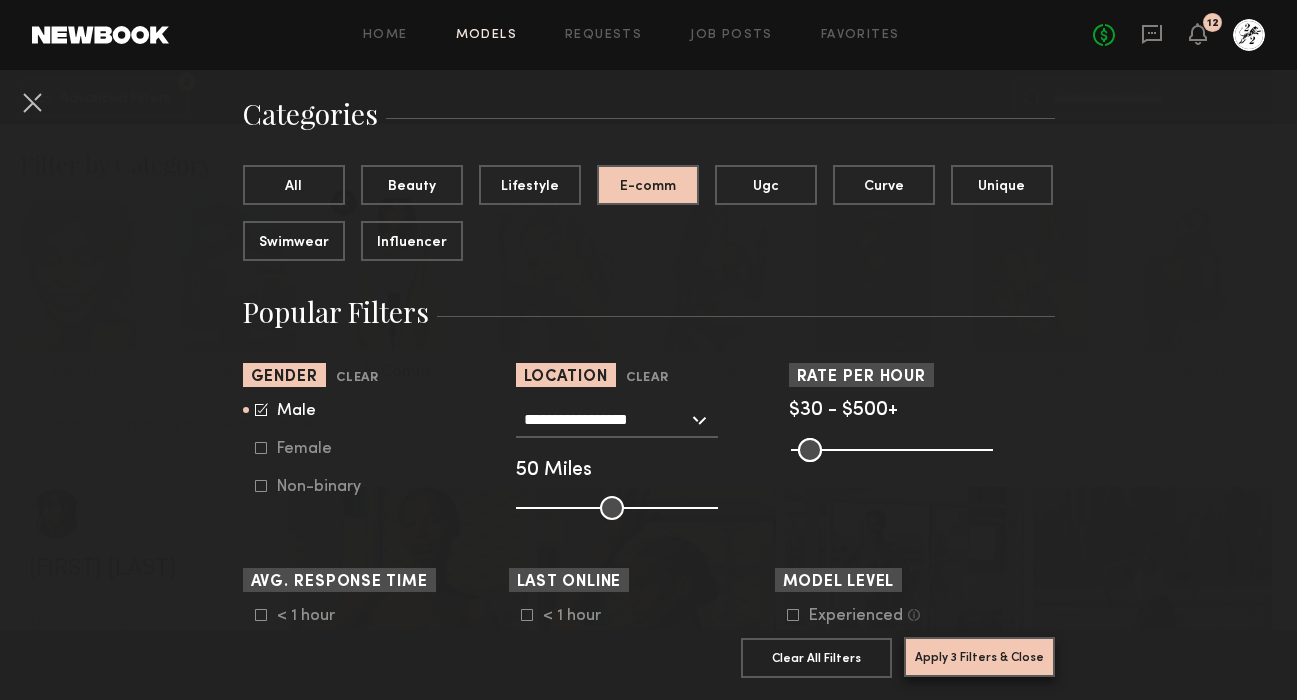 click on "Apply 3 Filters & Close" 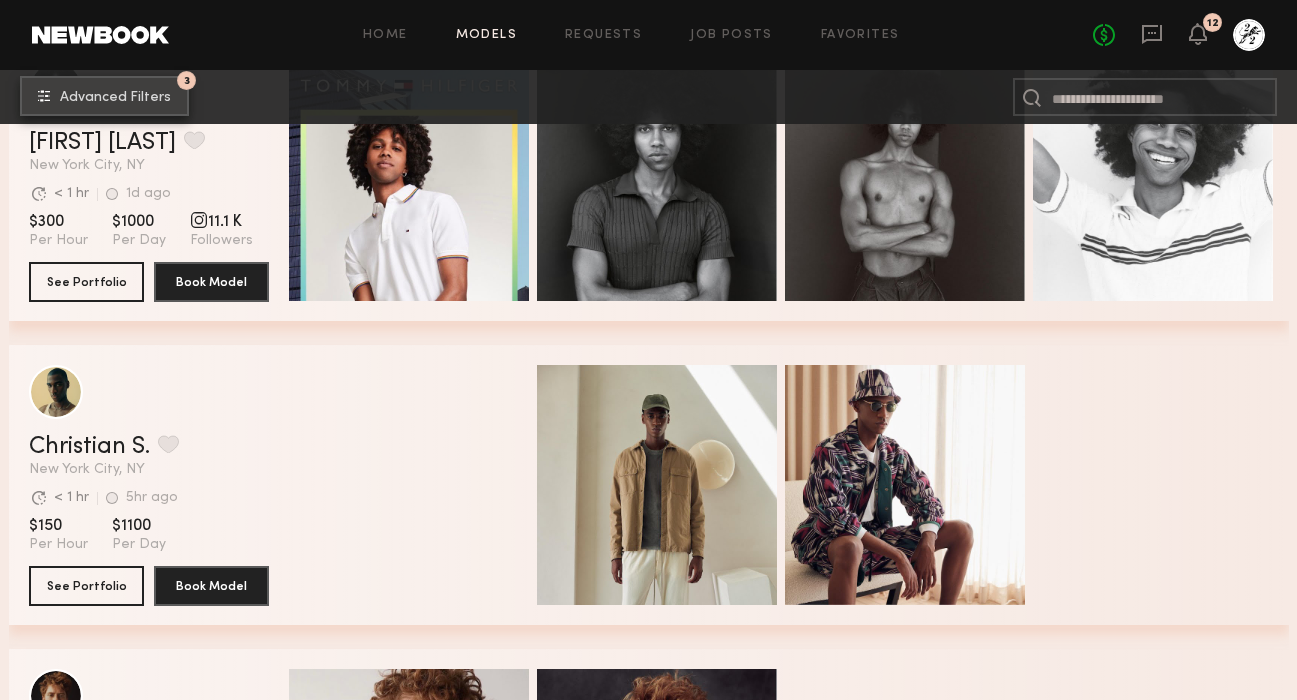 scroll, scrollTop: 8246, scrollLeft: 0, axis: vertical 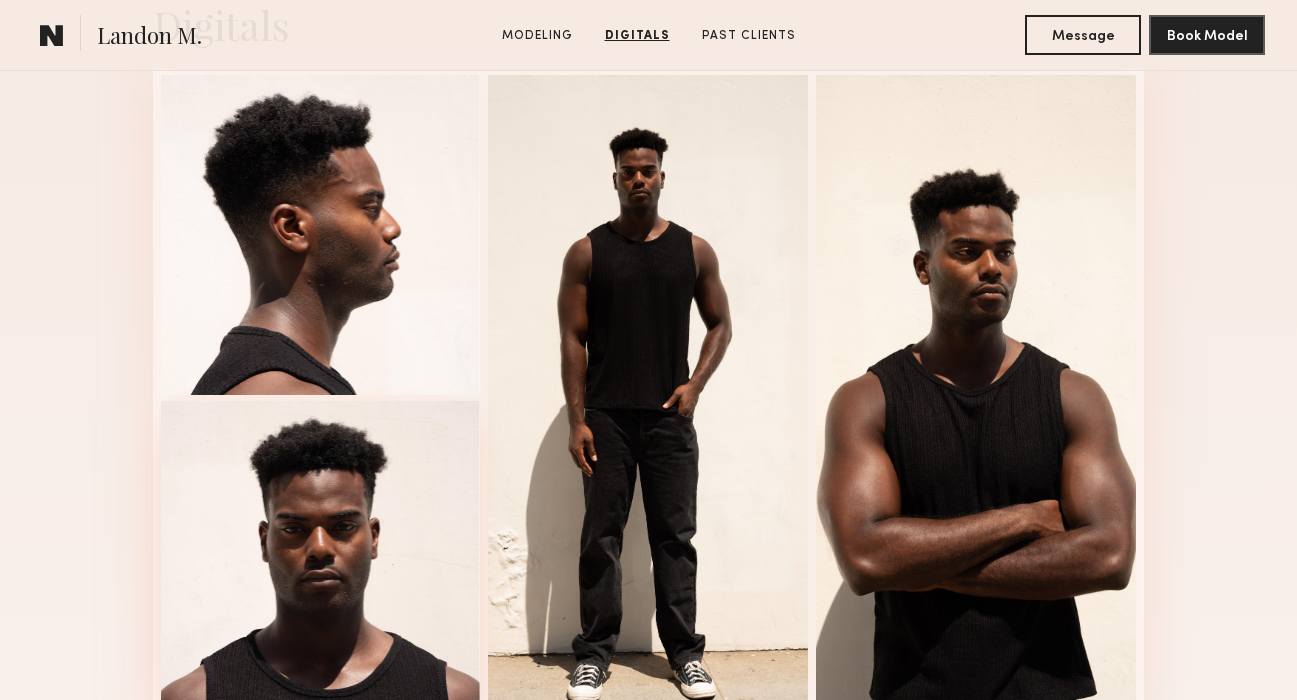 click at bounding box center [321, 561] 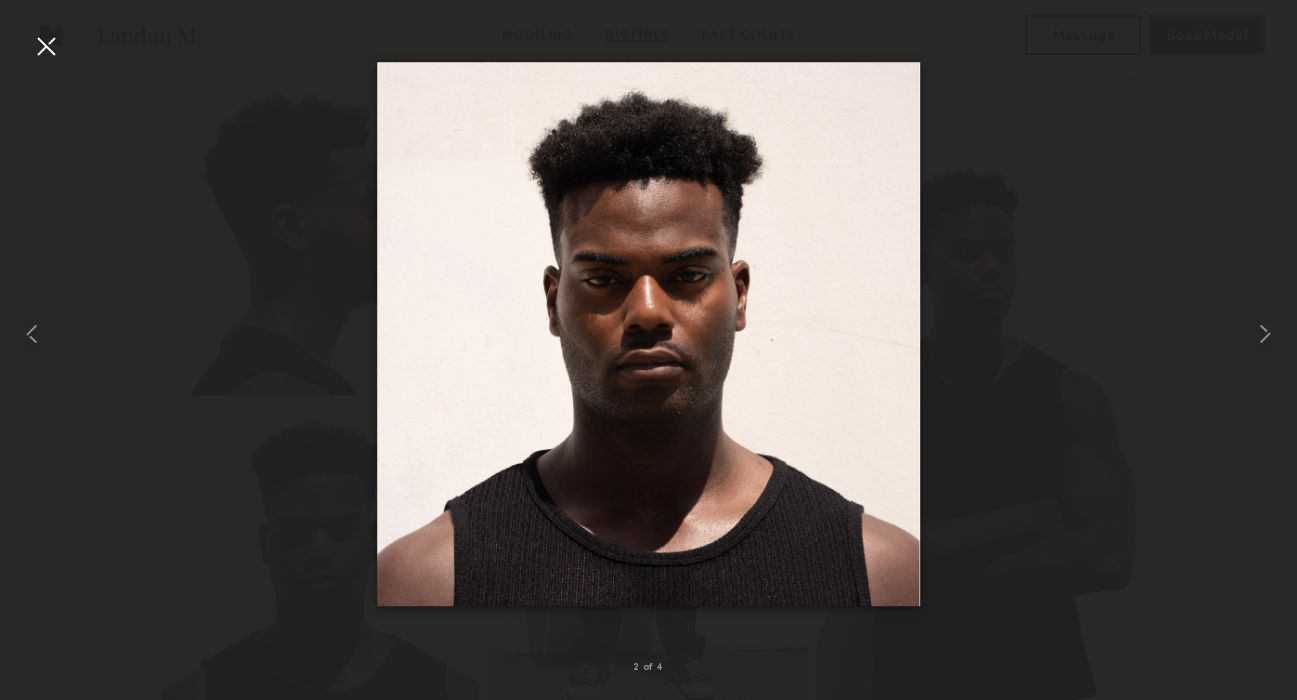 click at bounding box center [648, 334] 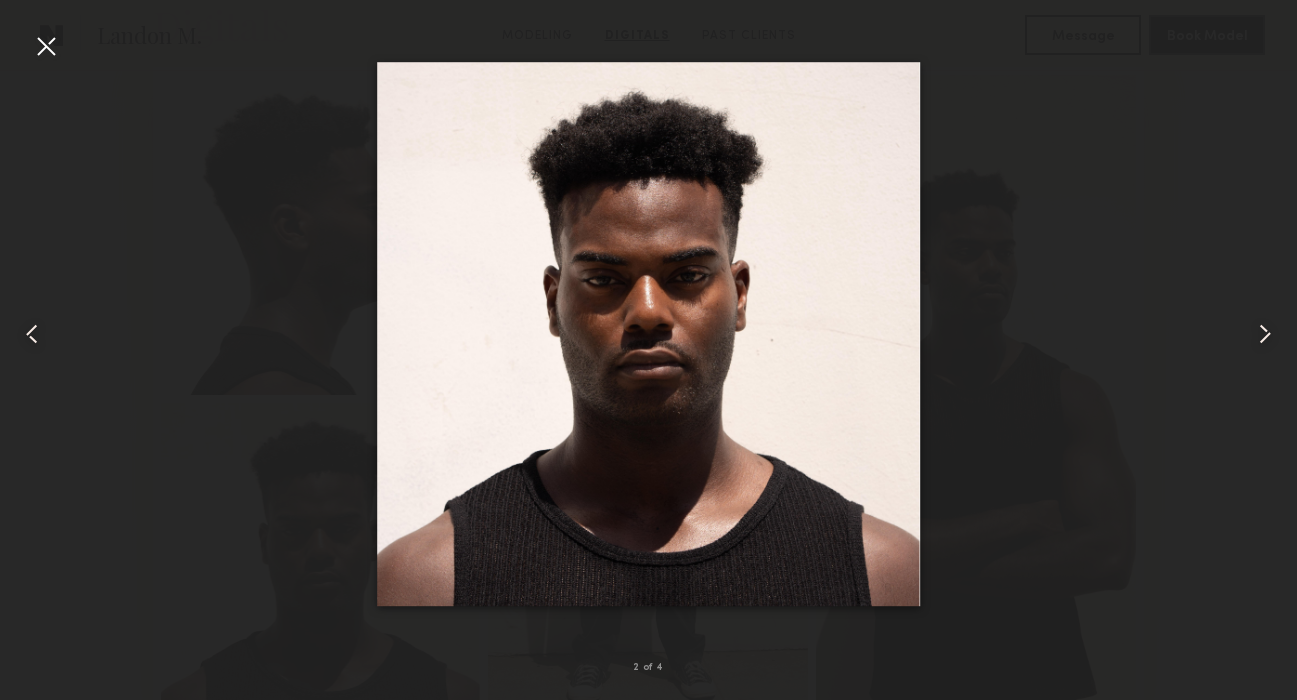 click at bounding box center (46, 46) 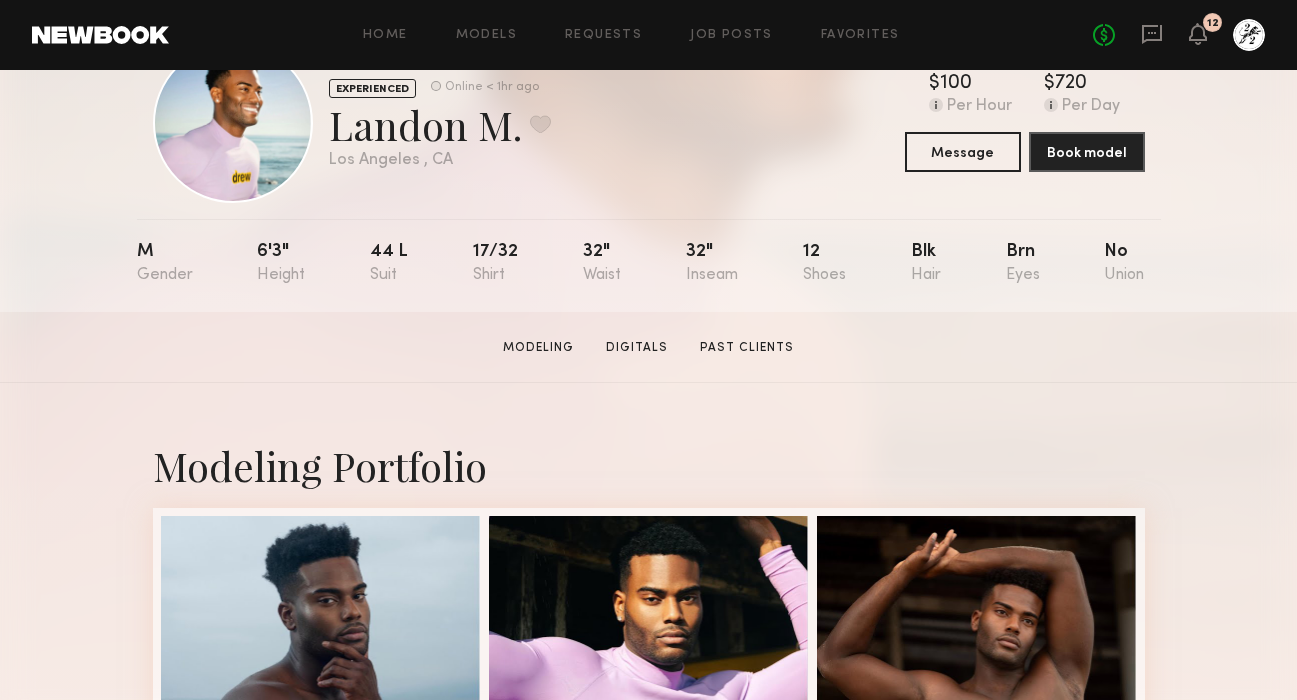 scroll, scrollTop: 0, scrollLeft: 0, axis: both 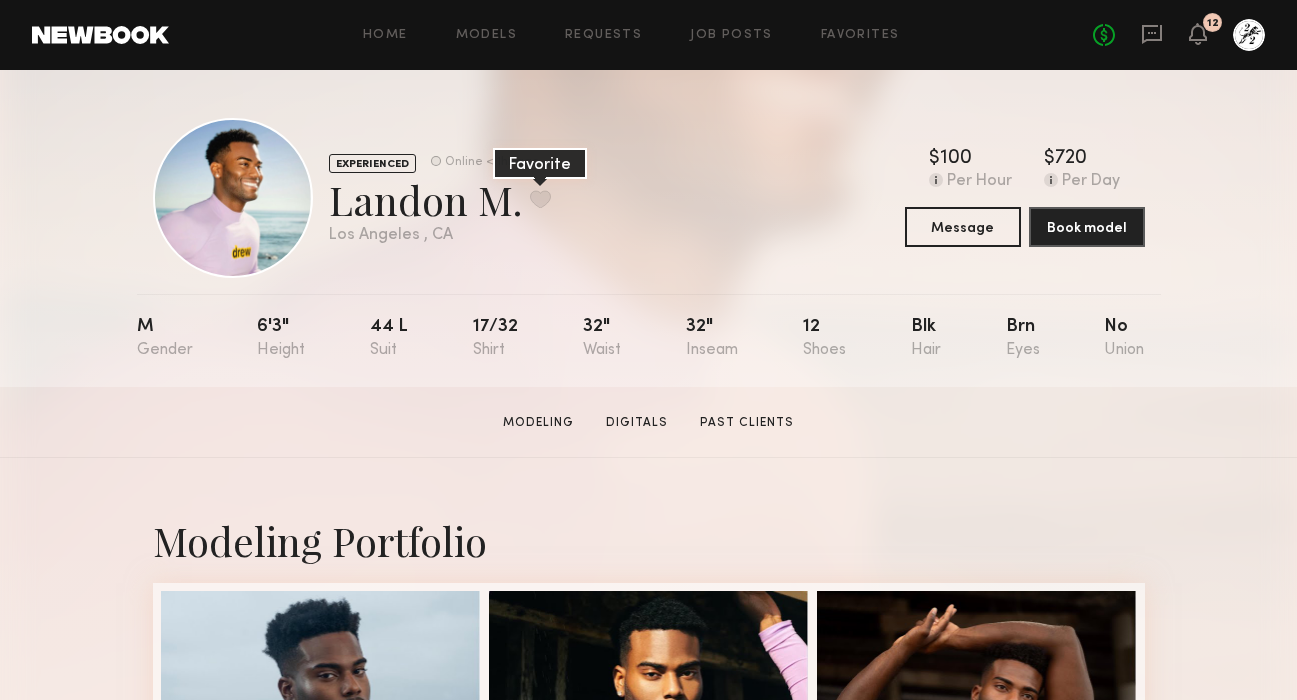 click 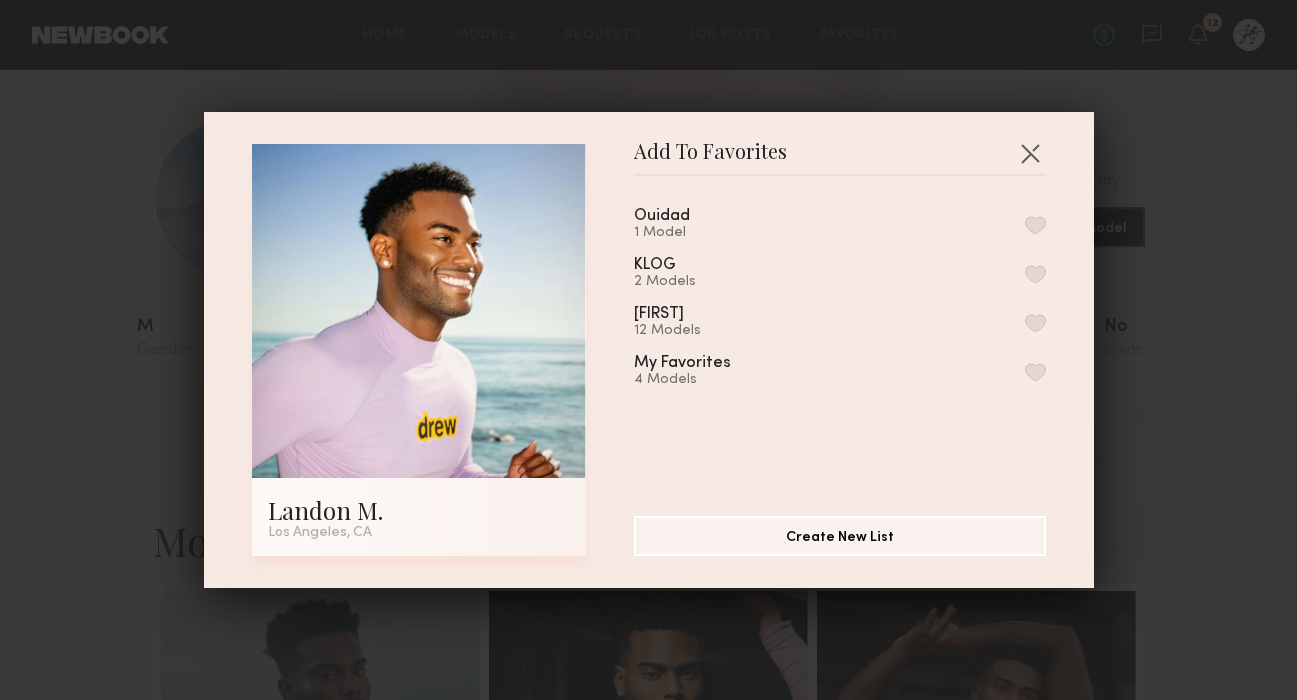 click on "Ouidad 1   Model" at bounding box center [686, 224] 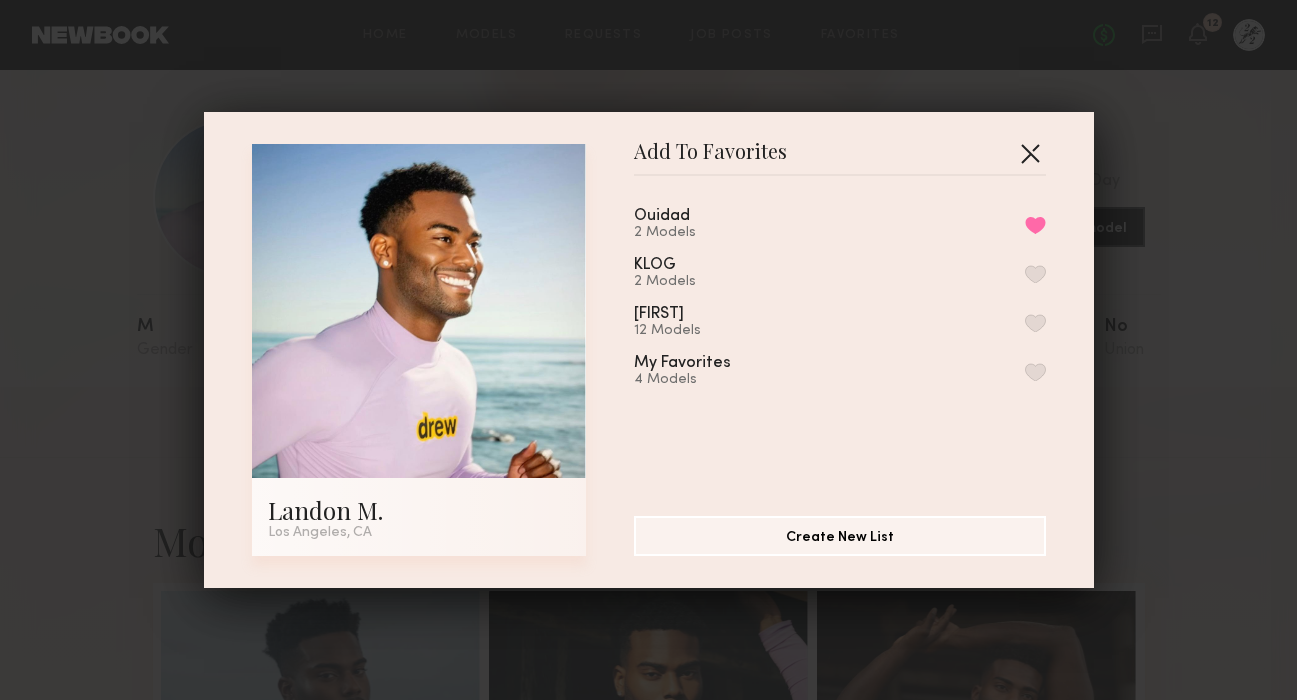 click at bounding box center [1030, 153] 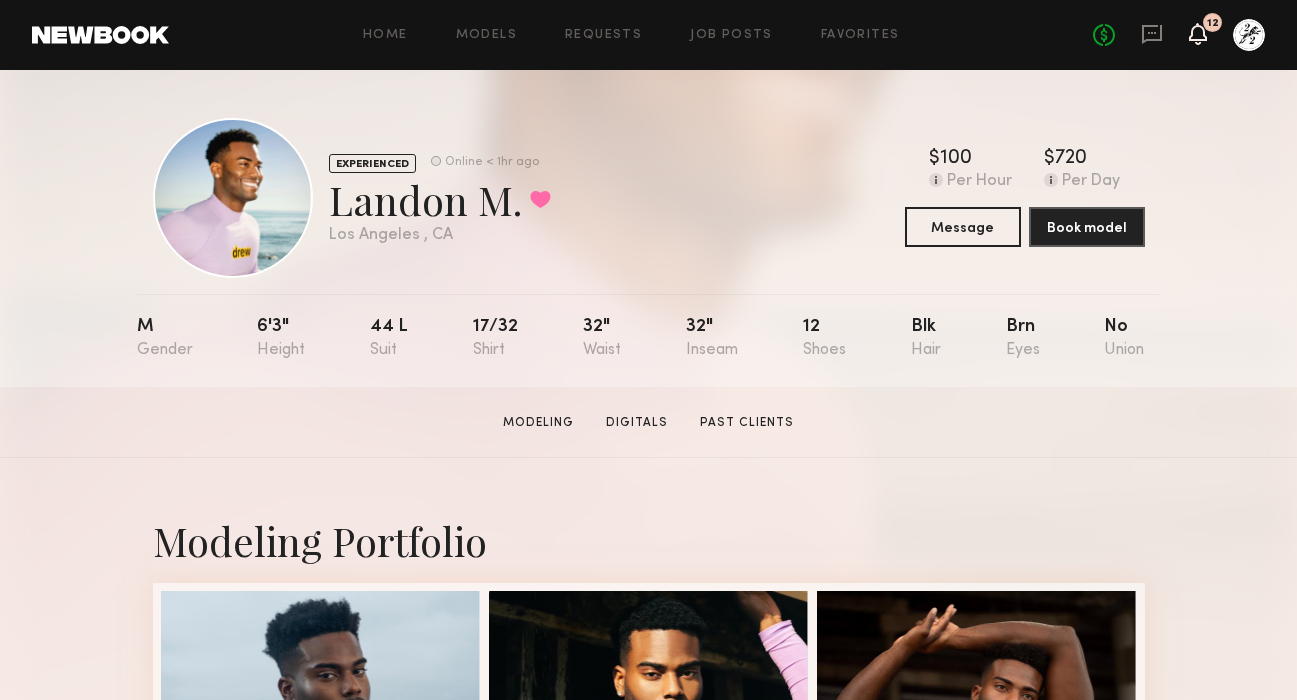 click 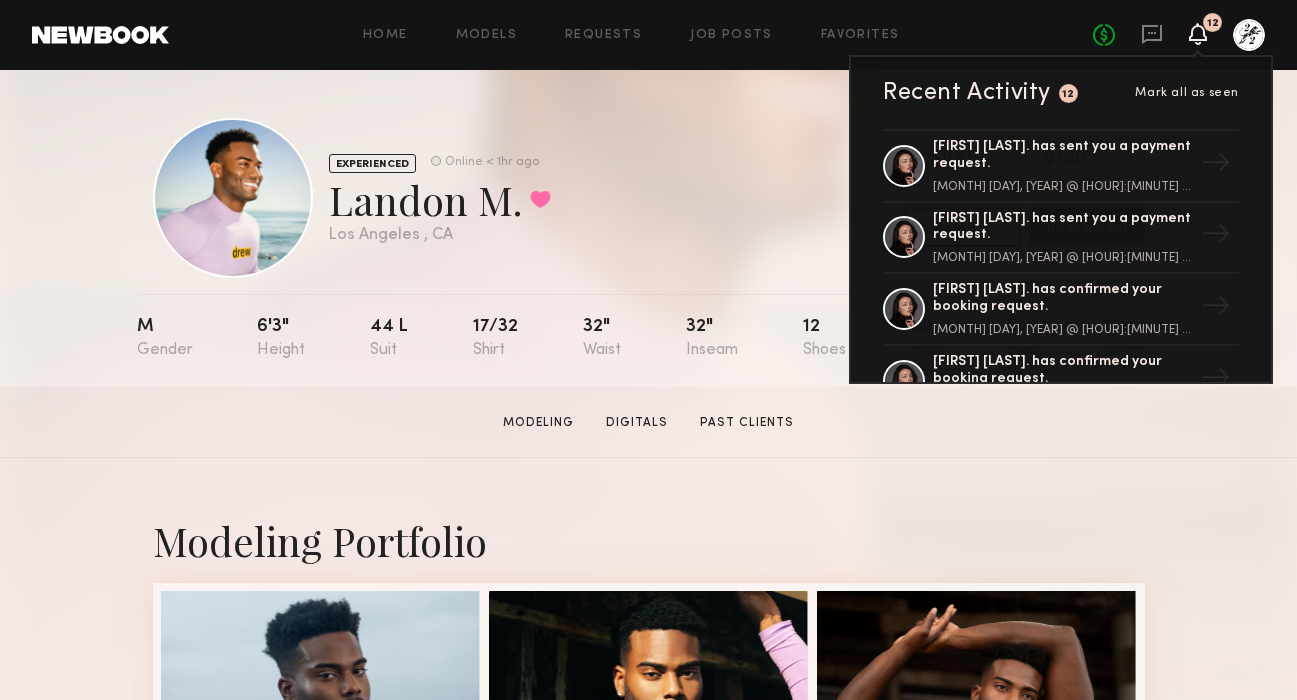 click on "EXPERIENCED Online < 1hr ago  Landon M.  Favorited Los Angeles , CA  Online < 1hr ago  $   Typical rate set by model.  Can vary by project & usage.  100 Per Hour  $   Typical rate set by model.  Can vary by project & usage.  720 Per Day  Message  Book model" 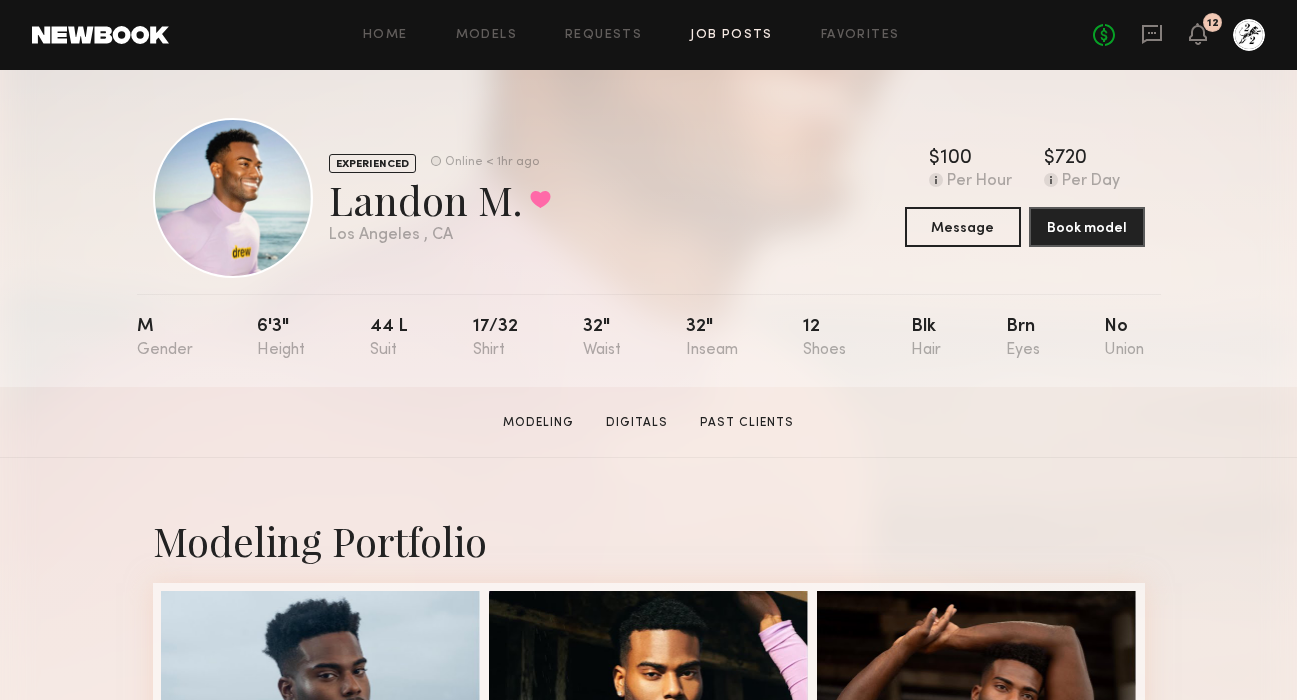 click on "Job Posts" 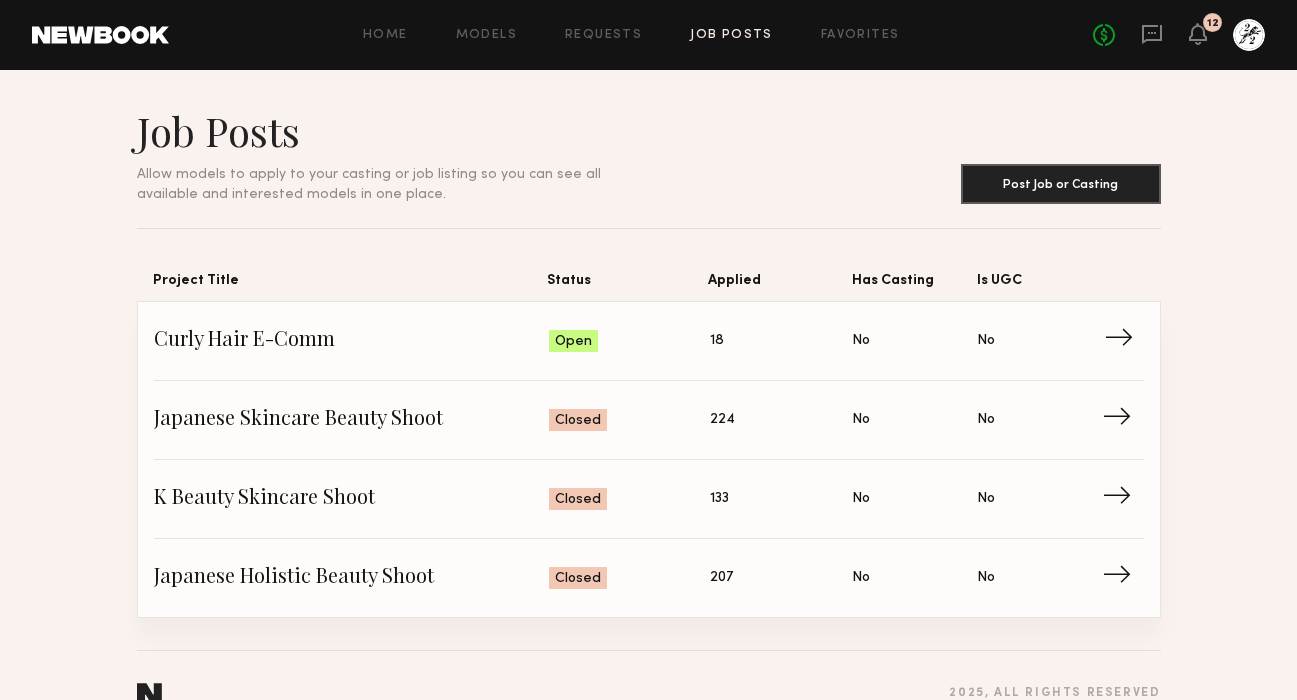 click on "Status: Open" 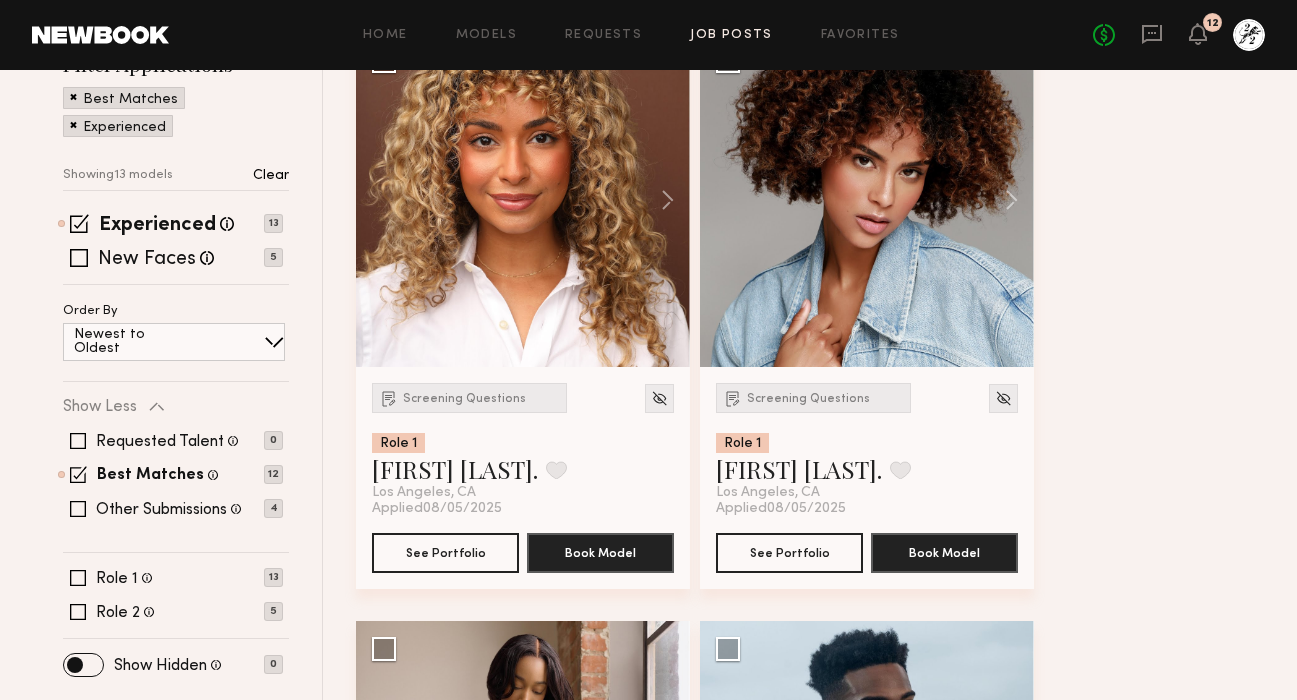 scroll, scrollTop: 234, scrollLeft: 0, axis: vertical 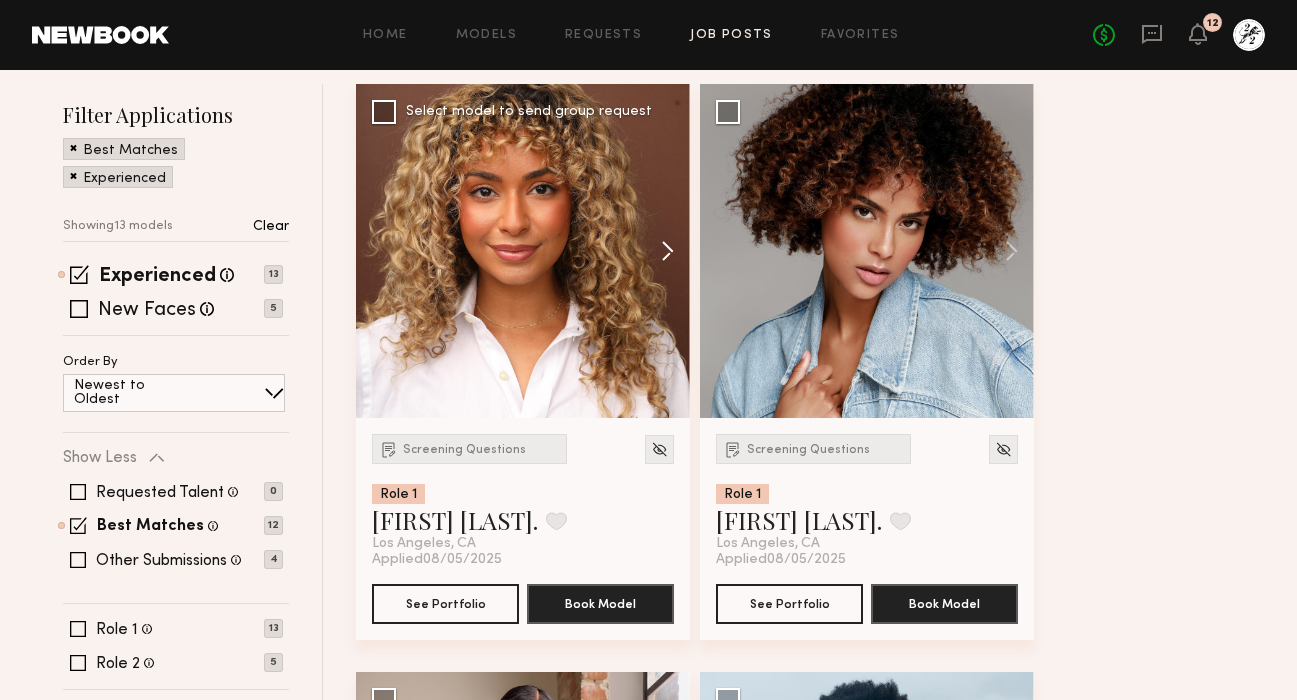 click 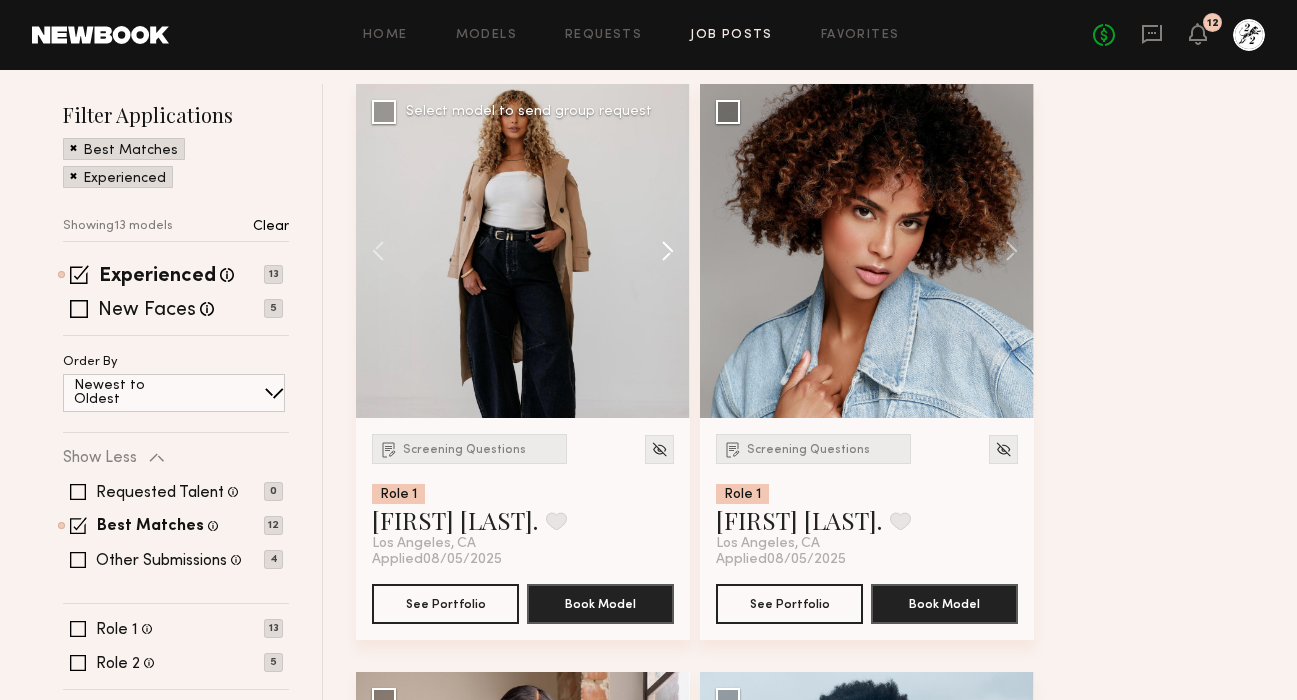 click 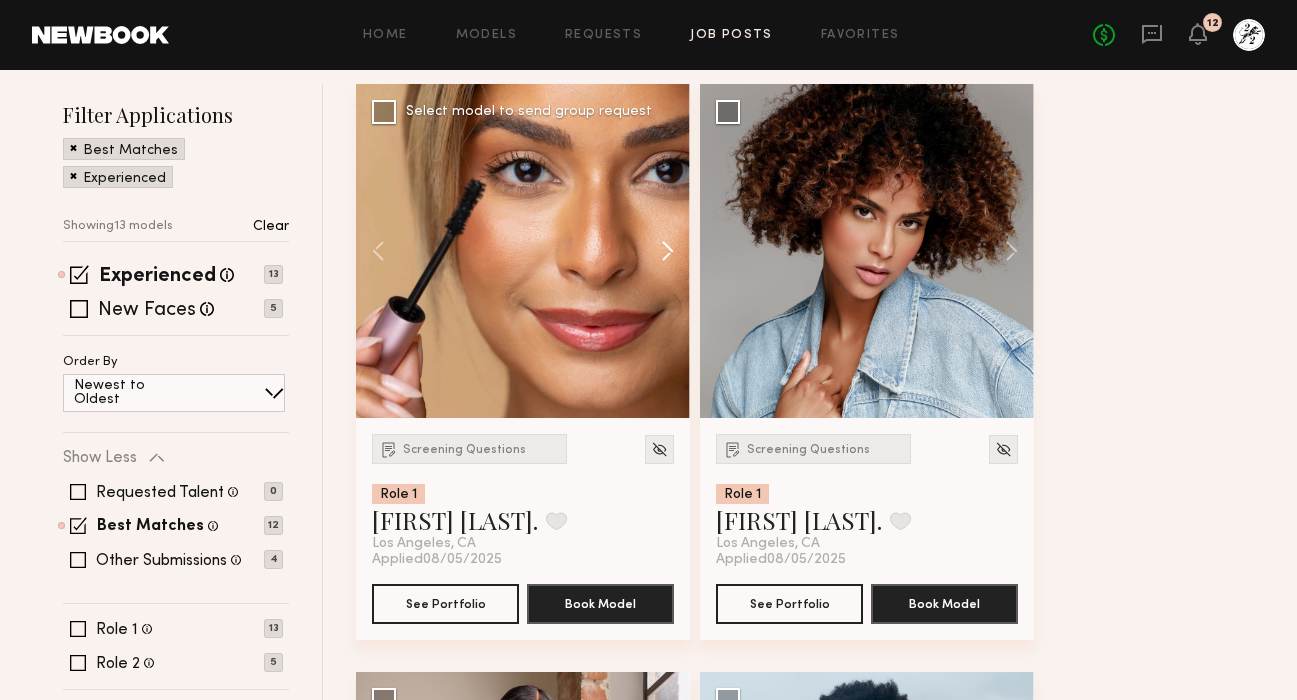 click 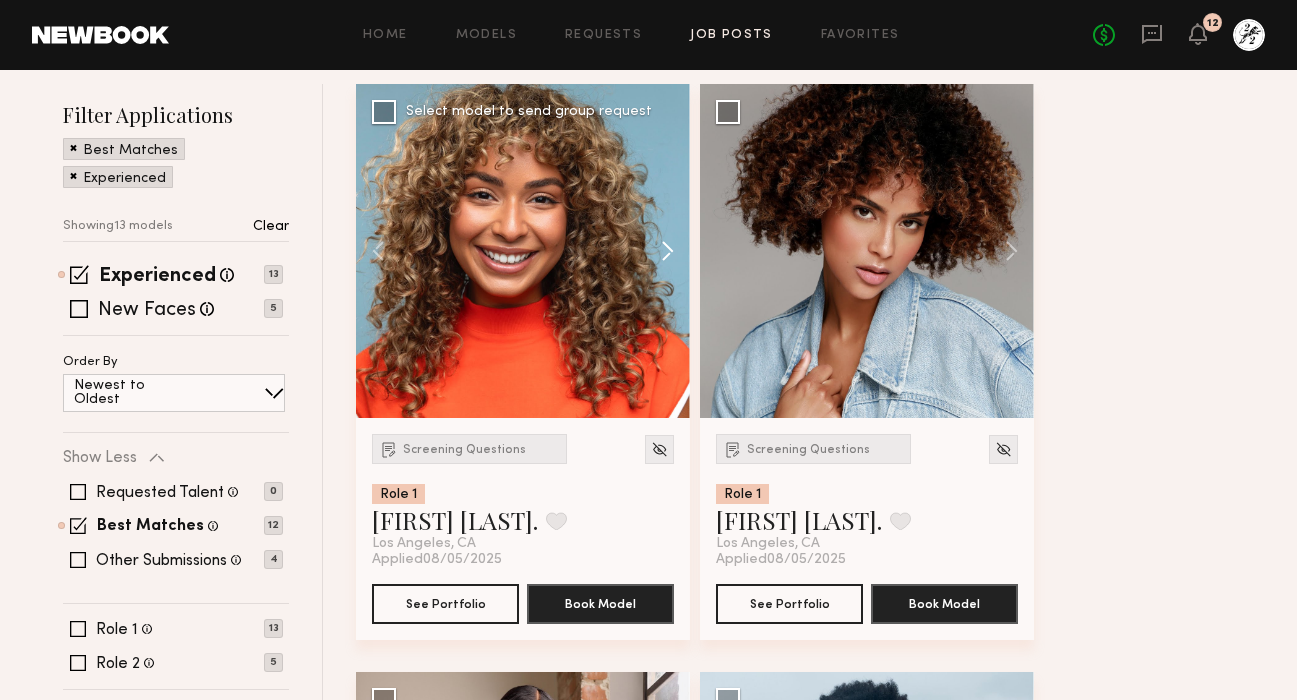 click 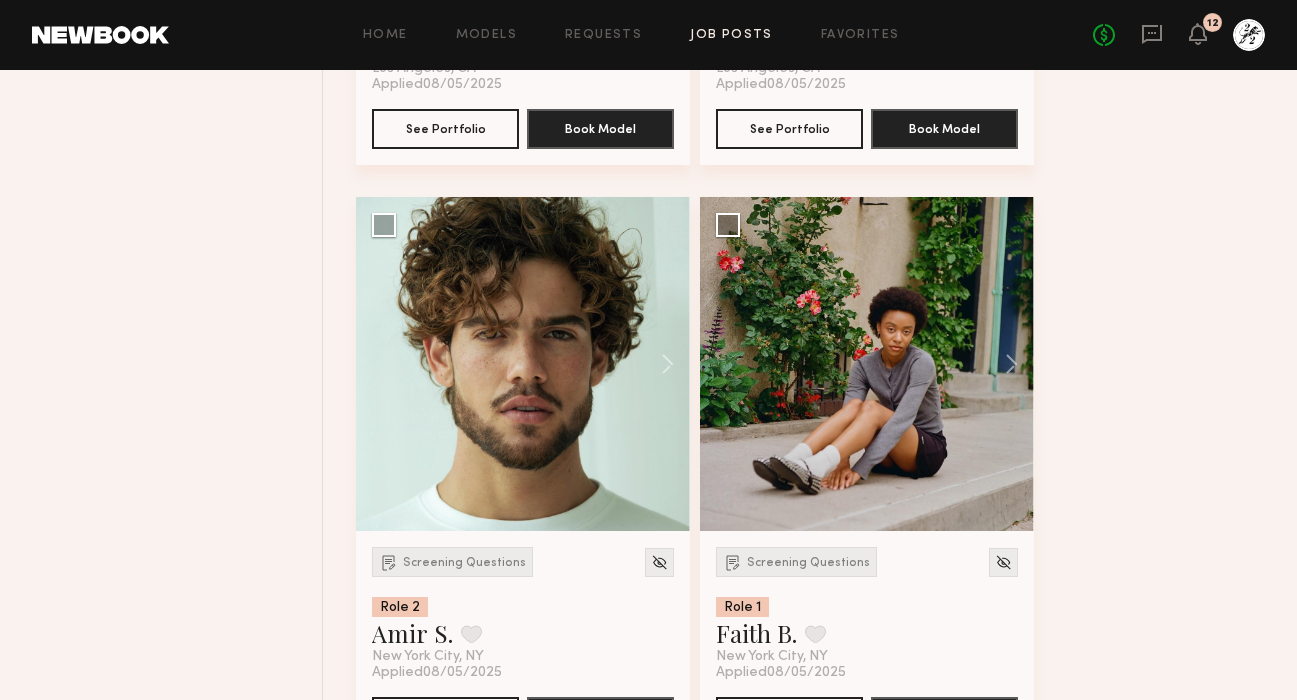 scroll, scrollTop: 1311, scrollLeft: 0, axis: vertical 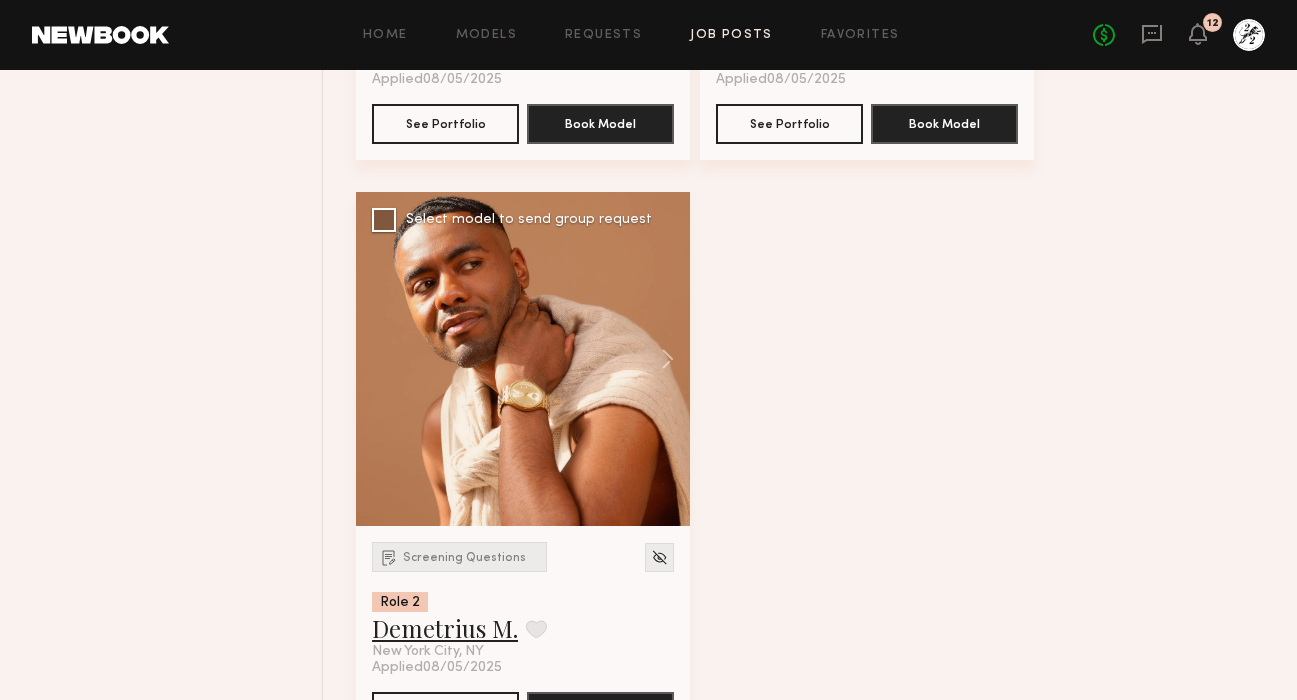 click on "Demetrius M." 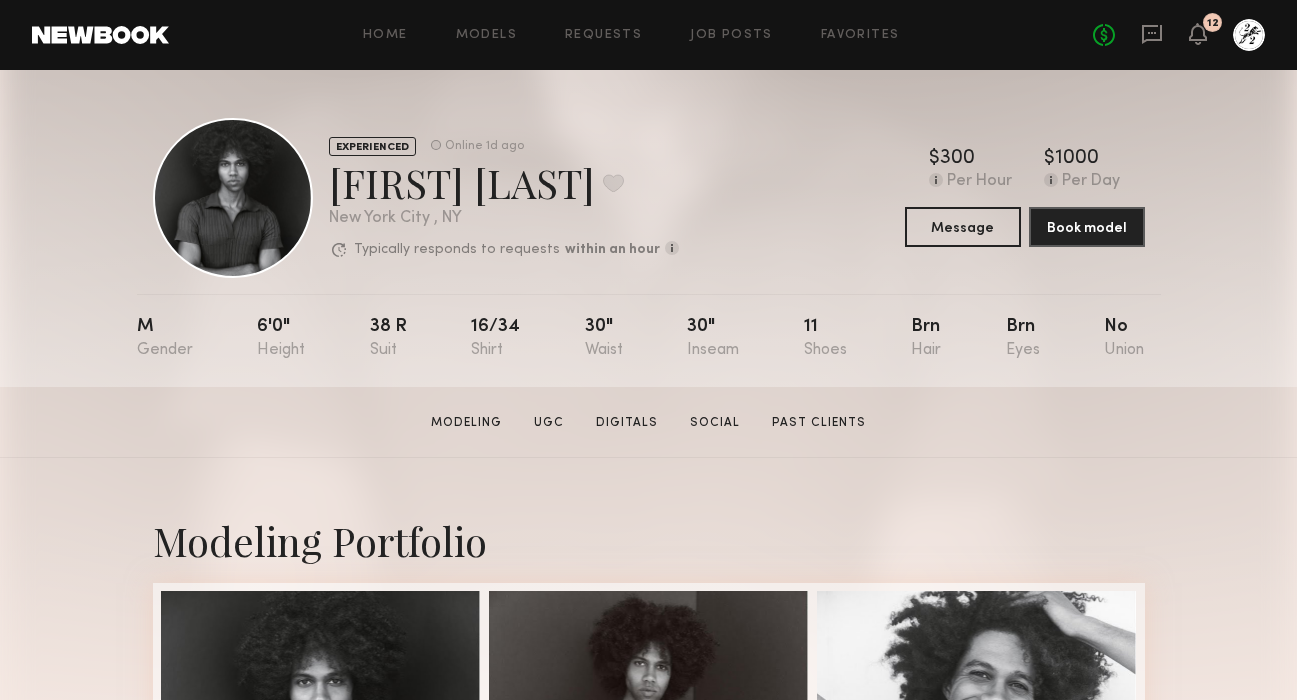 scroll, scrollTop: 0, scrollLeft: 0, axis: both 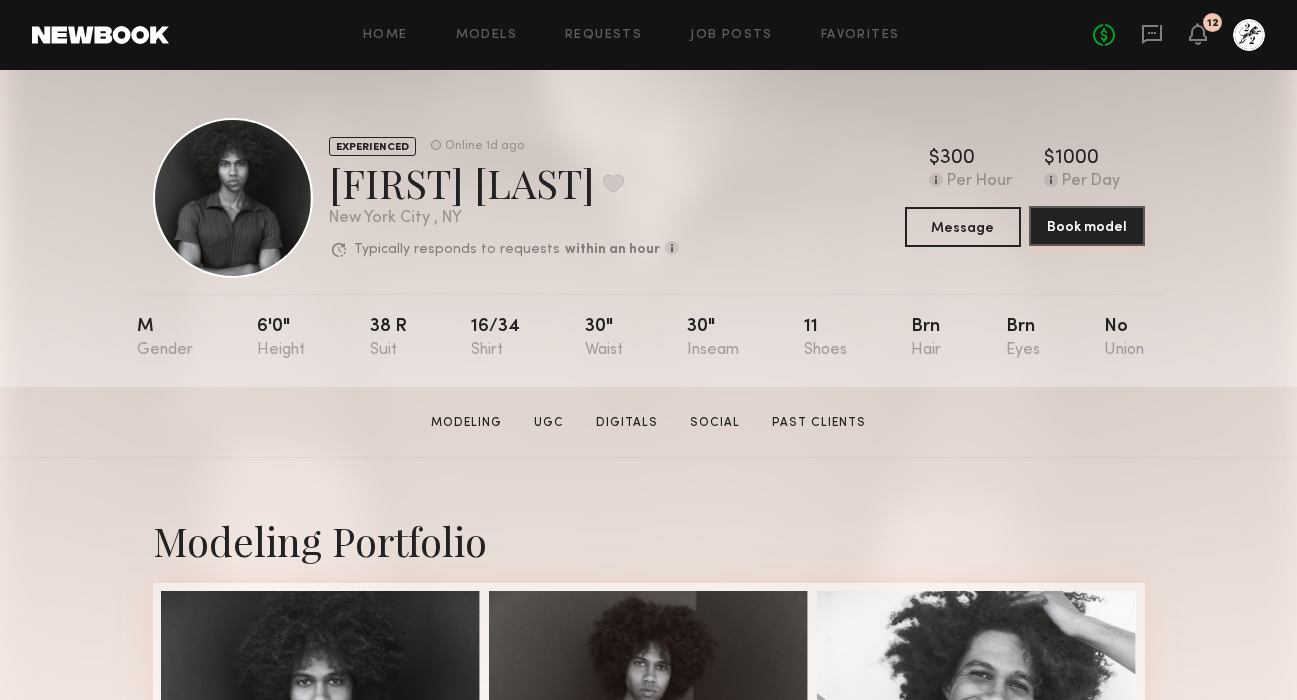 click on "Book model" 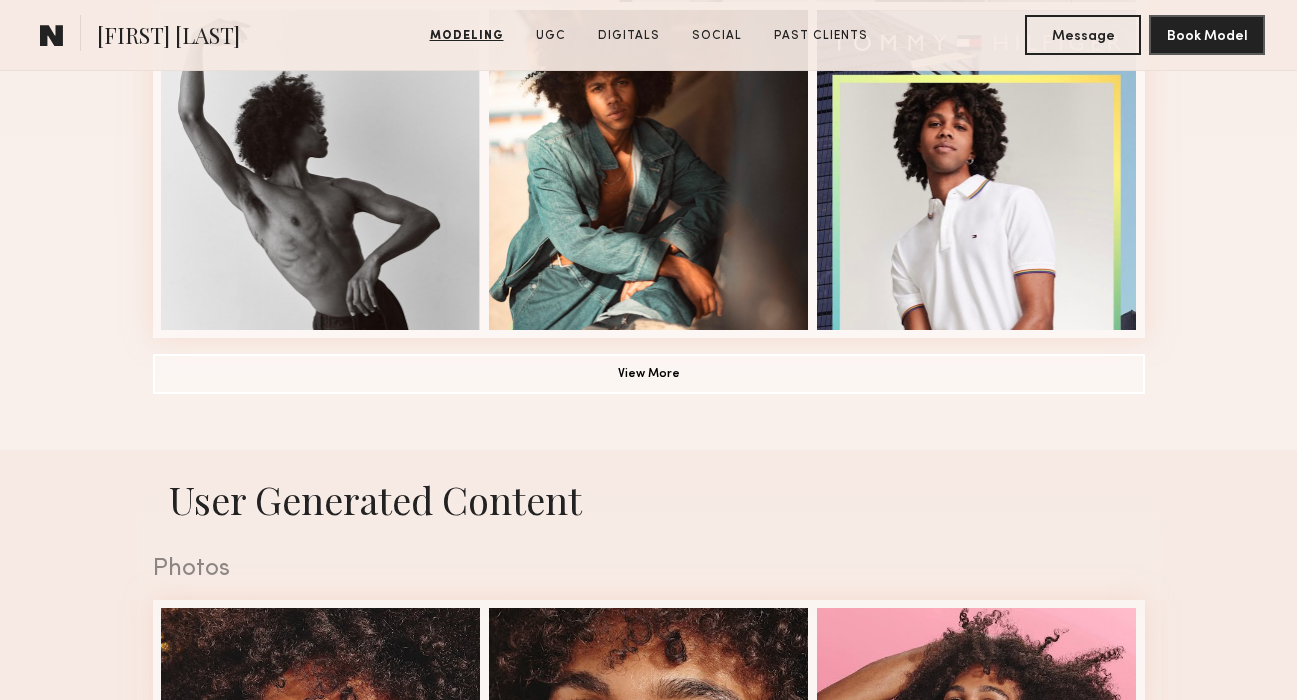 scroll, scrollTop: 1939, scrollLeft: 0, axis: vertical 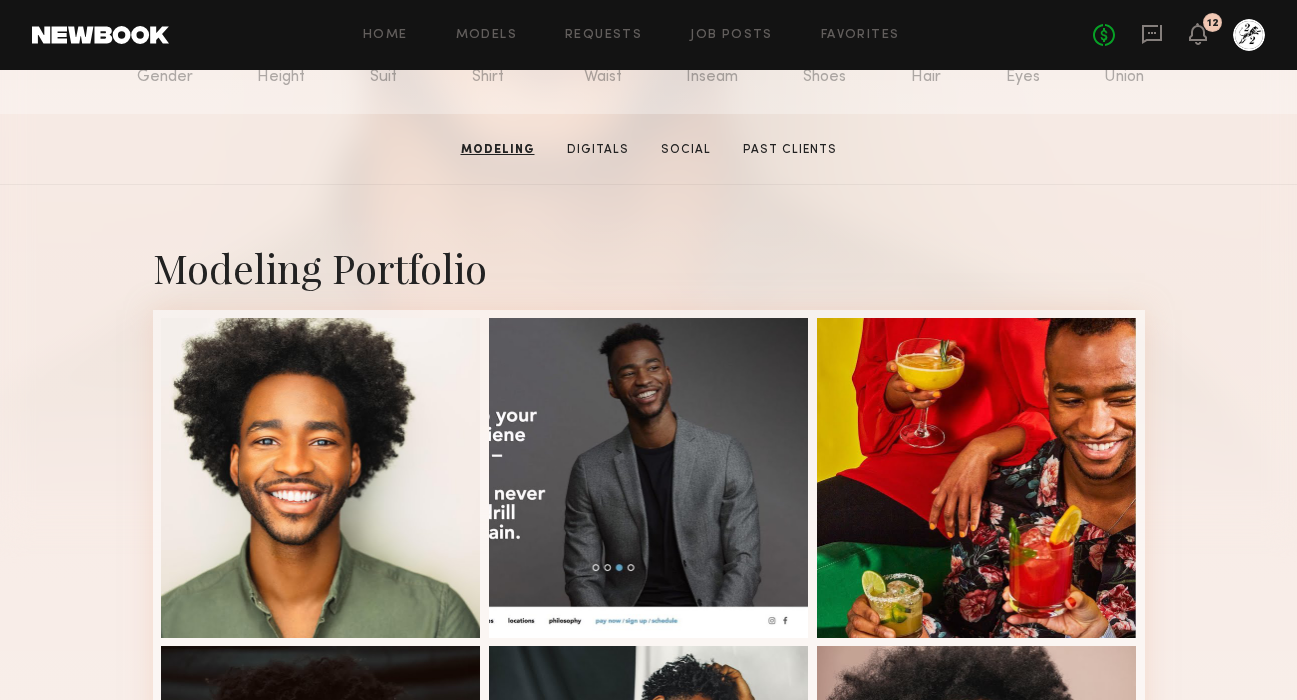 click on "[FIRST] [MIDDLE_INITIAL]. [LAST] [WORD] [WORD] [WORD] [WORD] [WORD]" 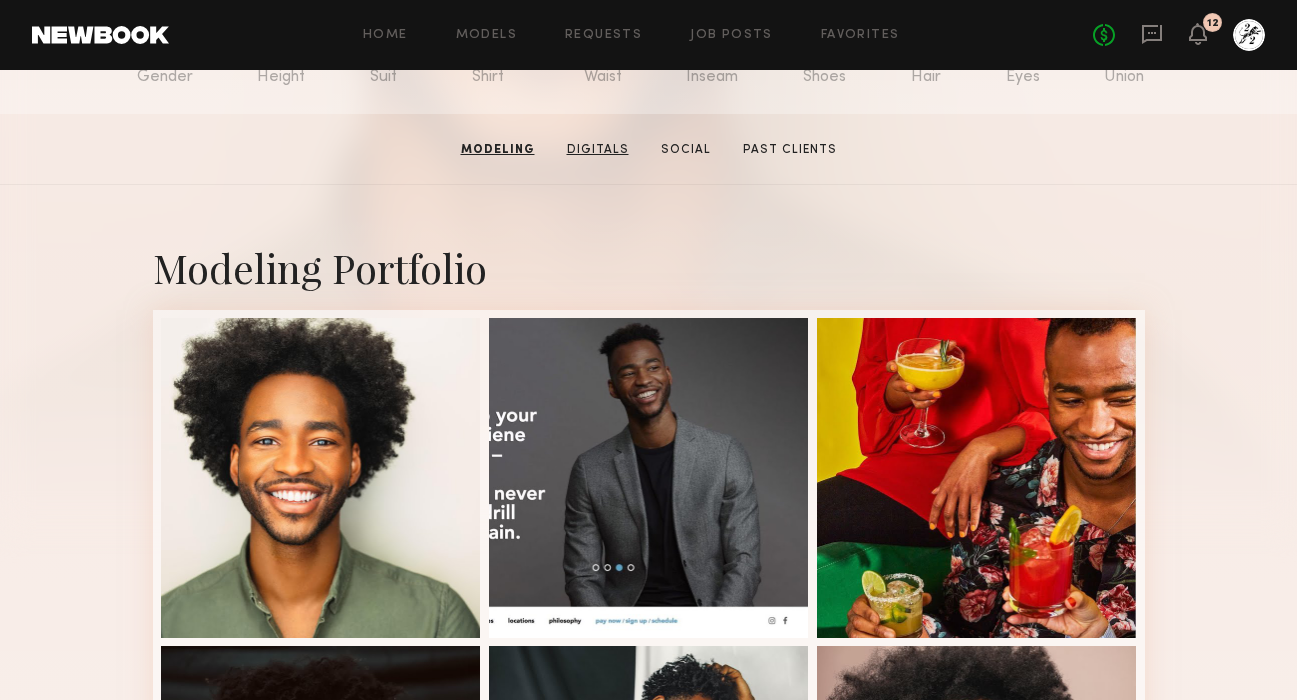 click on "Digitals" 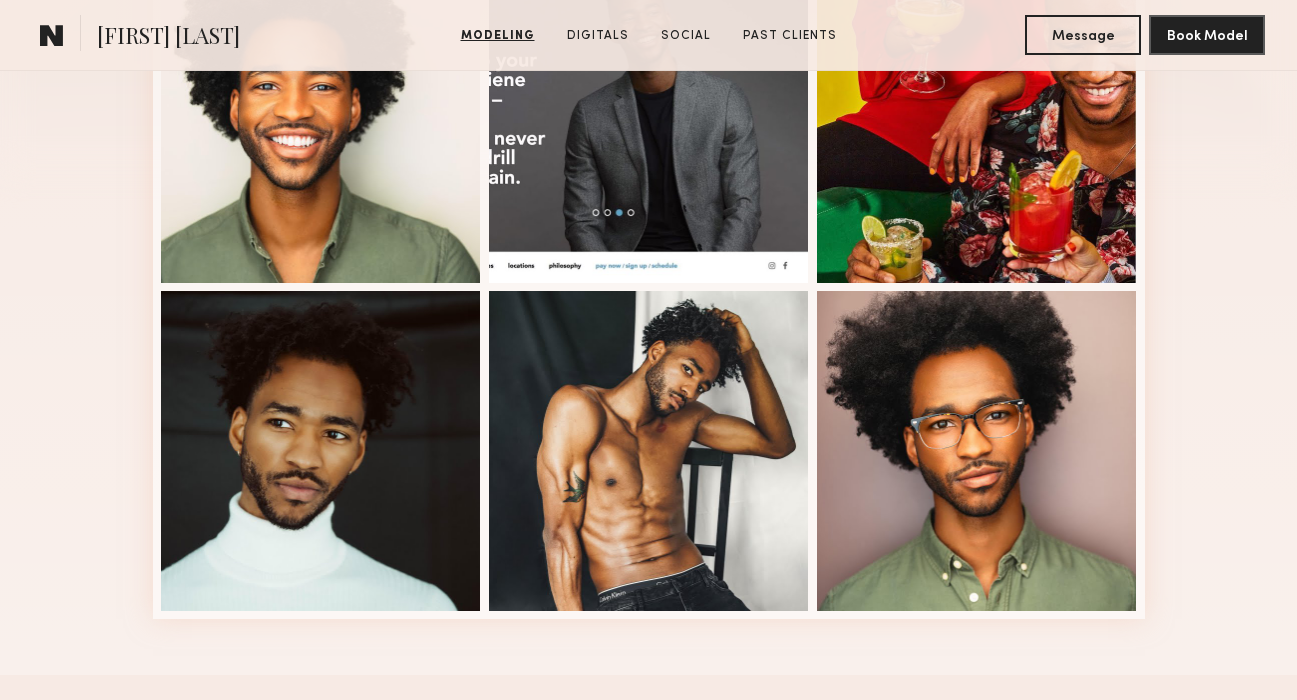 scroll, scrollTop: 641, scrollLeft: 0, axis: vertical 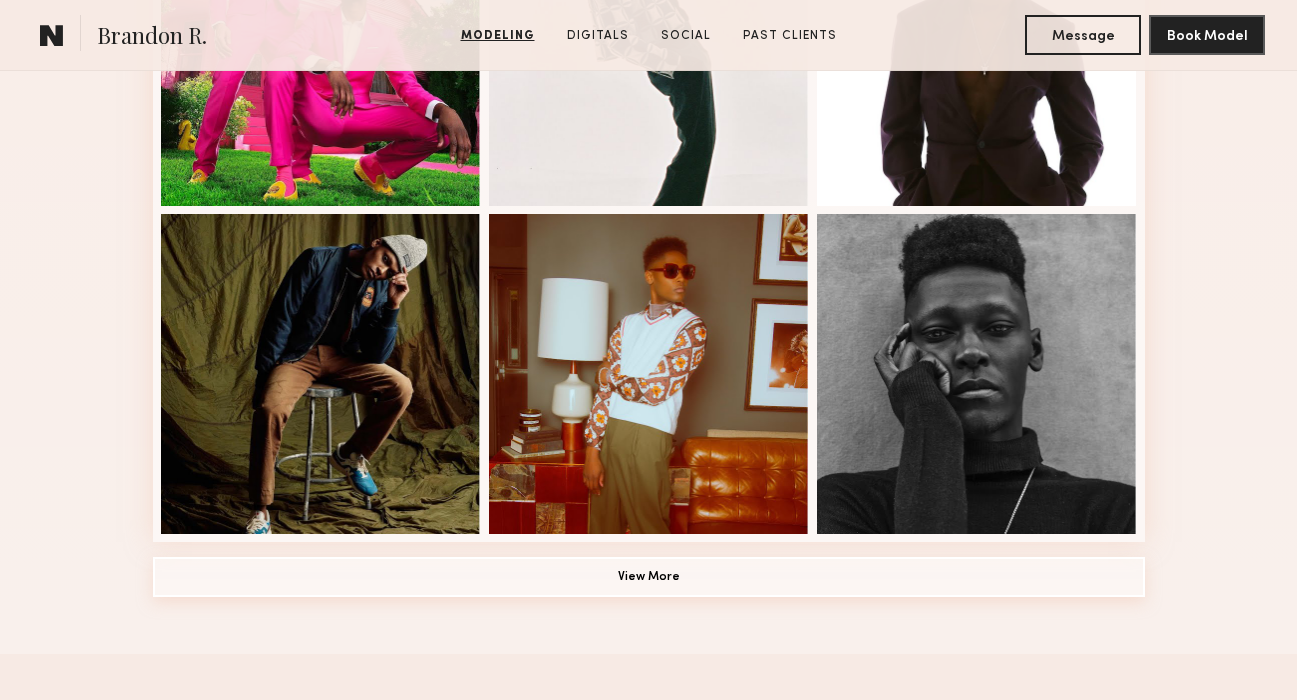 click on "View More" 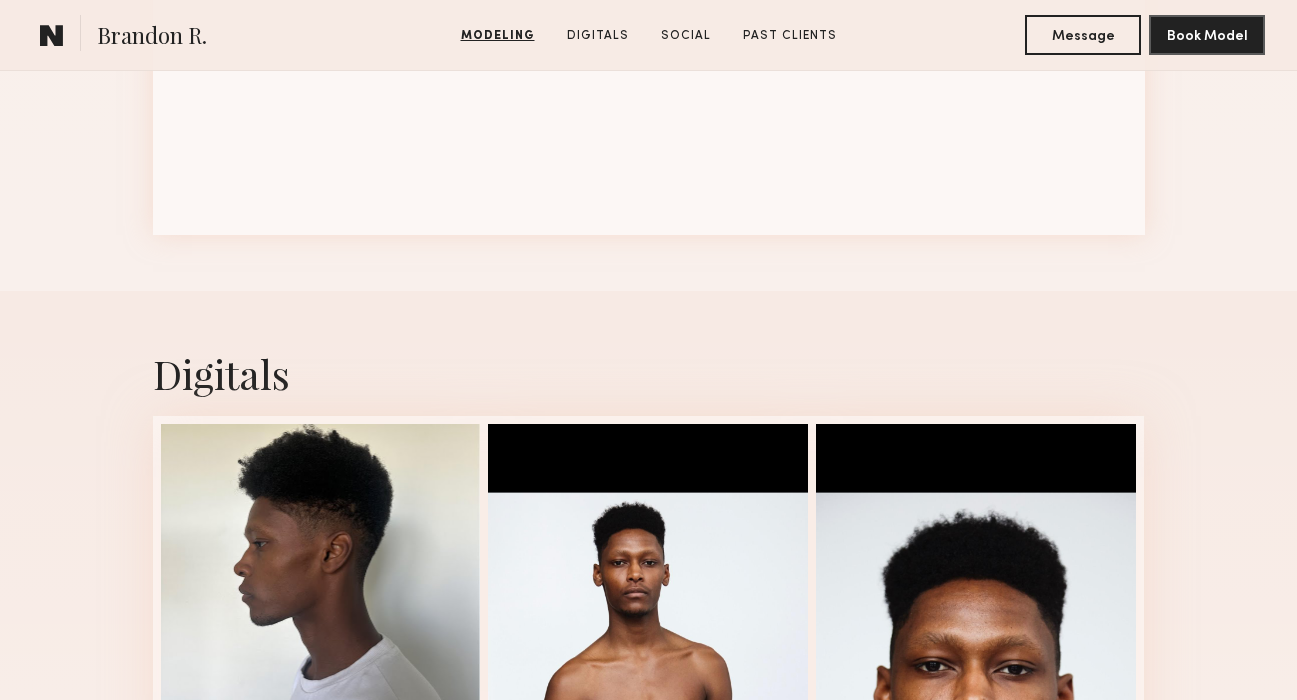scroll, scrollTop: 3158, scrollLeft: 0, axis: vertical 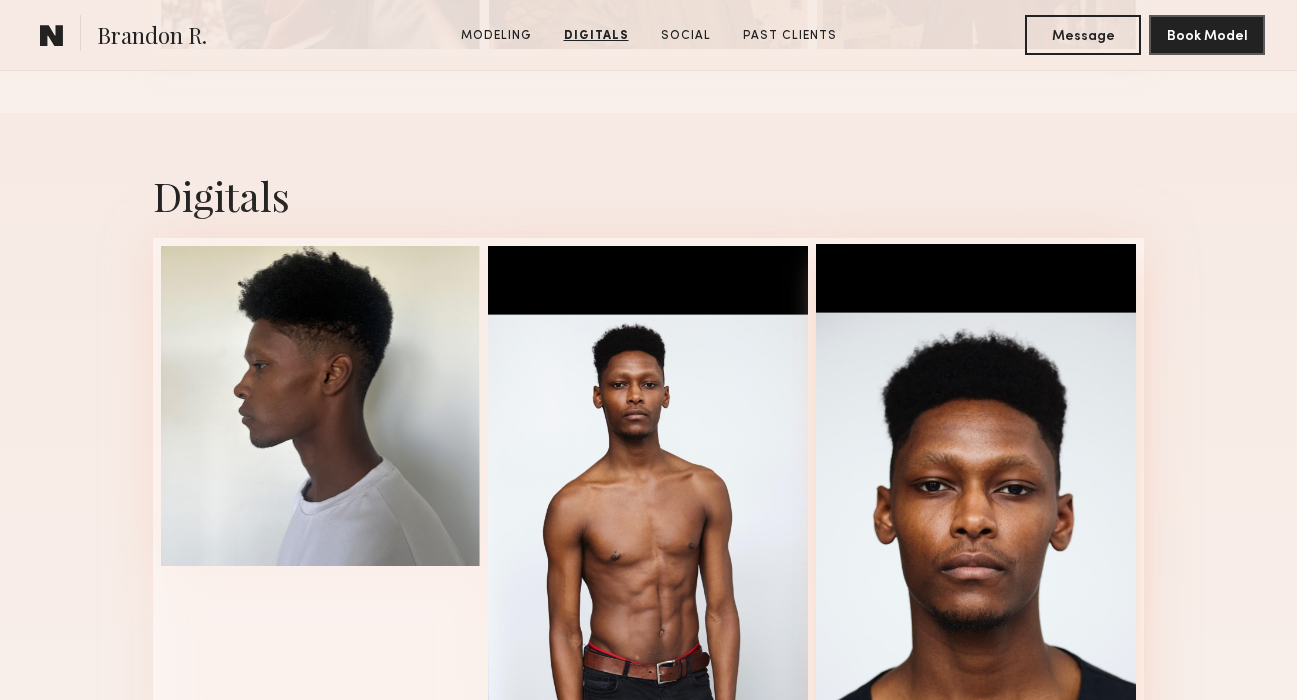 click at bounding box center [976, 568] 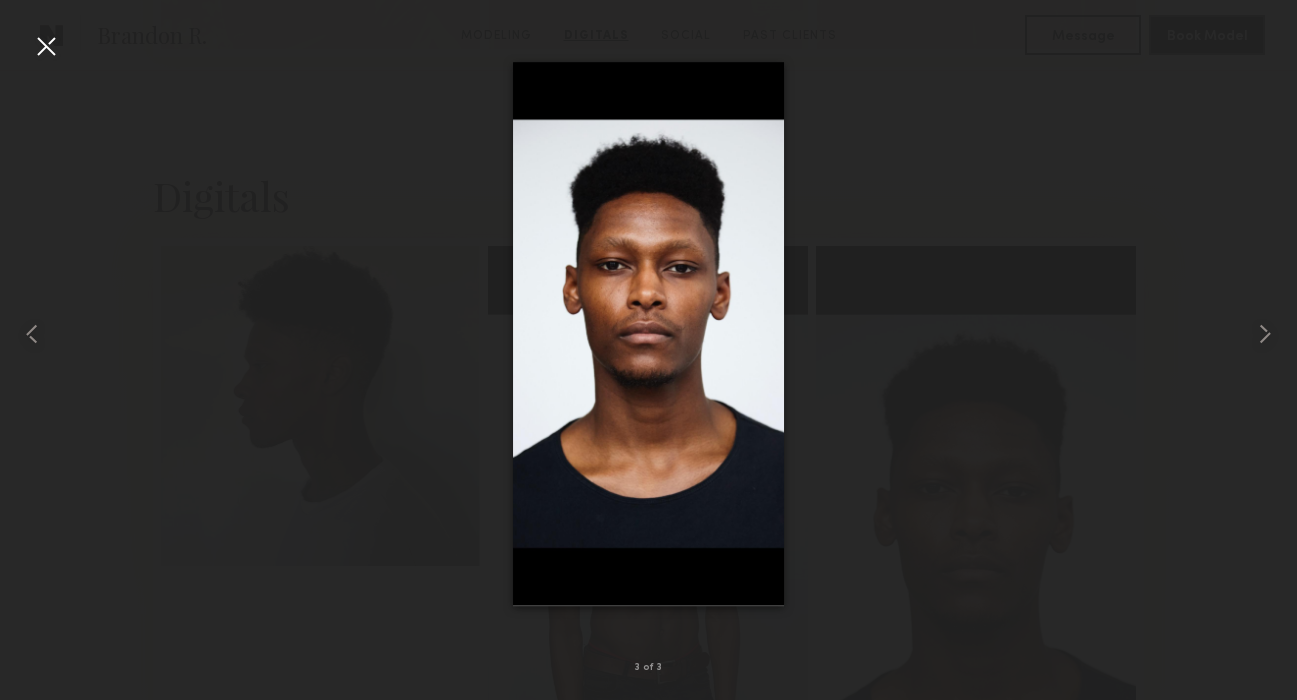 click at bounding box center [648, 334] 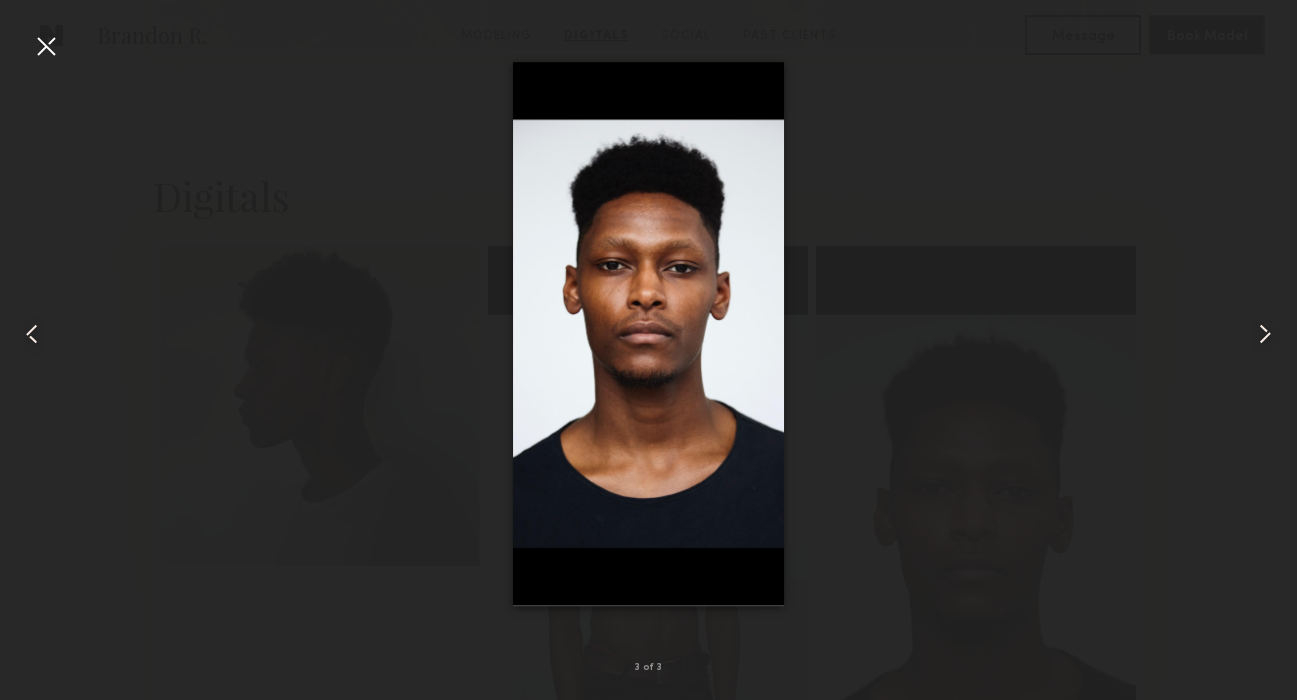 click at bounding box center (648, 334) 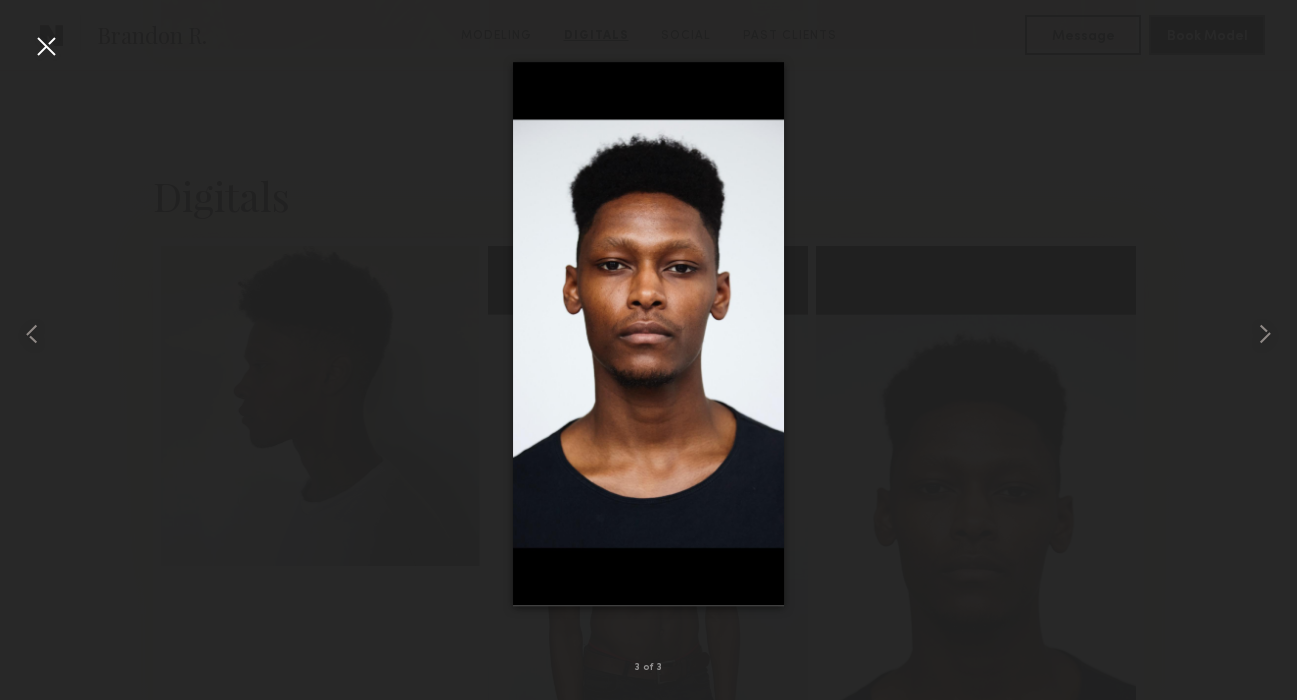 click at bounding box center [46, 46] 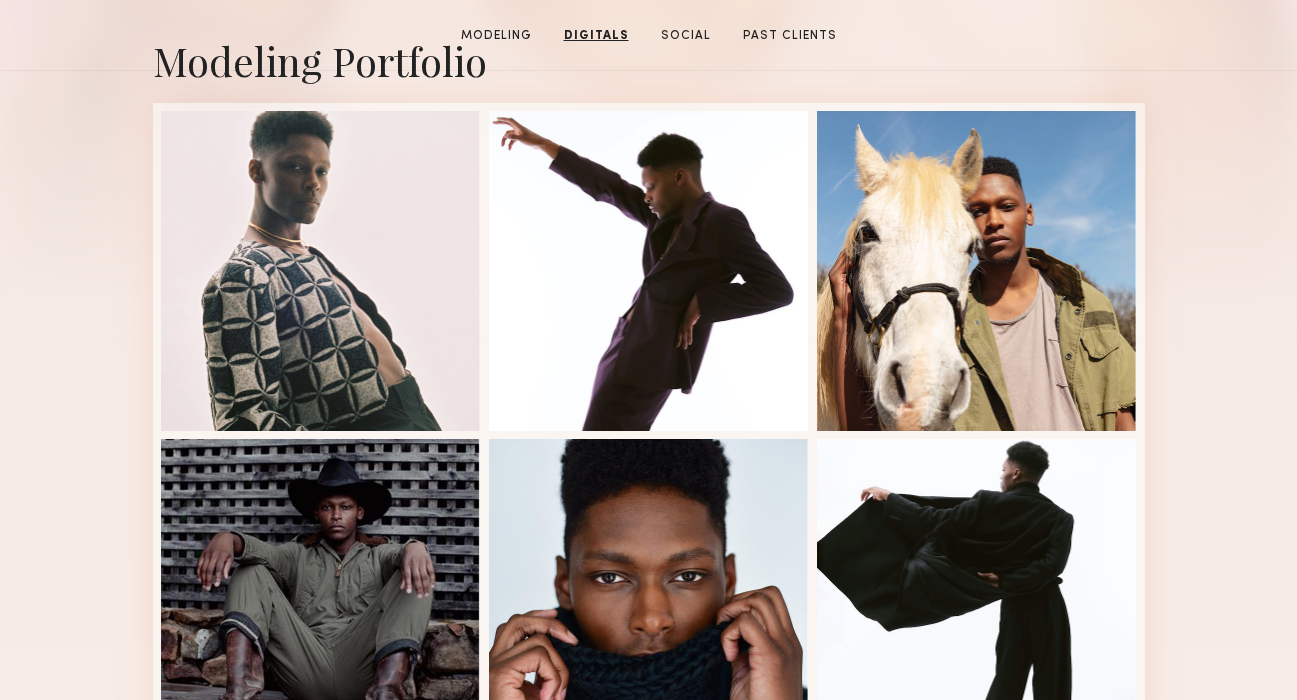 scroll, scrollTop: 0, scrollLeft: 0, axis: both 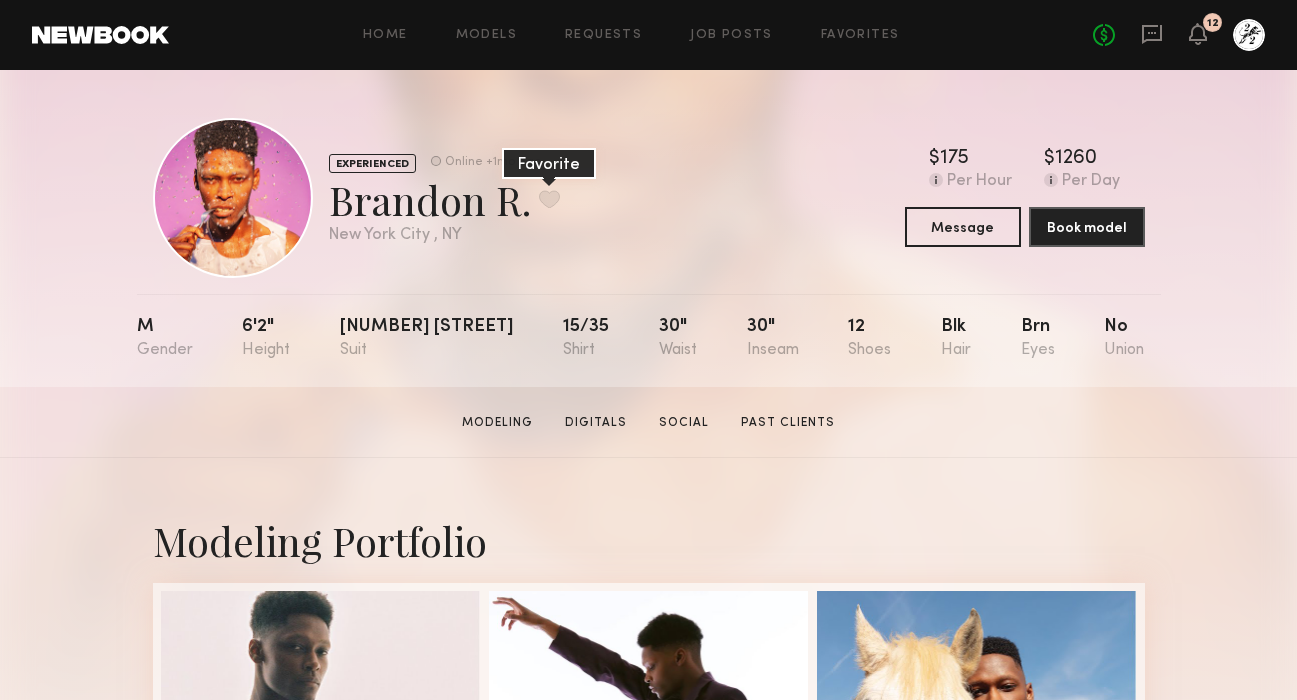 click 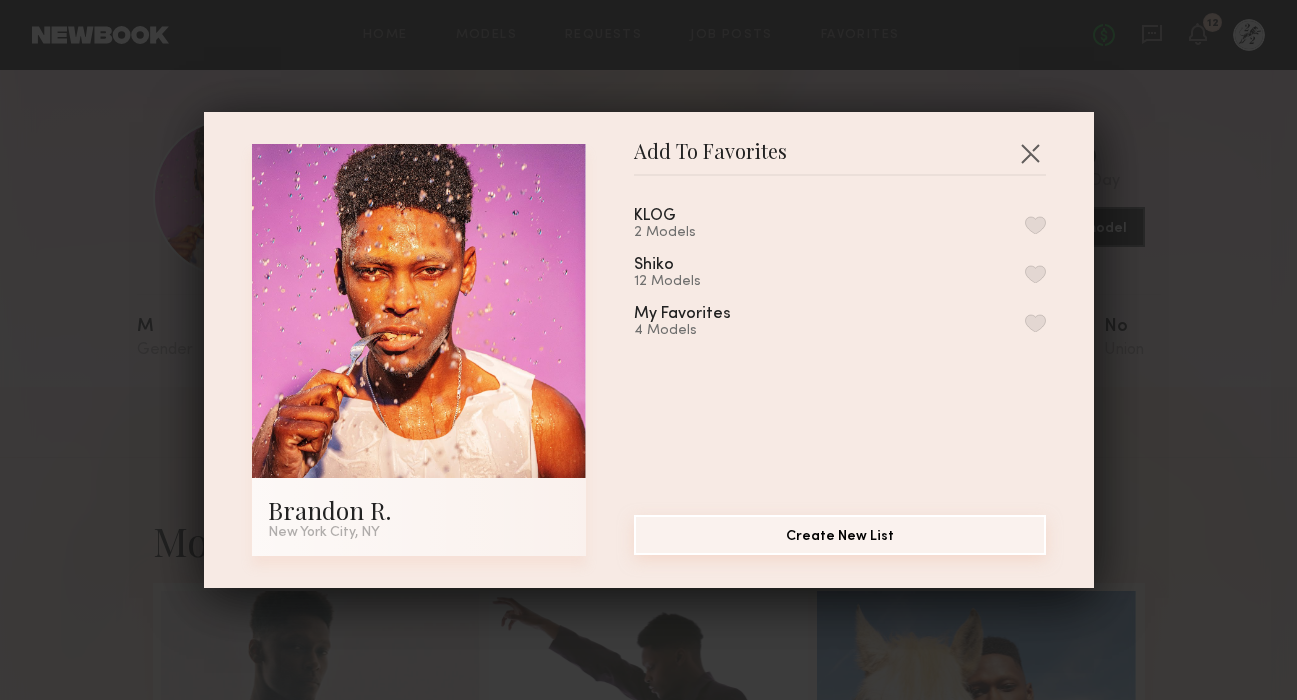 click on "Create New List" at bounding box center [840, 535] 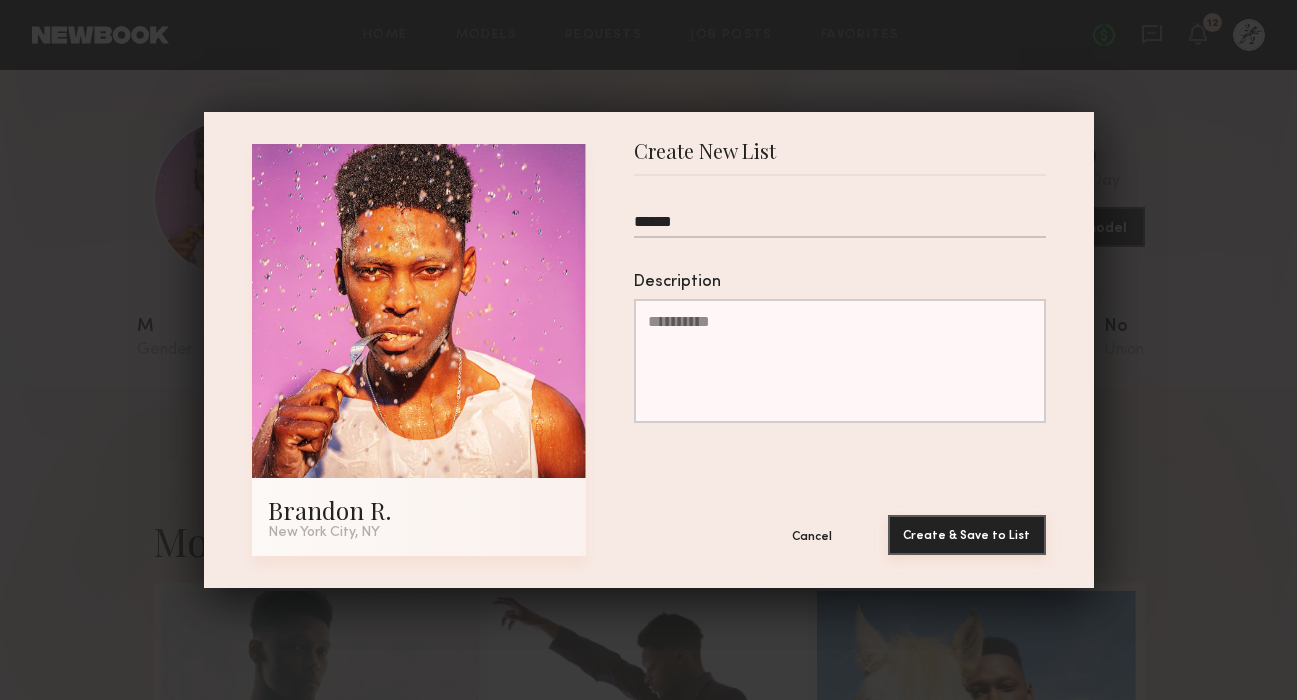 type on "******" 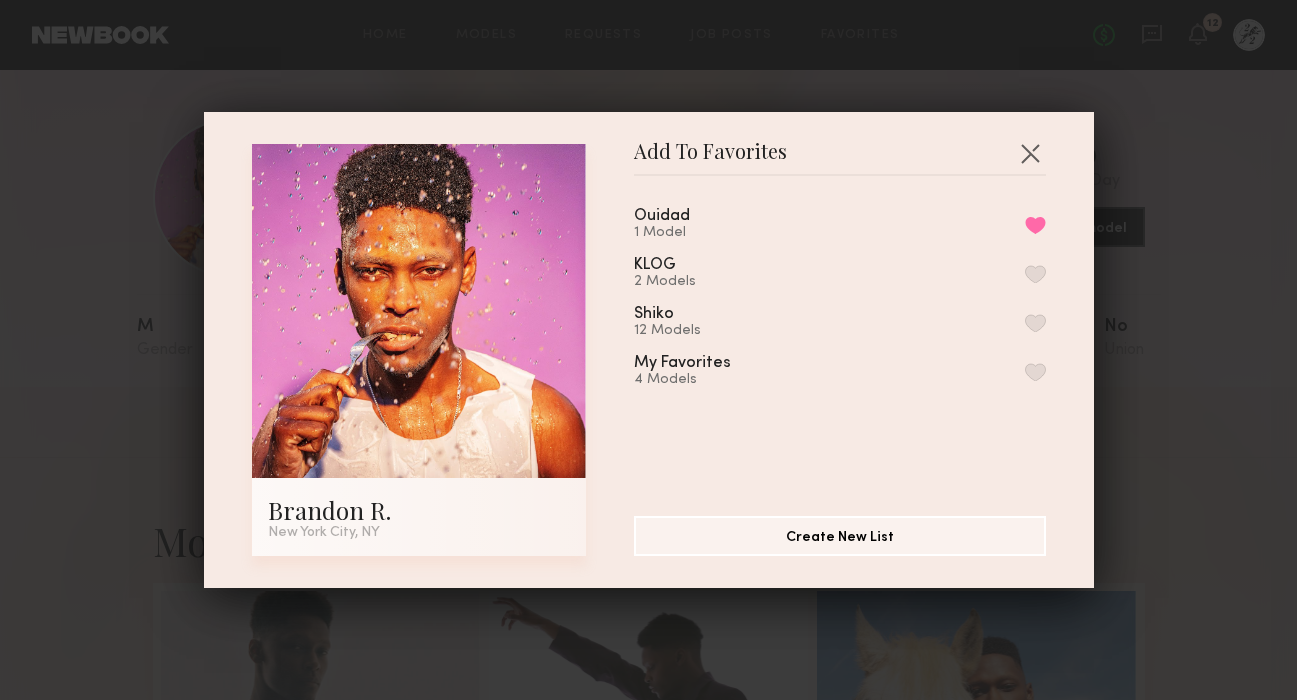 click on "Add To Favorites [FIRST] [INITIAL]. [CITY], [STATE] Add To Favorites [BRAND] 1   Models Remove from favorite list KLOG 2   Models Shiko 12   Models My Favorites 4   Models Create New List" at bounding box center (648, 350) 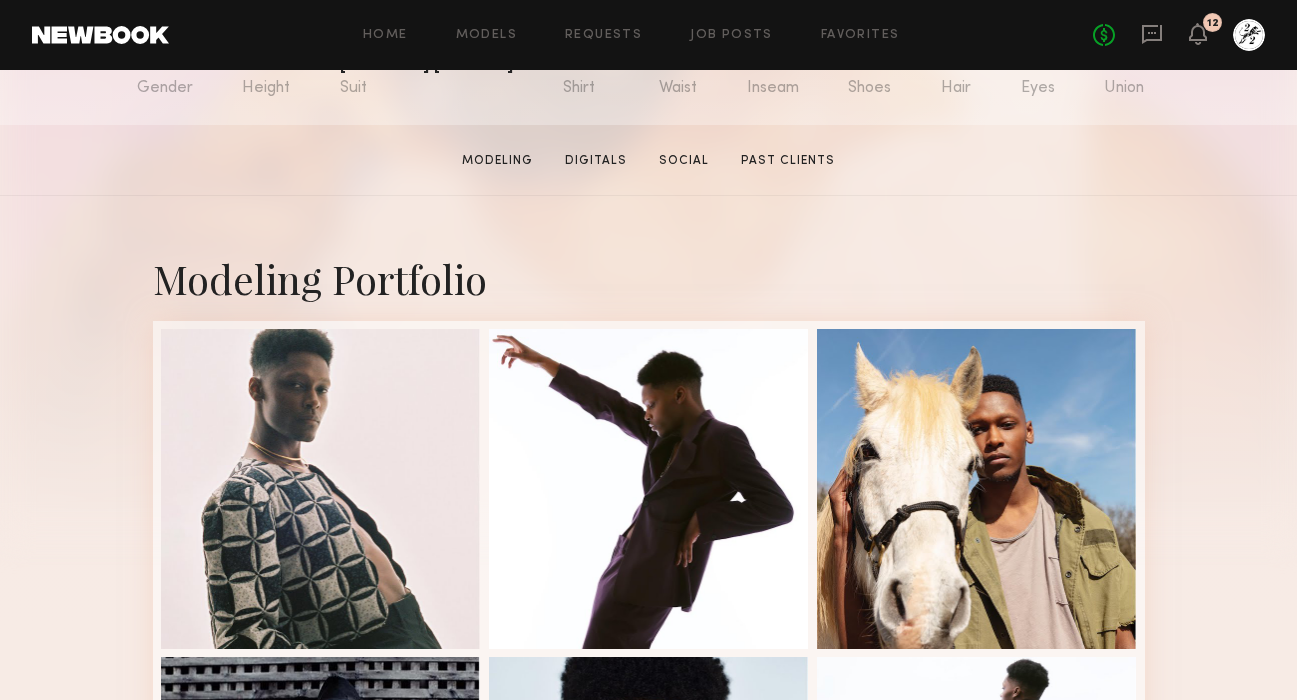 scroll, scrollTop: 307, scrollLeft: 0, axis: vertical 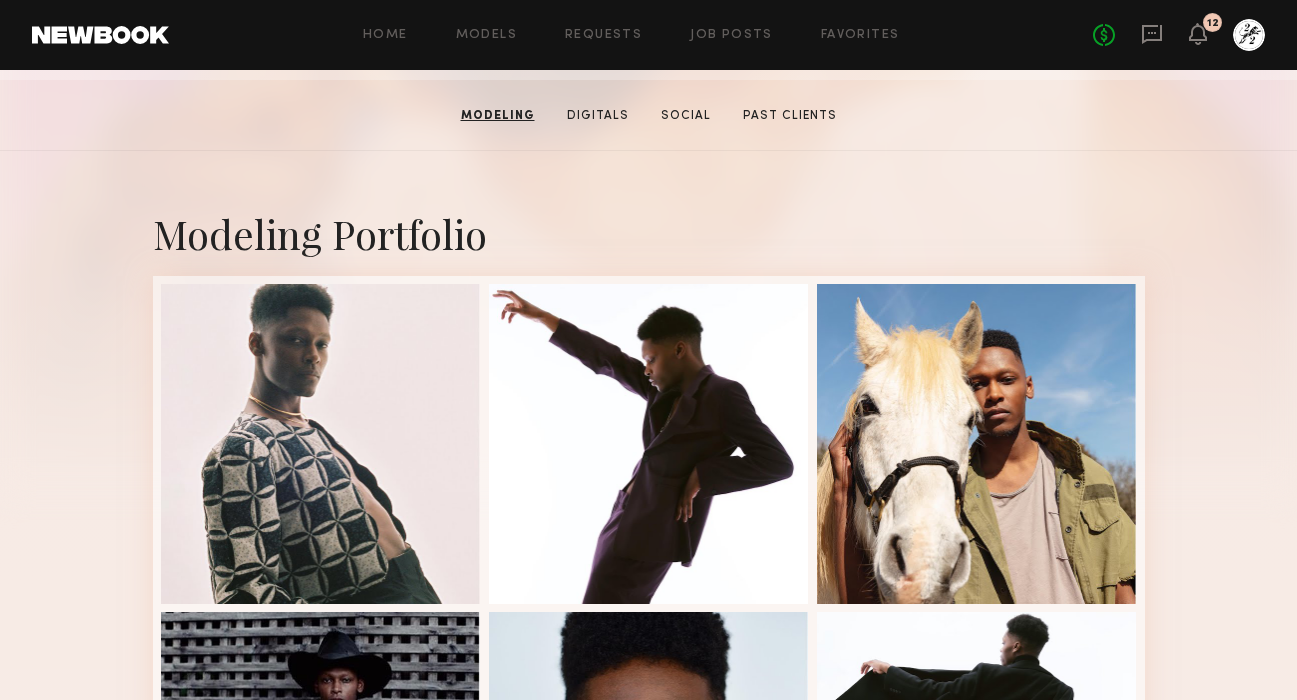 click at bounding box center (321, 444) 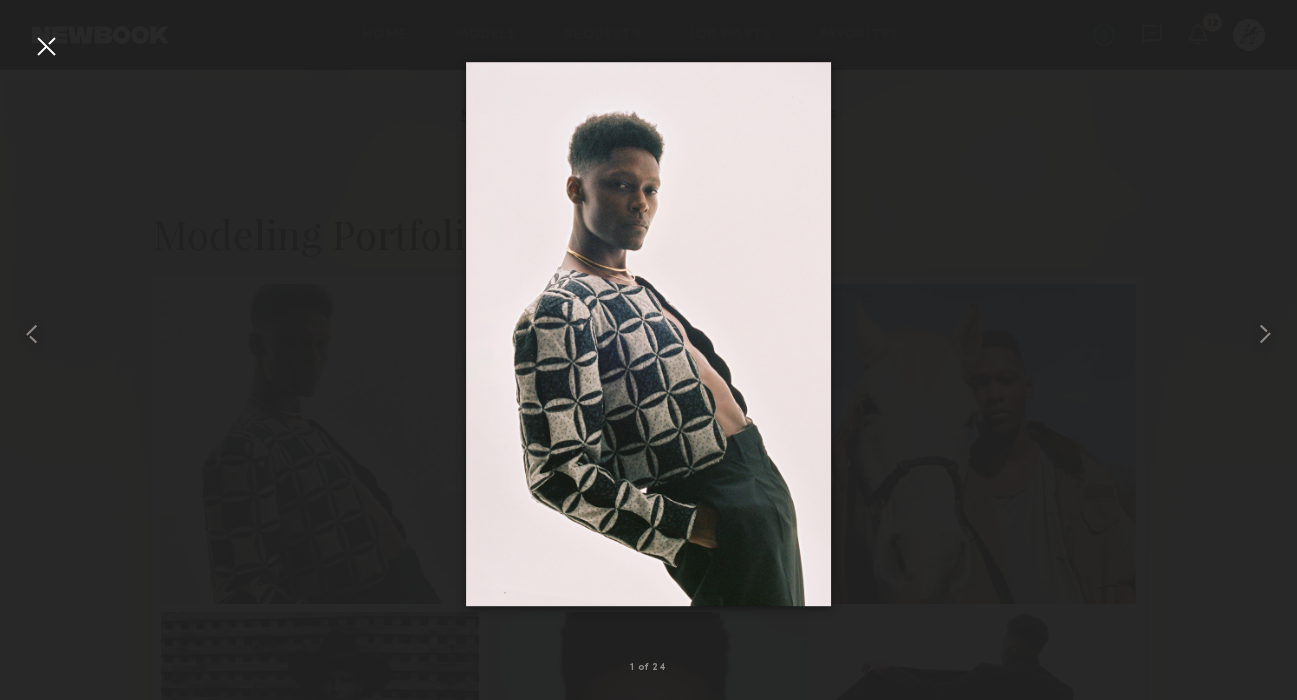 click at bounding box center [46, 46] 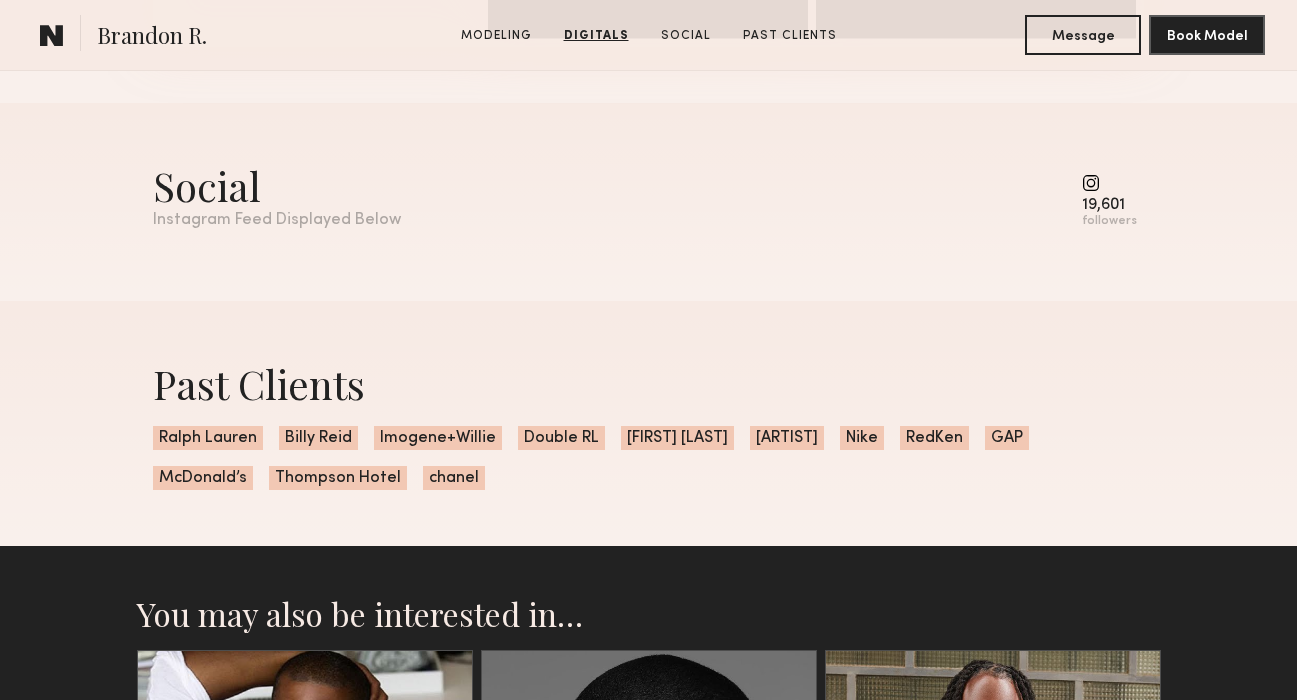scroll, scrollTop: 4042, scrollLeft: 0, axis: vertical 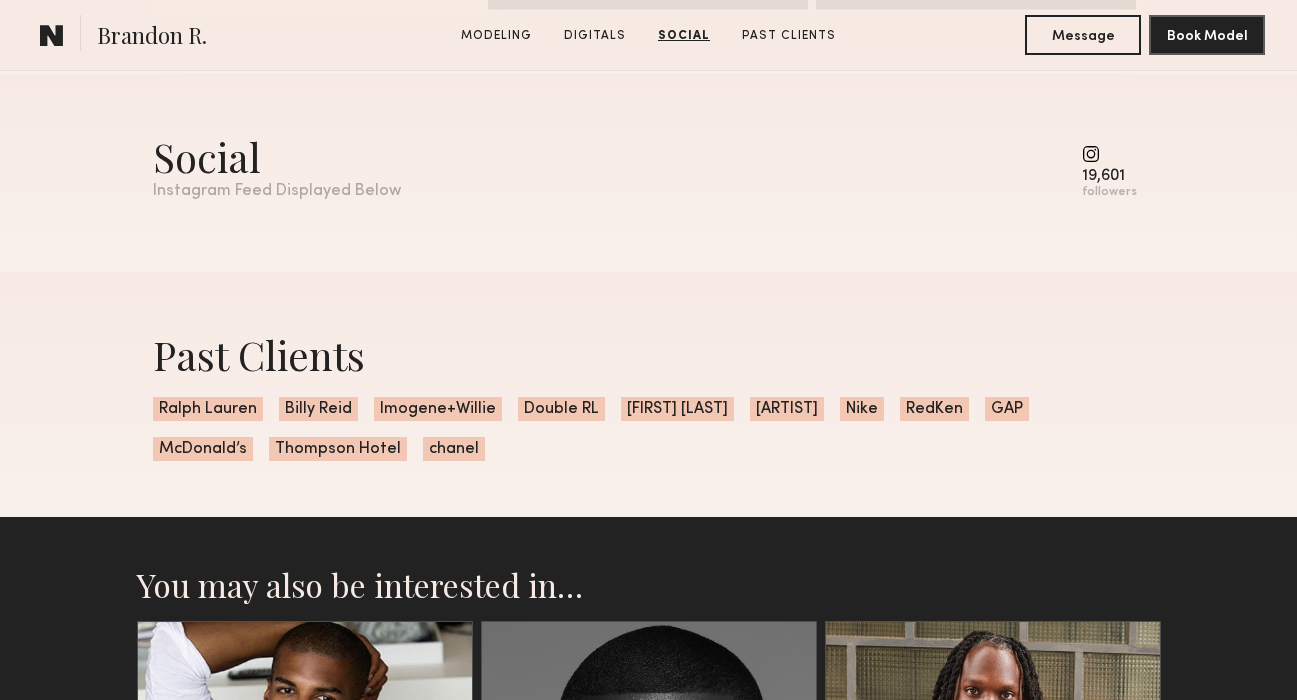 click on "Social Instagram Feed Displayed Below 19,601 followers" at bounding box center (649, 165) 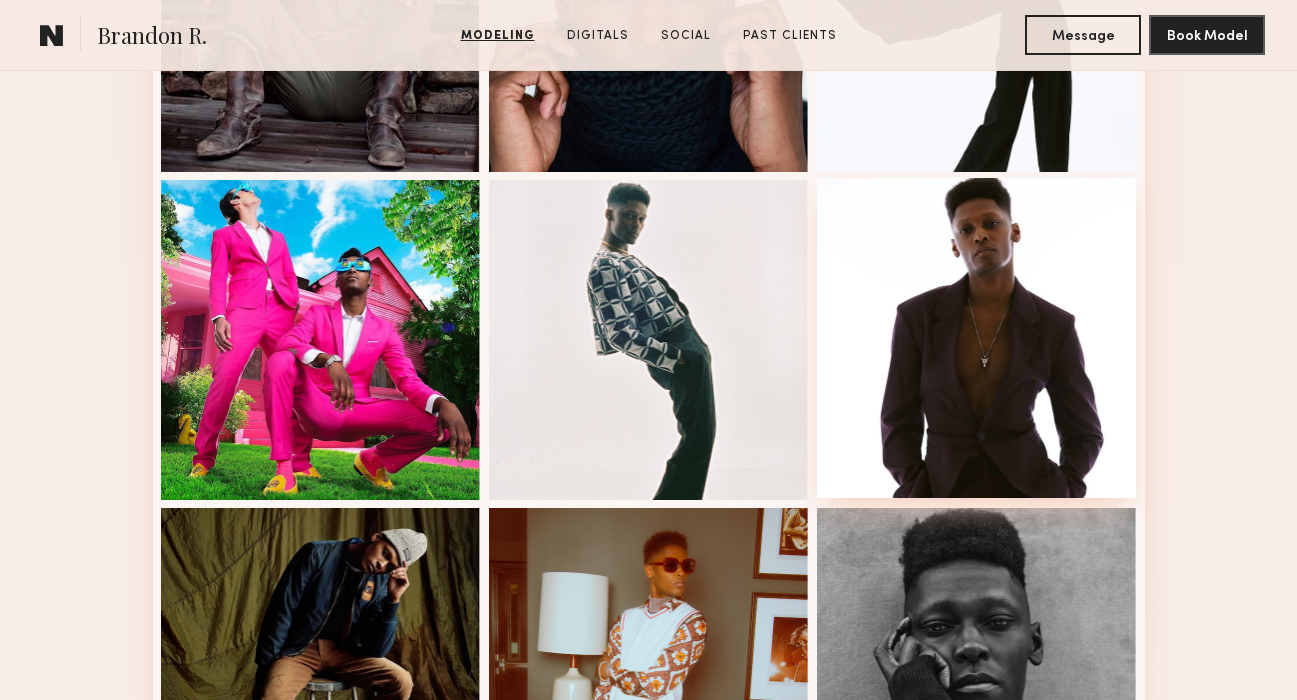 scroll, scrollTop: 1202, scrollLeft: 0, axis: vertical 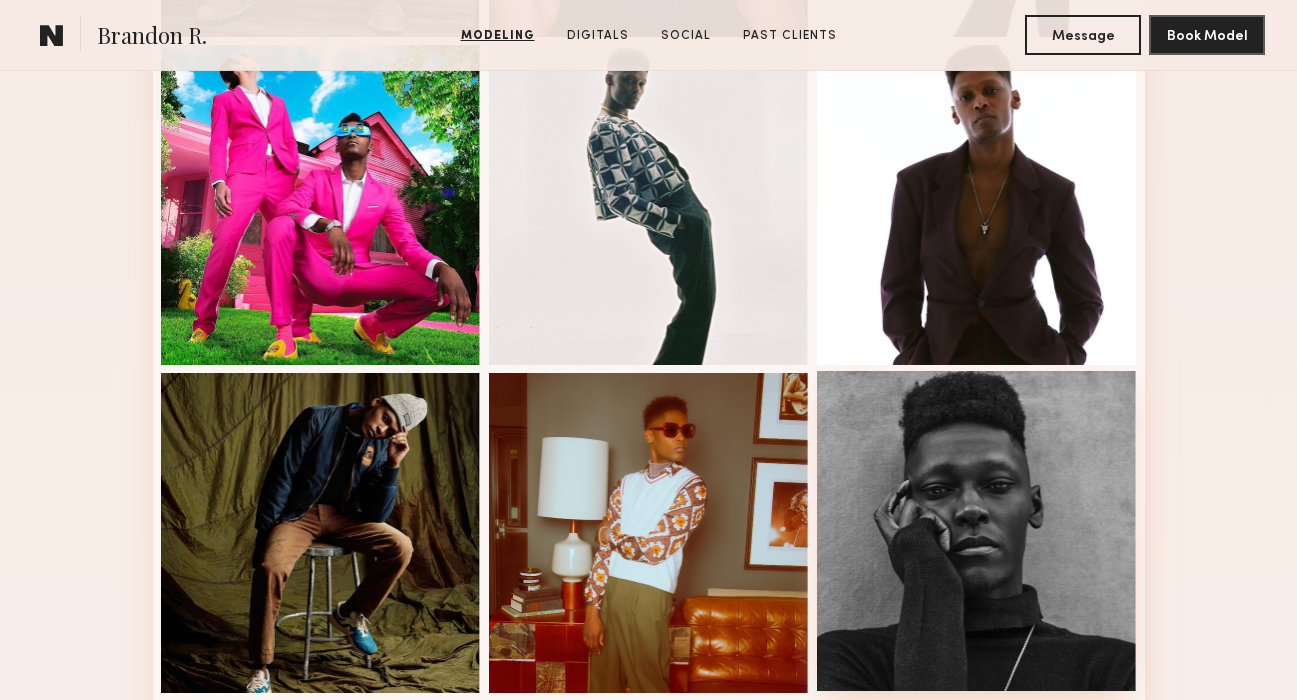 click at bounding box center [977, 531] 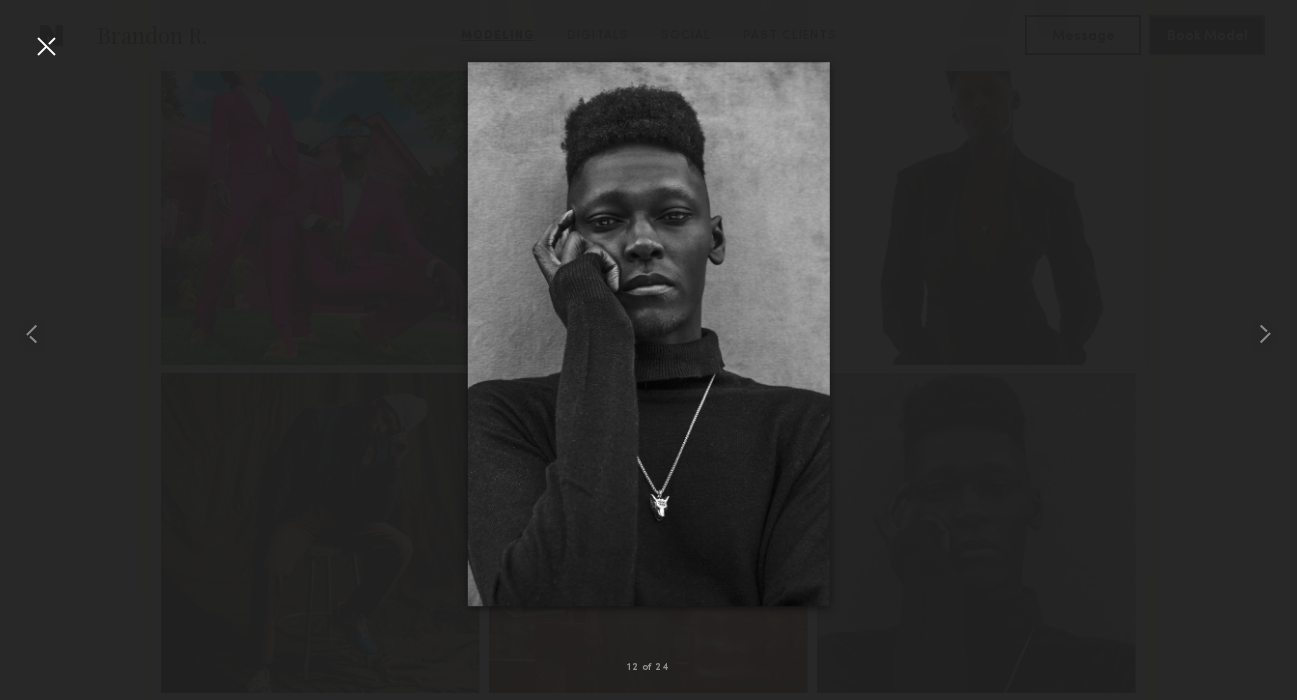 click at bounding box center (648, 334) 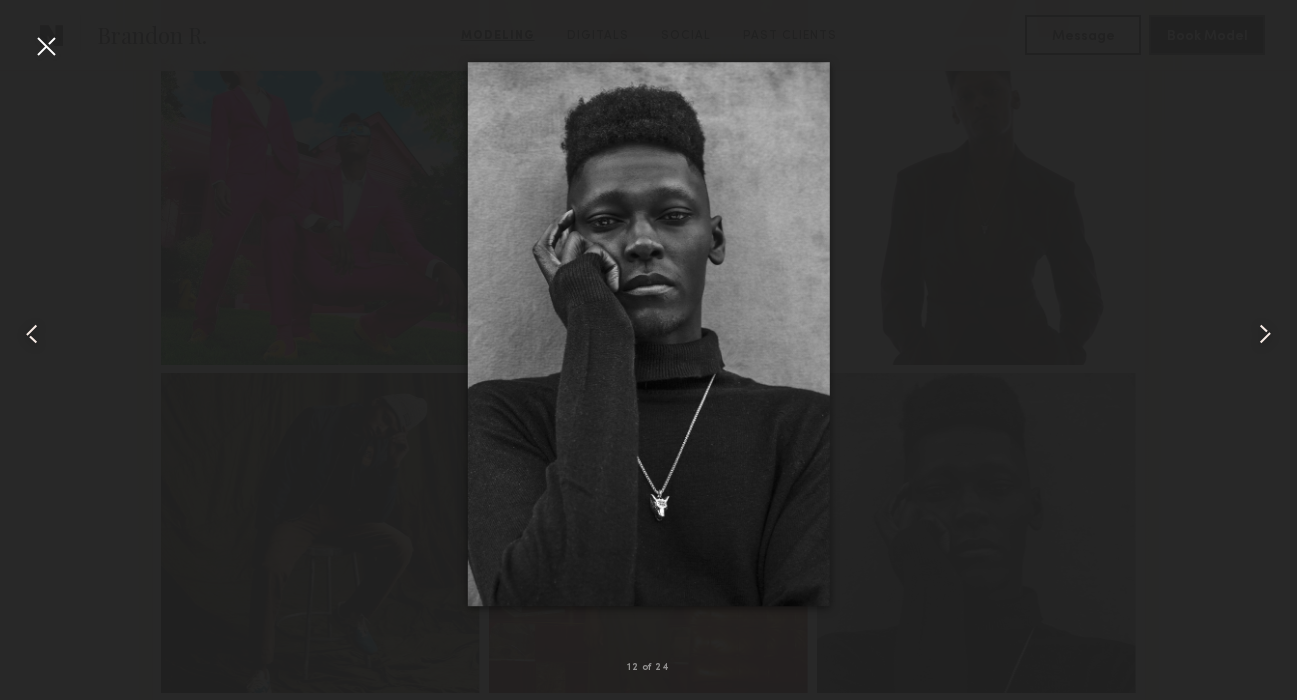 click at bounding box center [46, 46] 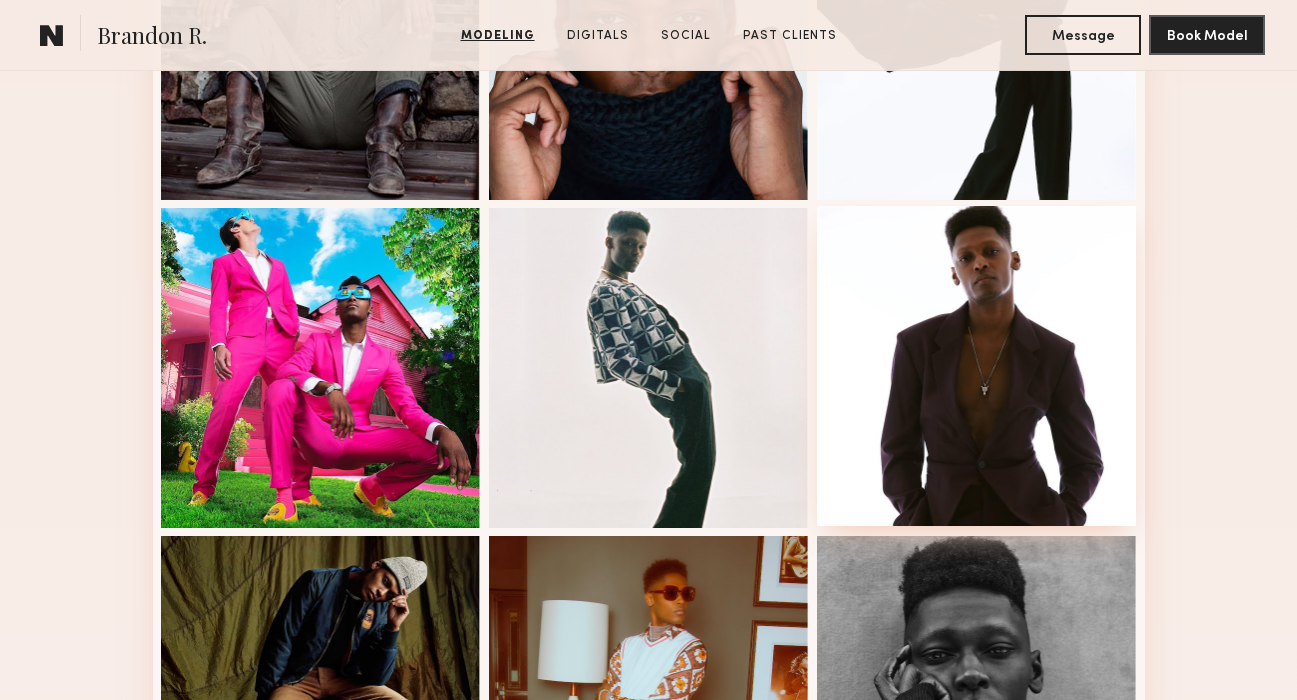 scroll, scrollTop: 1032, scrollLeft: 0, axis: vertical 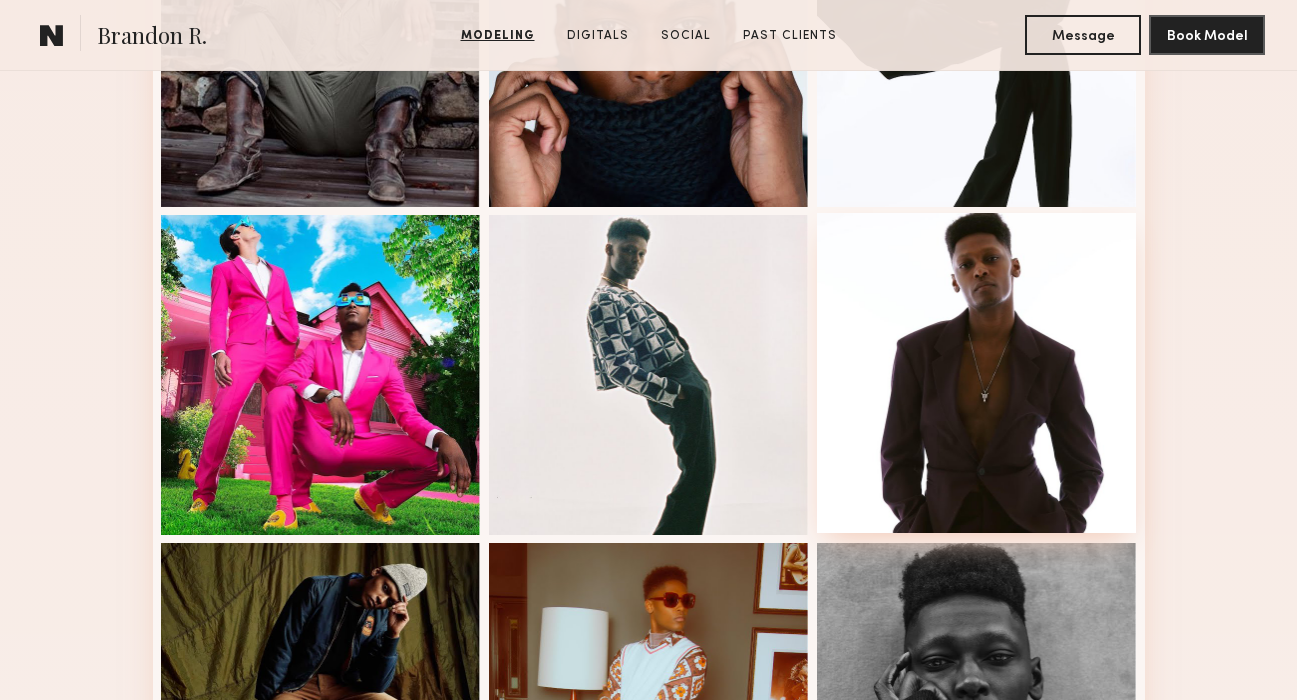 click at bounding box center [977, 373] 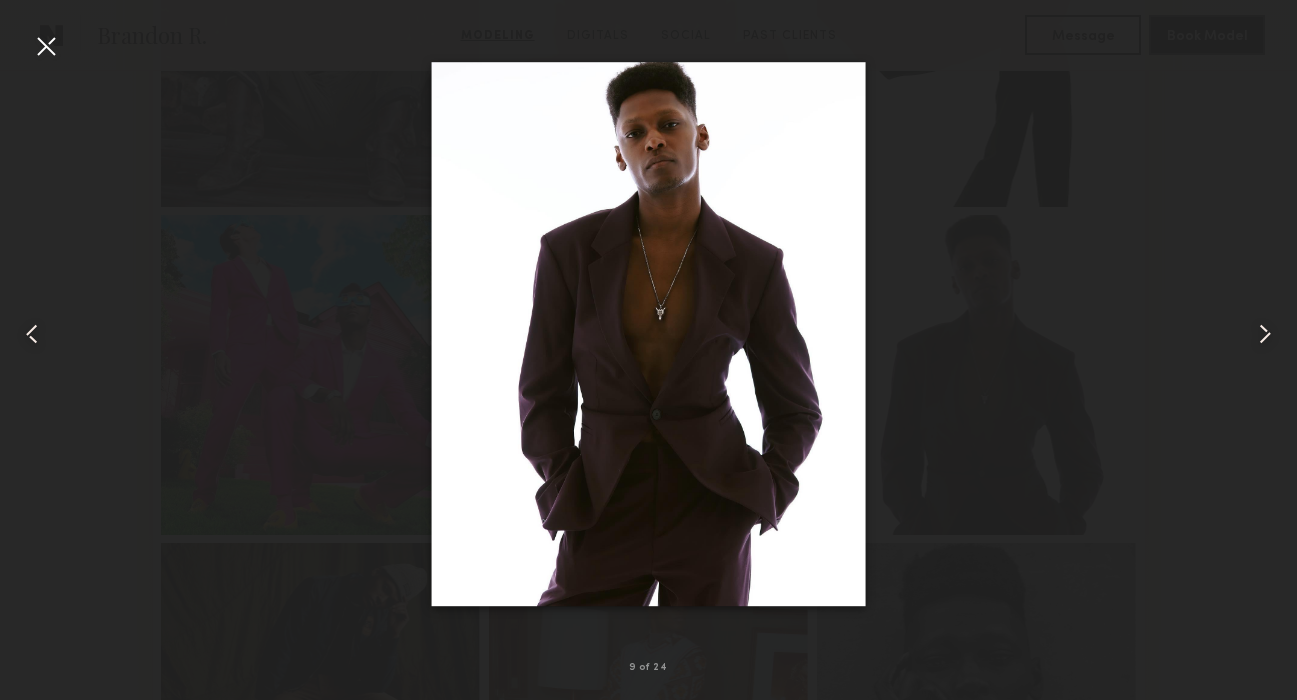 click at bounding box center [46, 46] 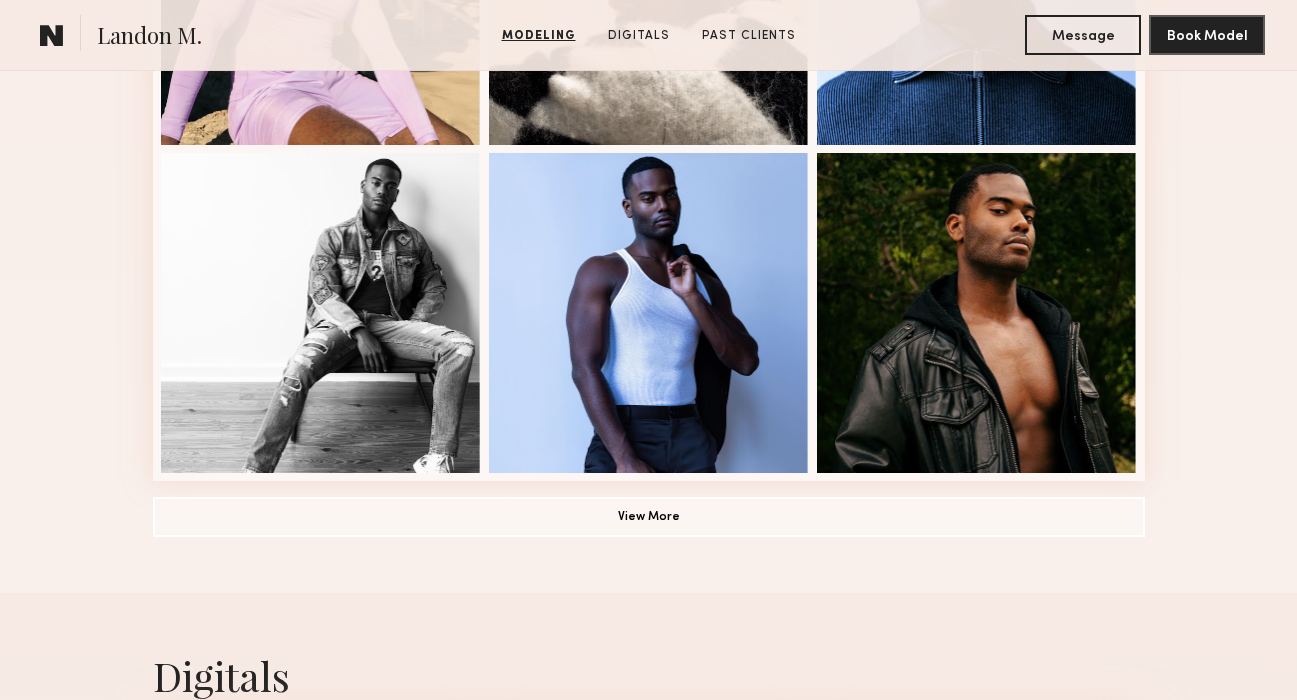 scroll, scrollTop: 1424, scrollLeft: 0, axis: vertical 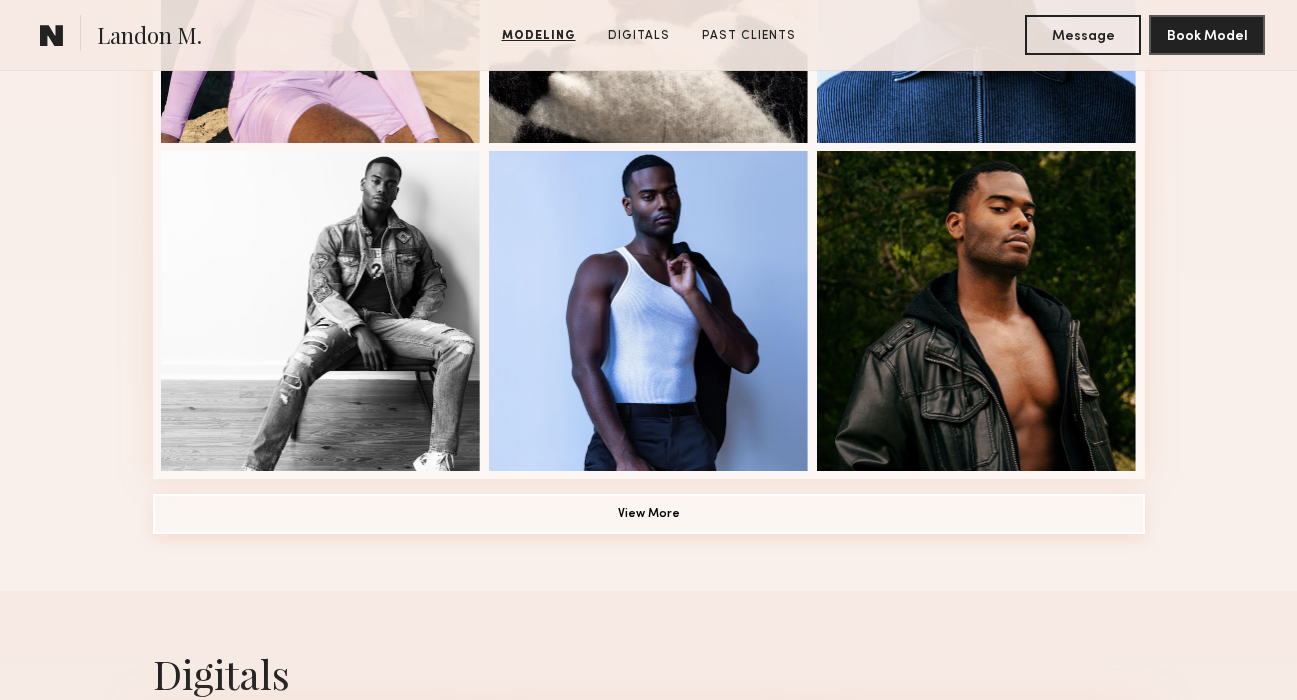 click on "View More" 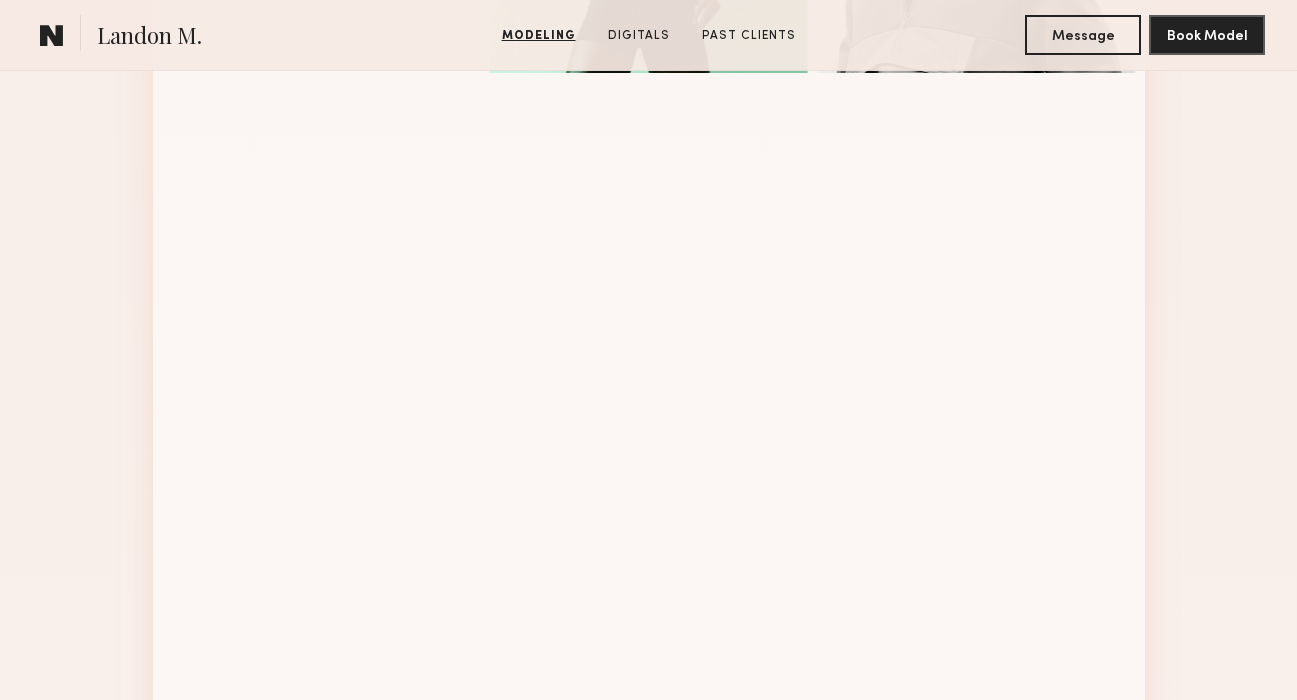 scroll, scrollTop: 2170, scrollLeft: 0, axis: vertical 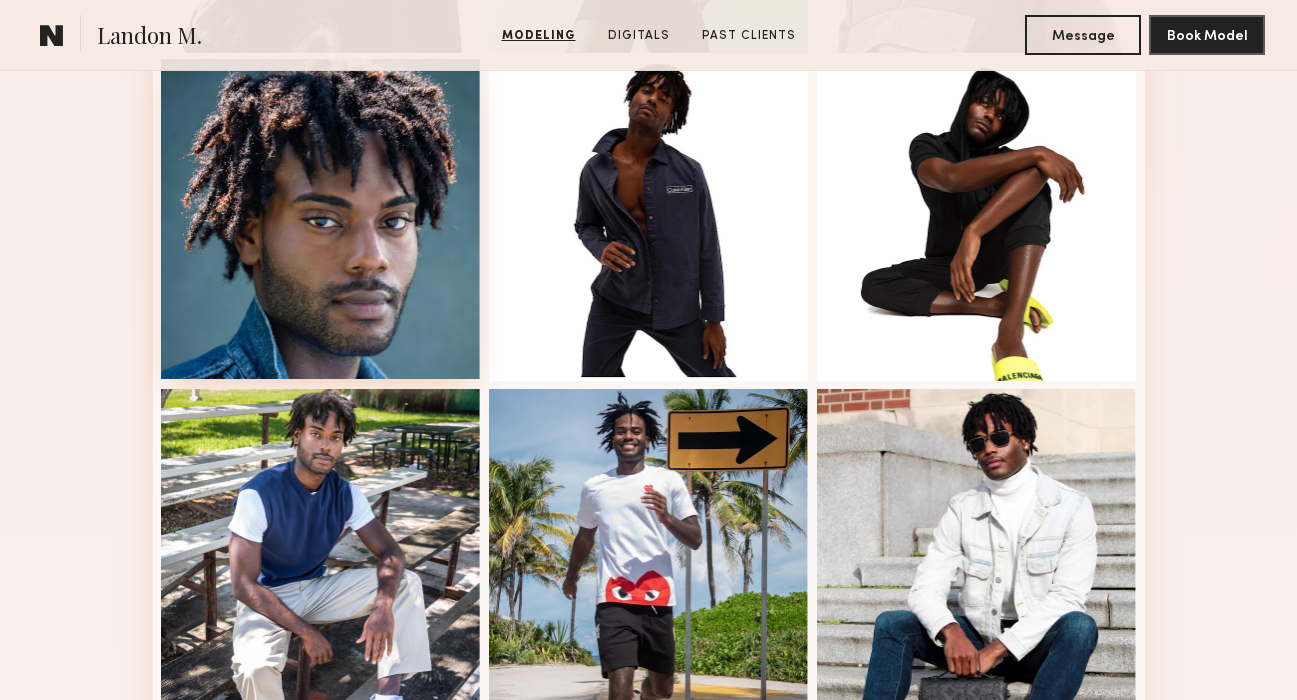 click at bounding box center [321, 219] 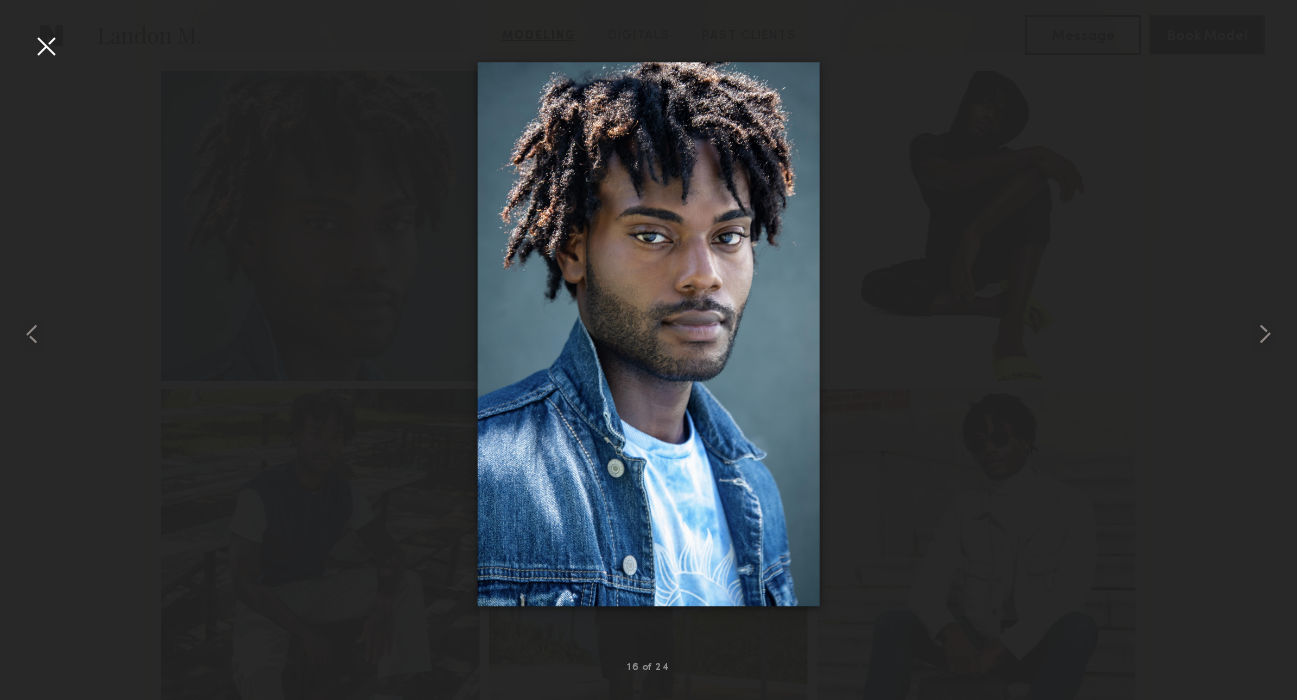 click at bounding box center [648, 334] 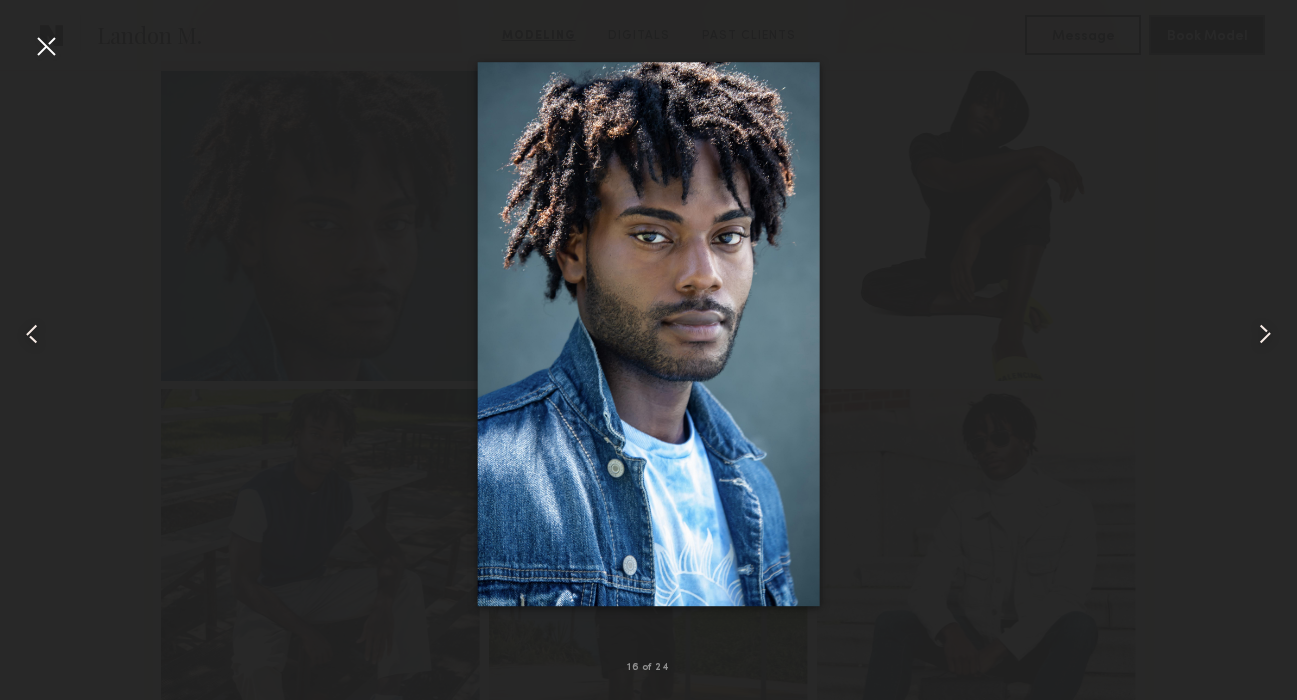 click at bounding box center [648, 334] 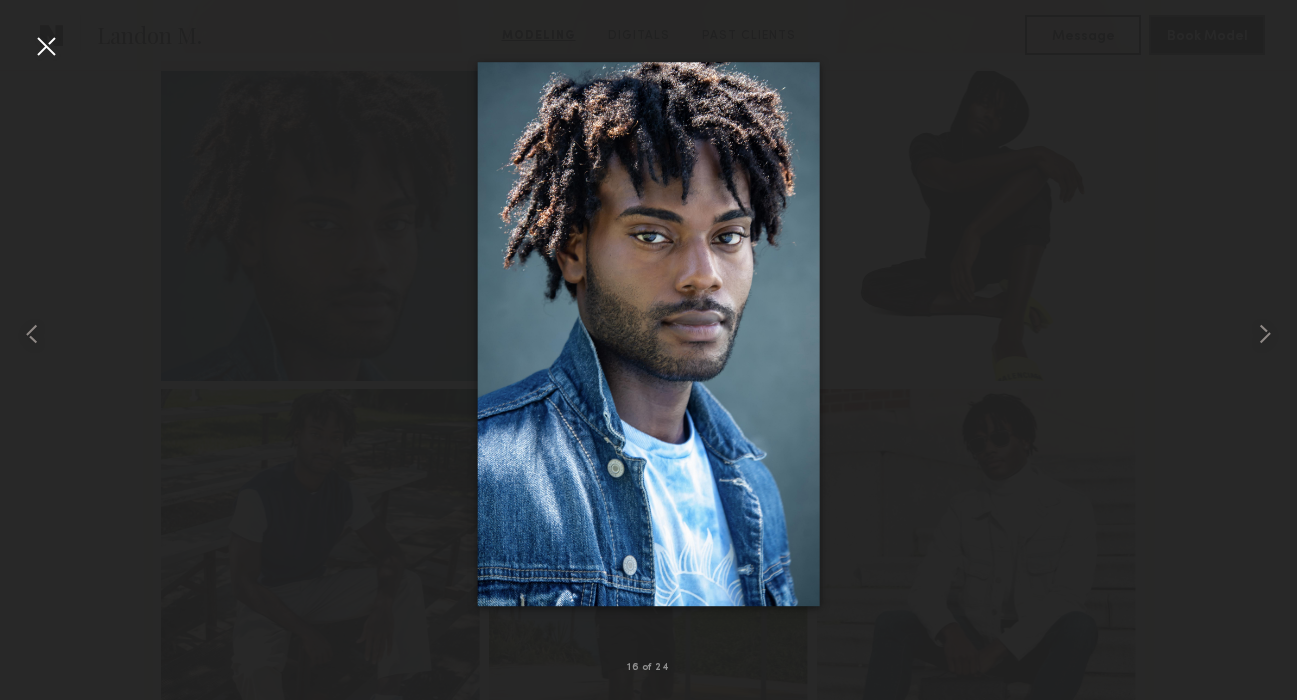 click at bounding box center [46, 46] 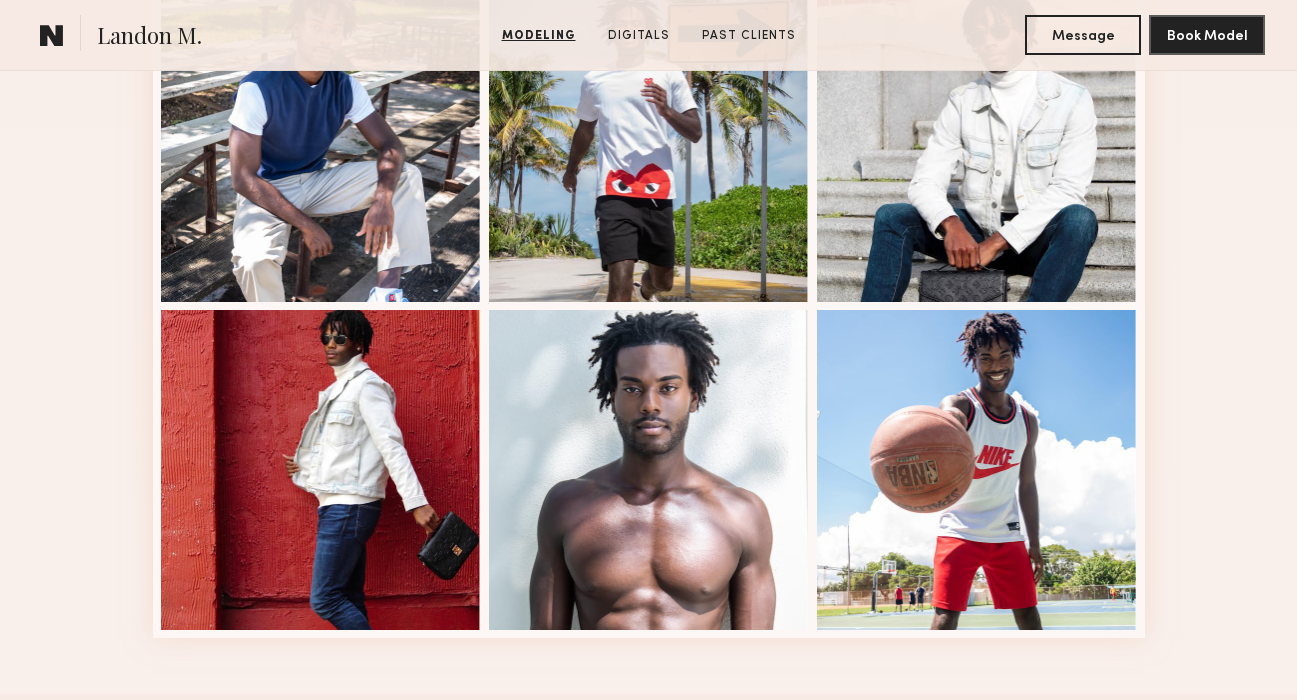 scroll, scrollTop: 2731, scrollLeft: 0, axis: vertical 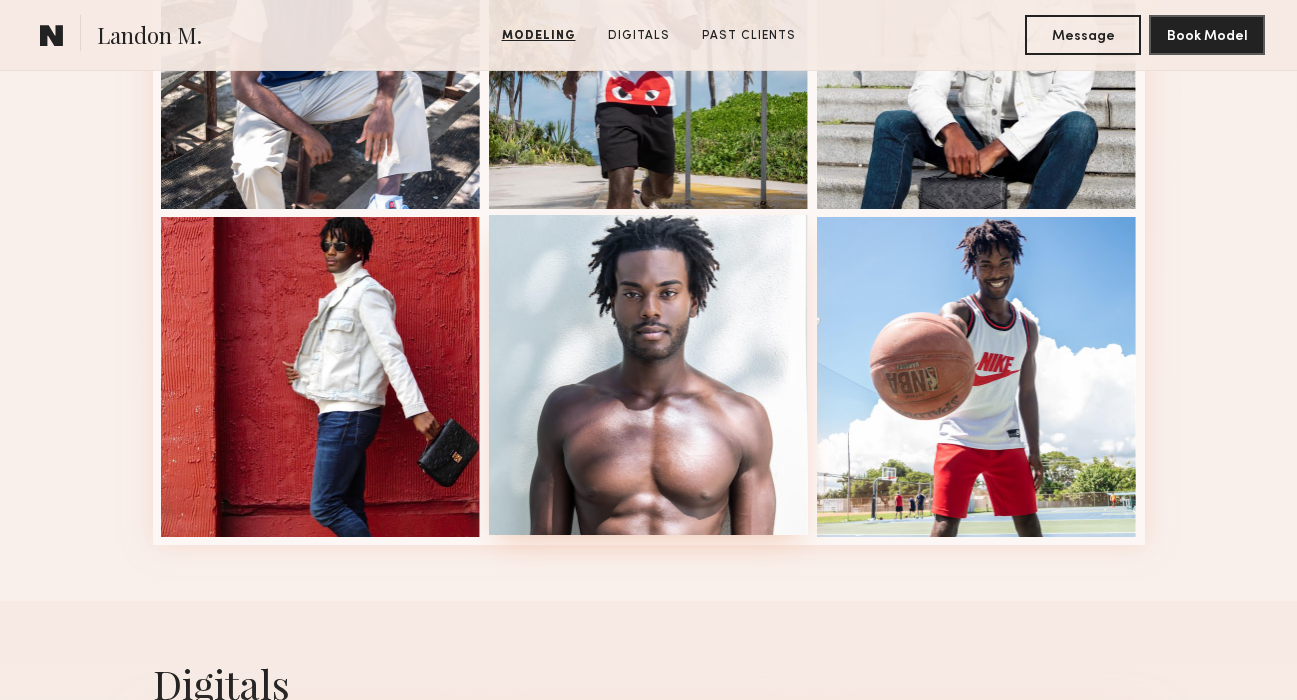 click at bounding box center (649, 375) 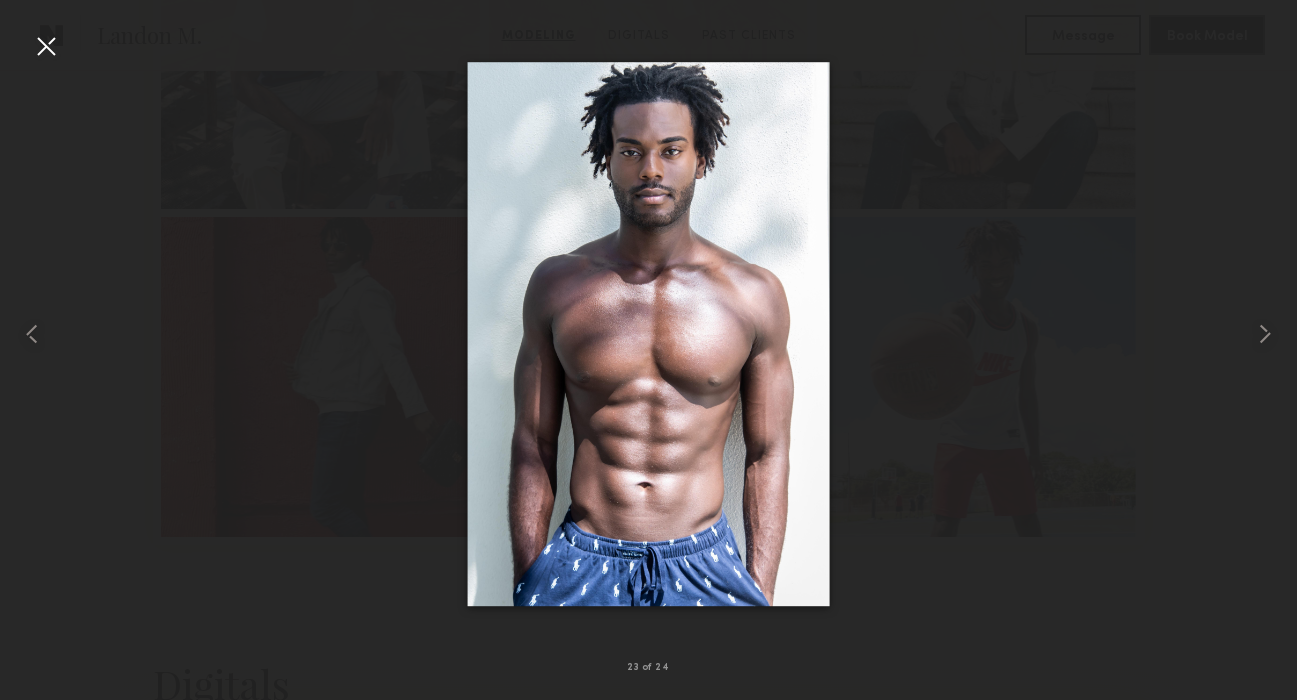 click at bounding box center [648, 334] 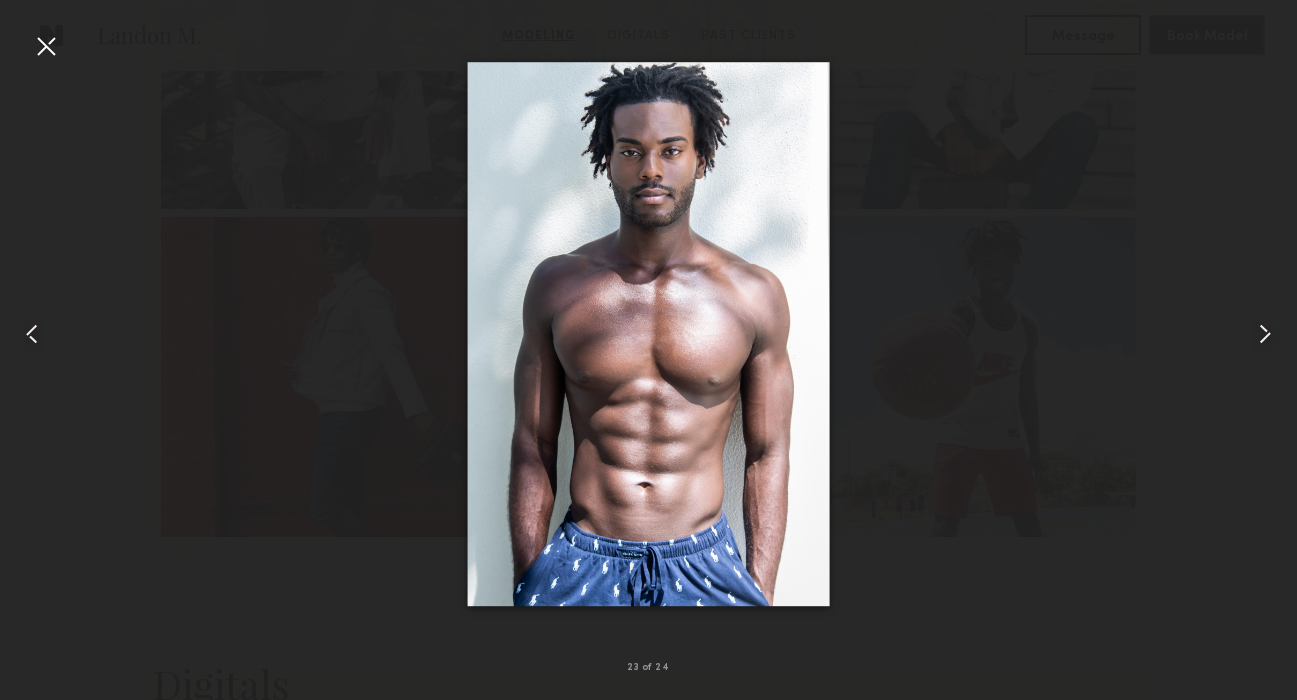 click at bounding box center [46, 46] 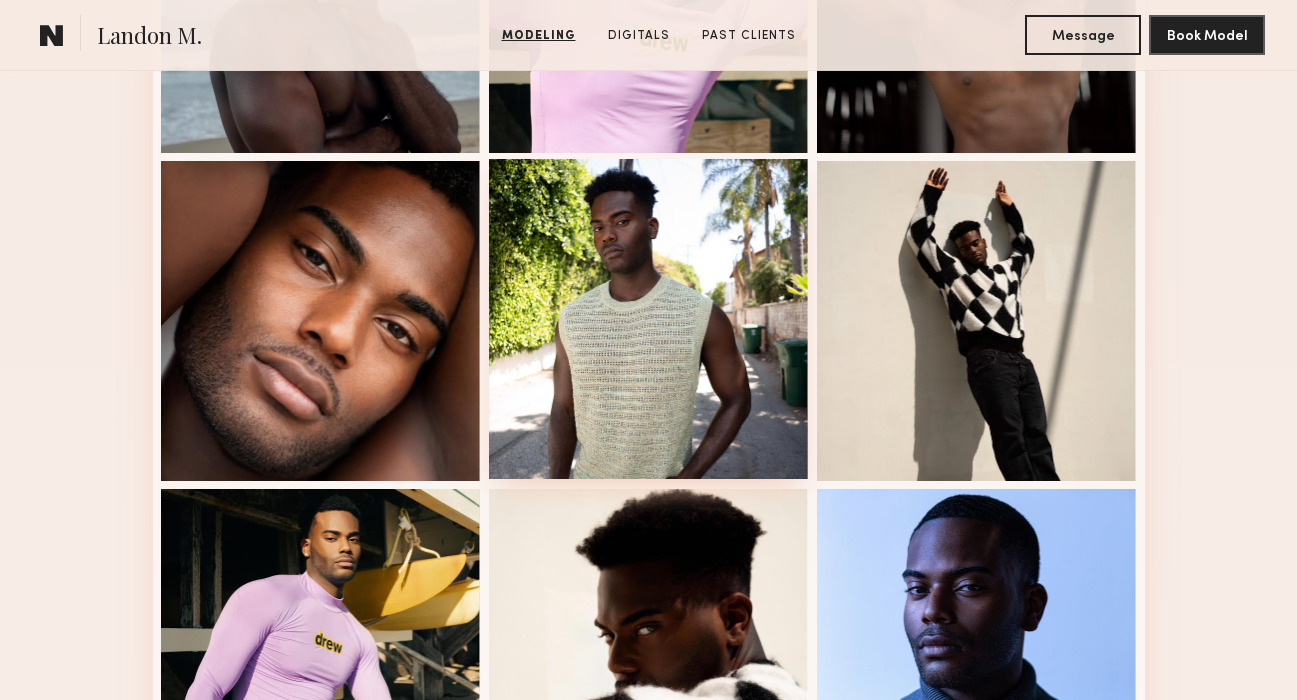 scroll, scrollTop: 762, scrollLeft: 0, axis: vertical 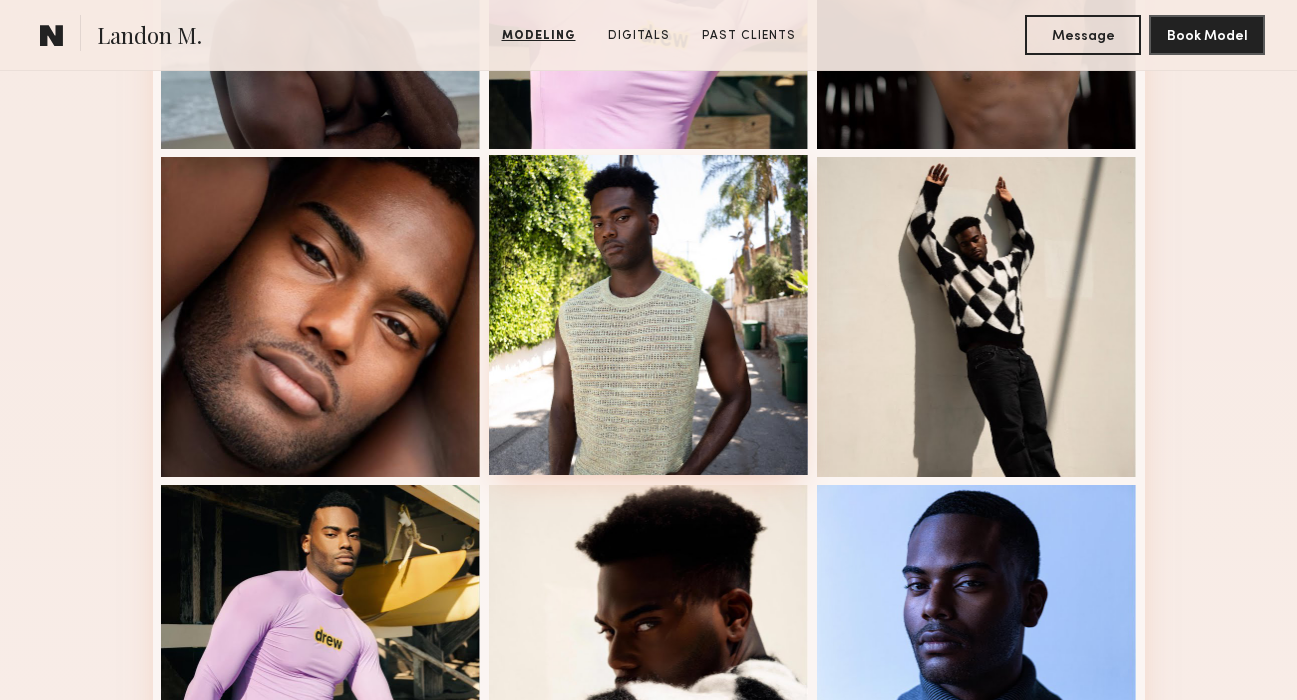 click at bounding box center (649, 315) 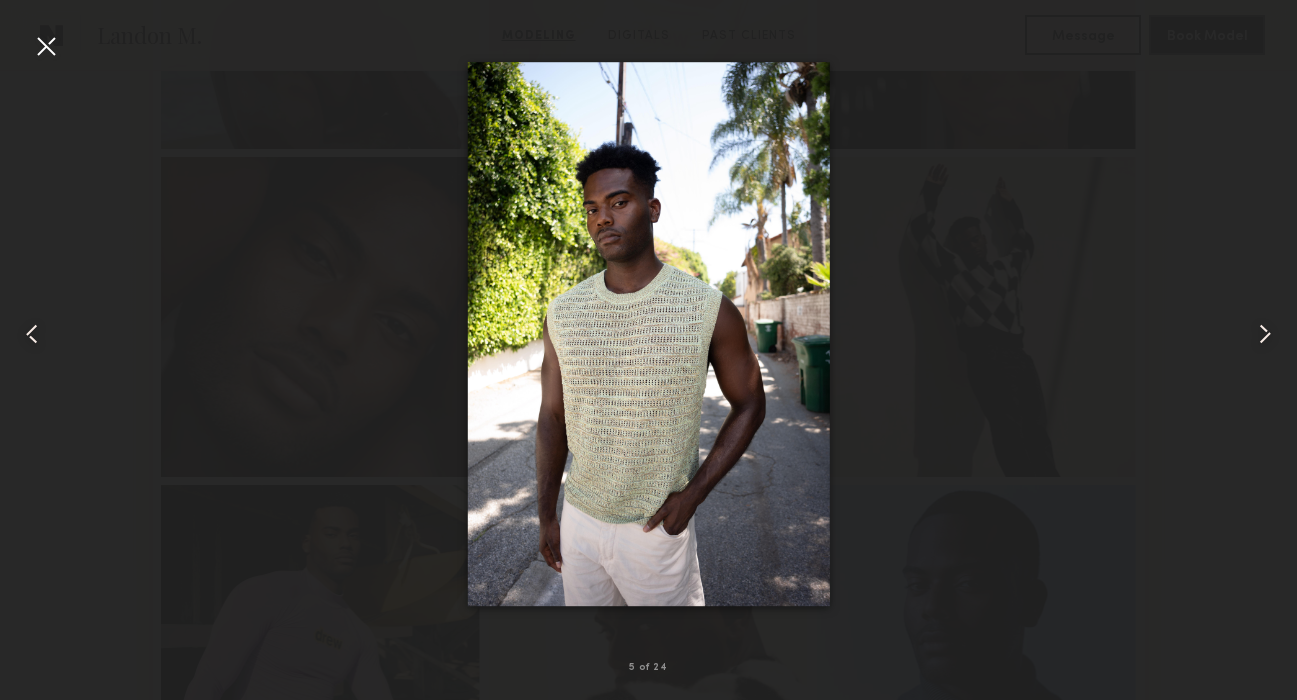 click at bounding box center (648, 334) 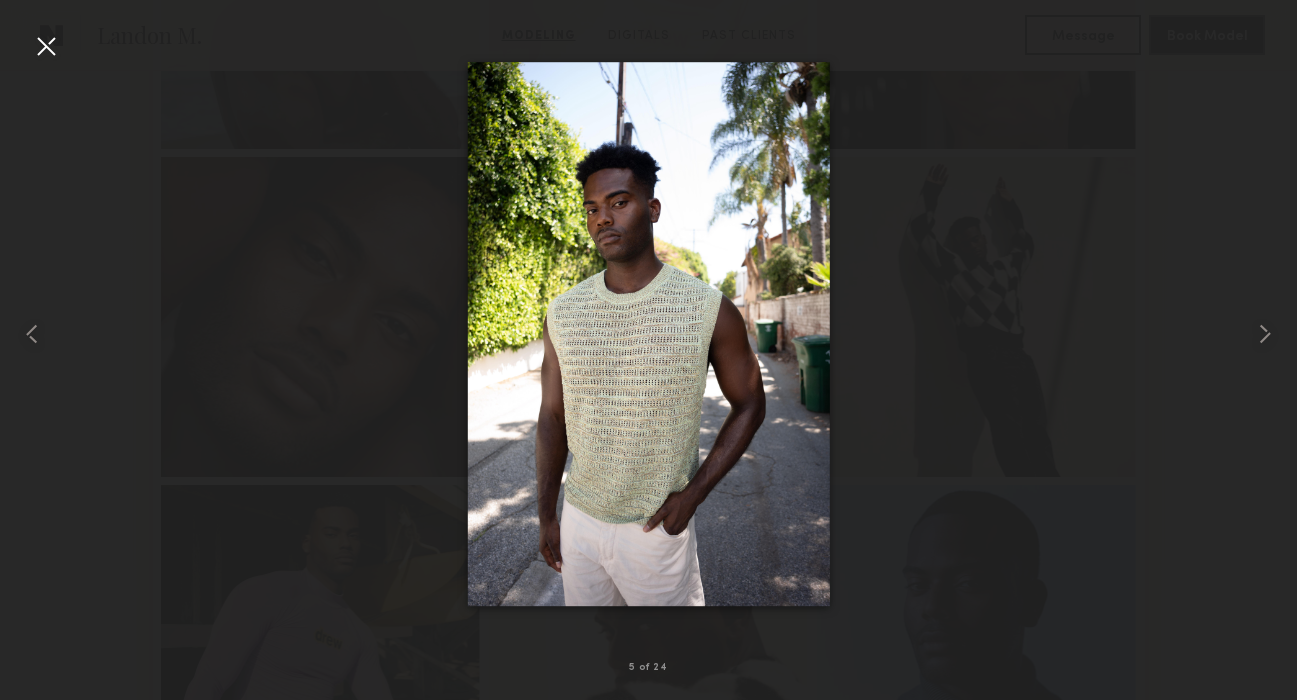 click at bounding box center [46, 46] 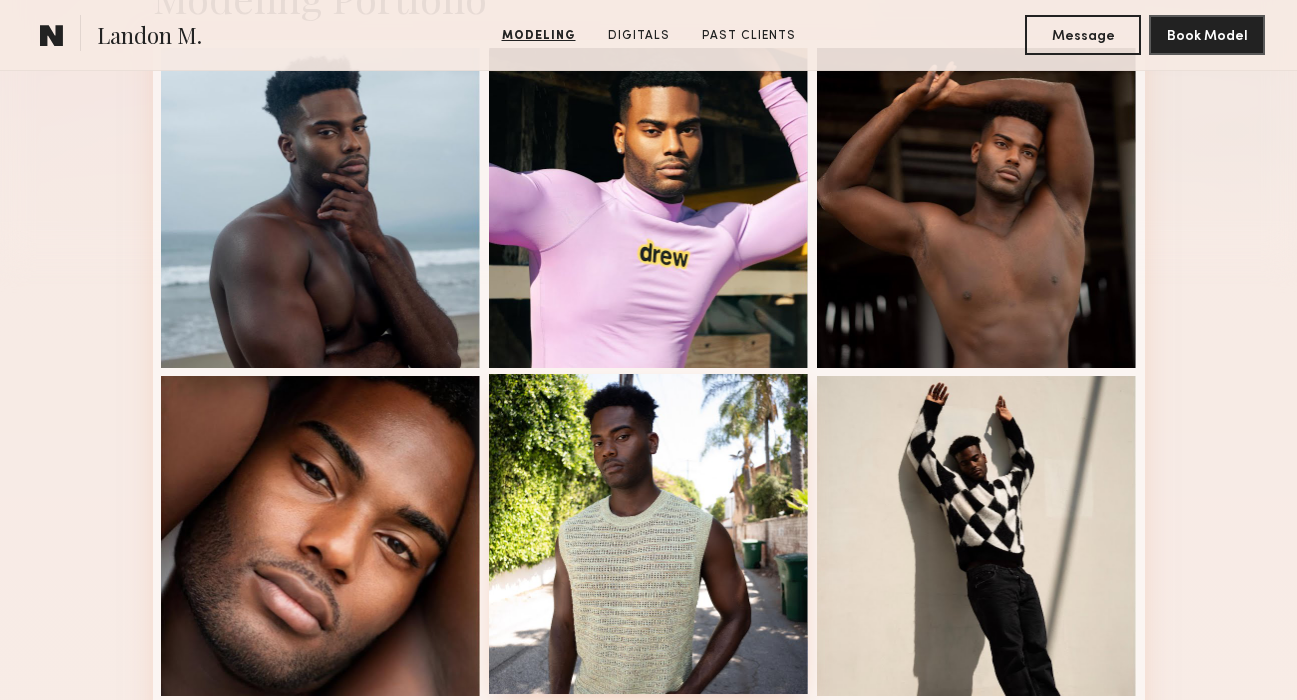 scroll, scrollTop: 514, scrollLeft: 0, axis: vertical 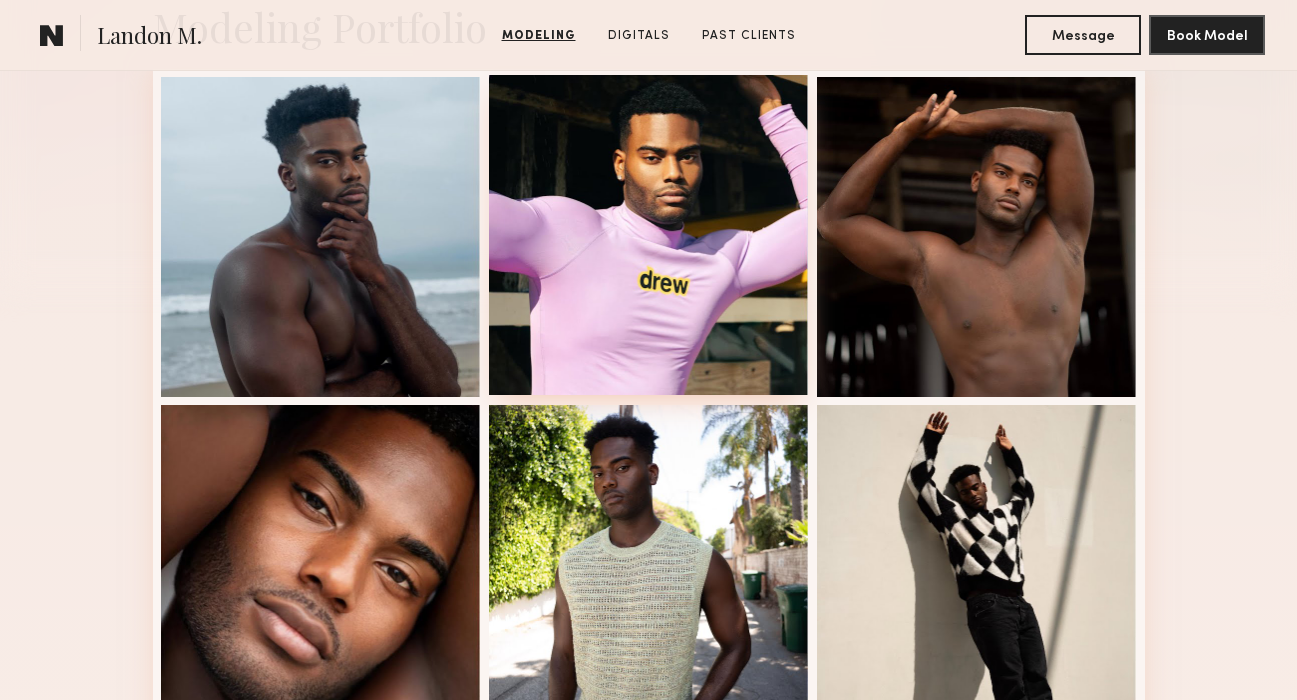 click at bounding box center [649, 235] 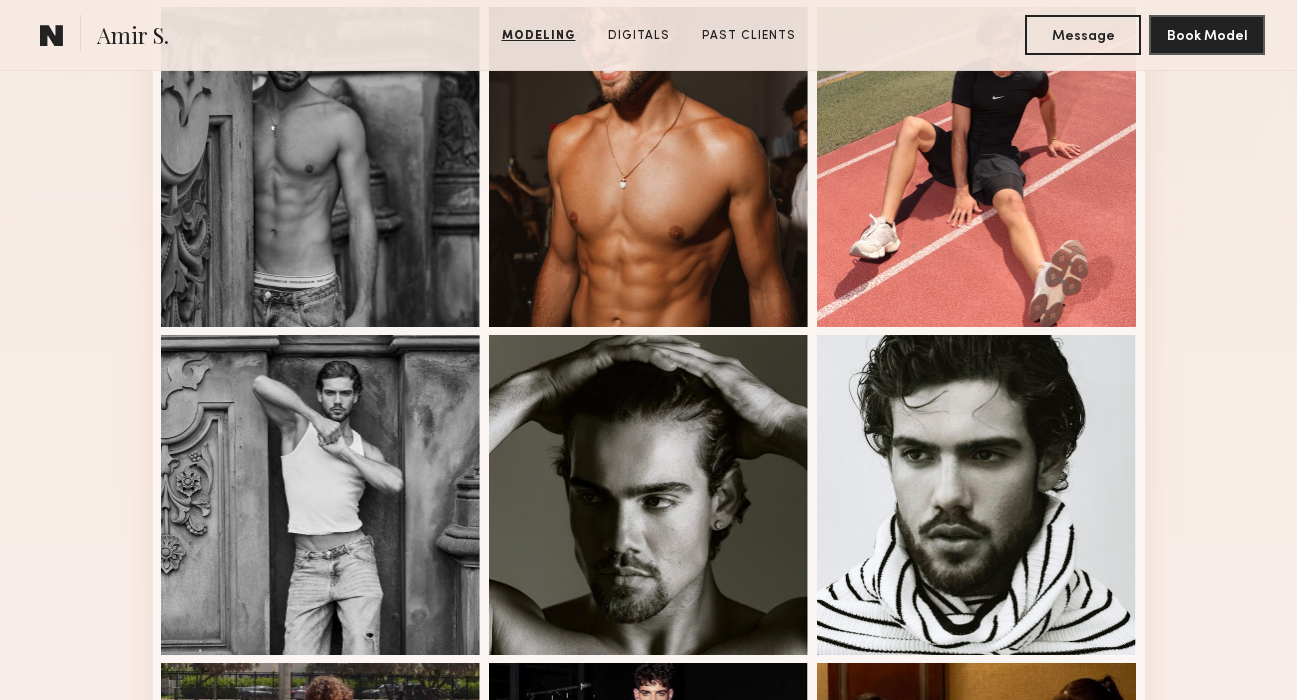 scroll, scrollTop: 0, scrollLeft: 0, axis: both 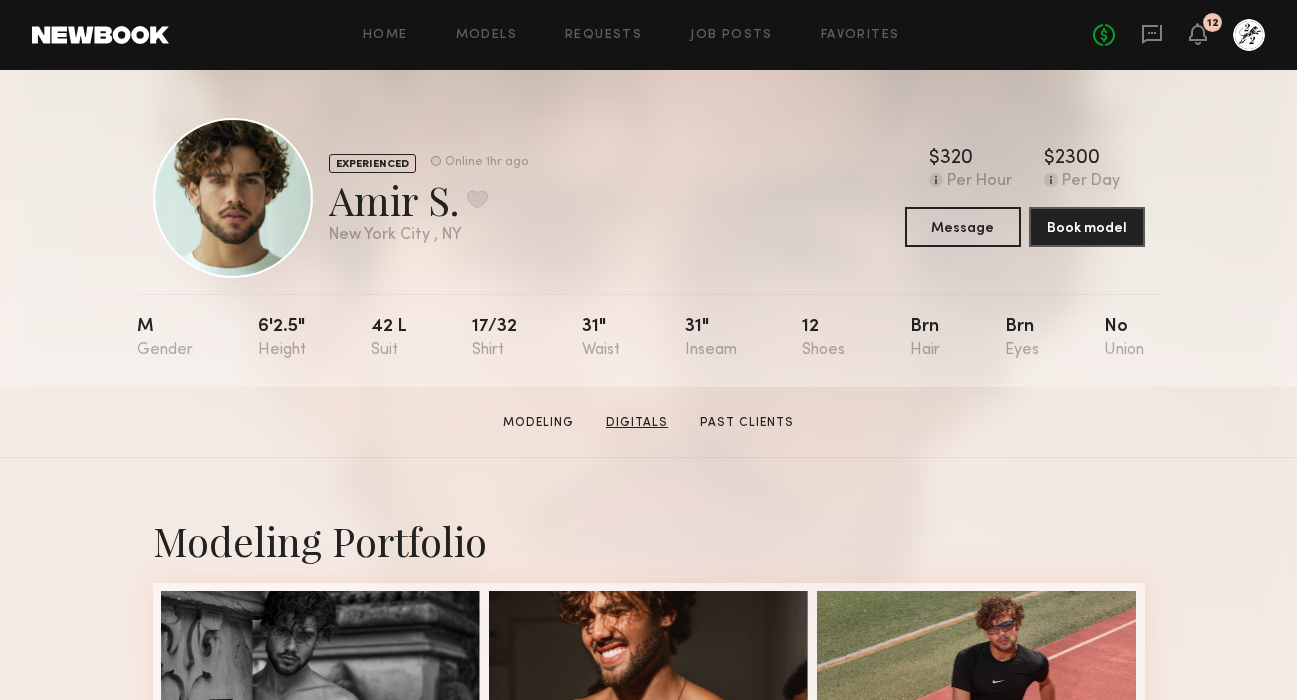click on "Digitals" 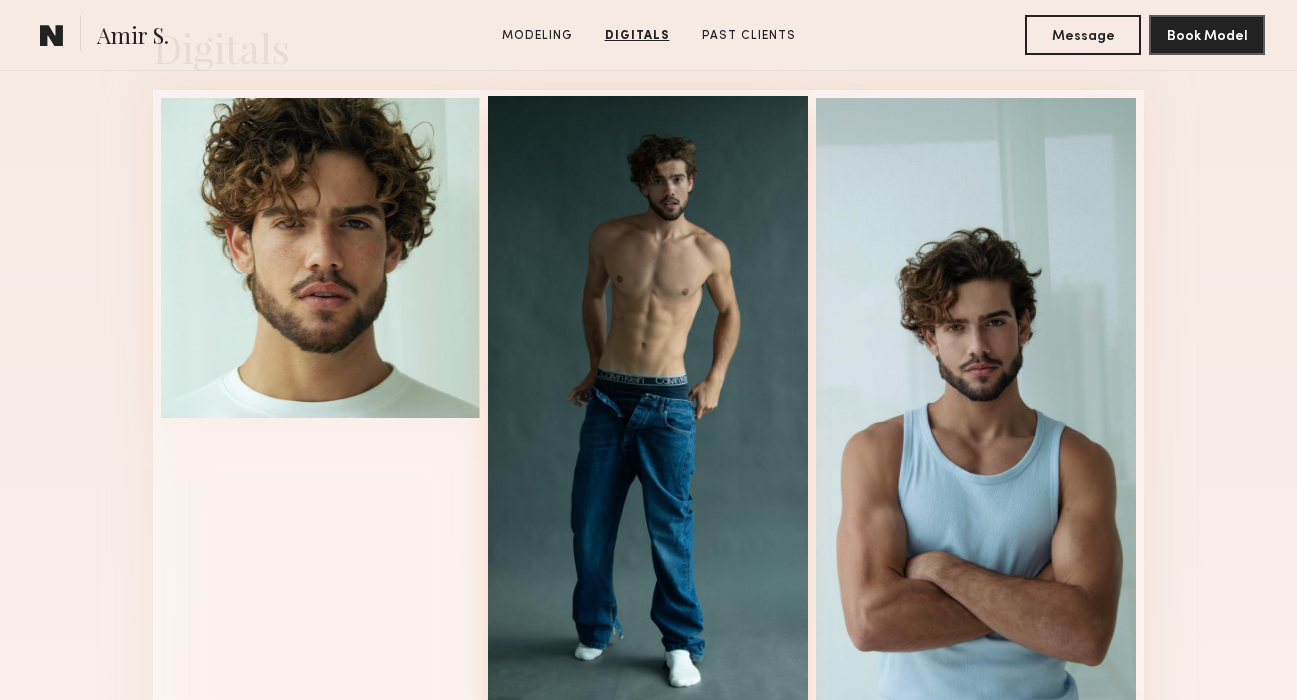 scroll, scrollTop: 2047, scrollLeft: 0, axis: vertical 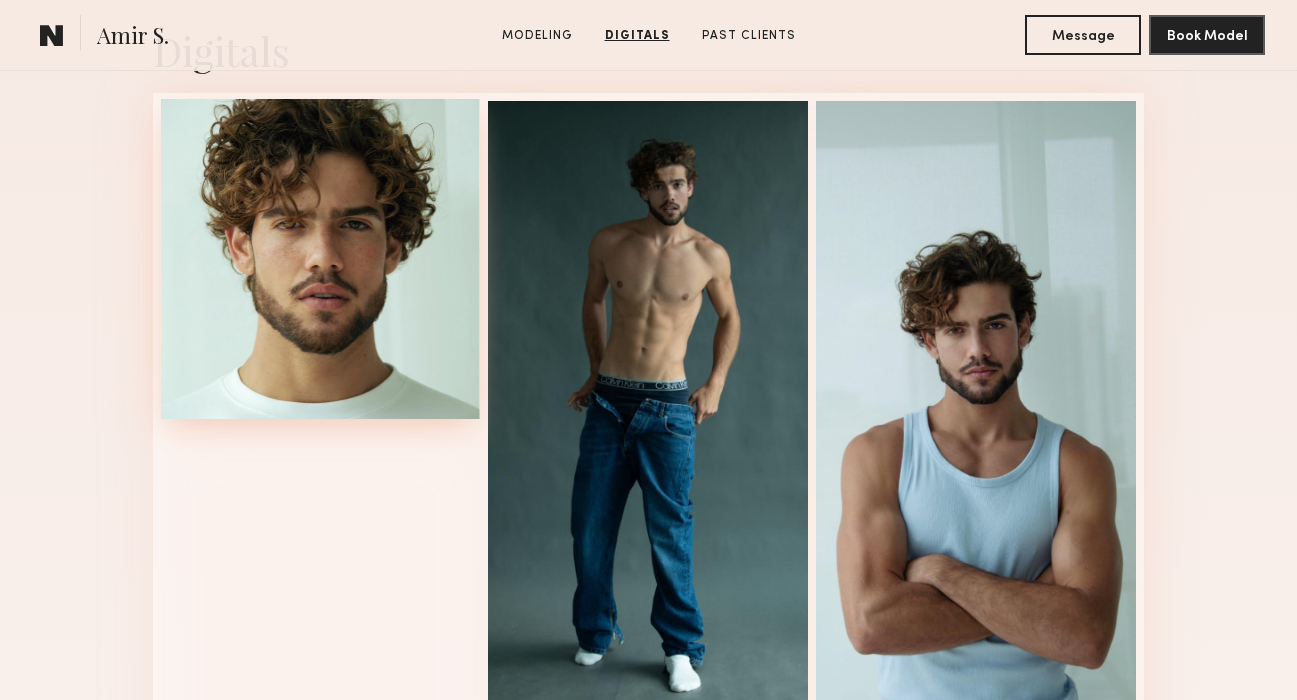 click at bounding box center (321, 259) 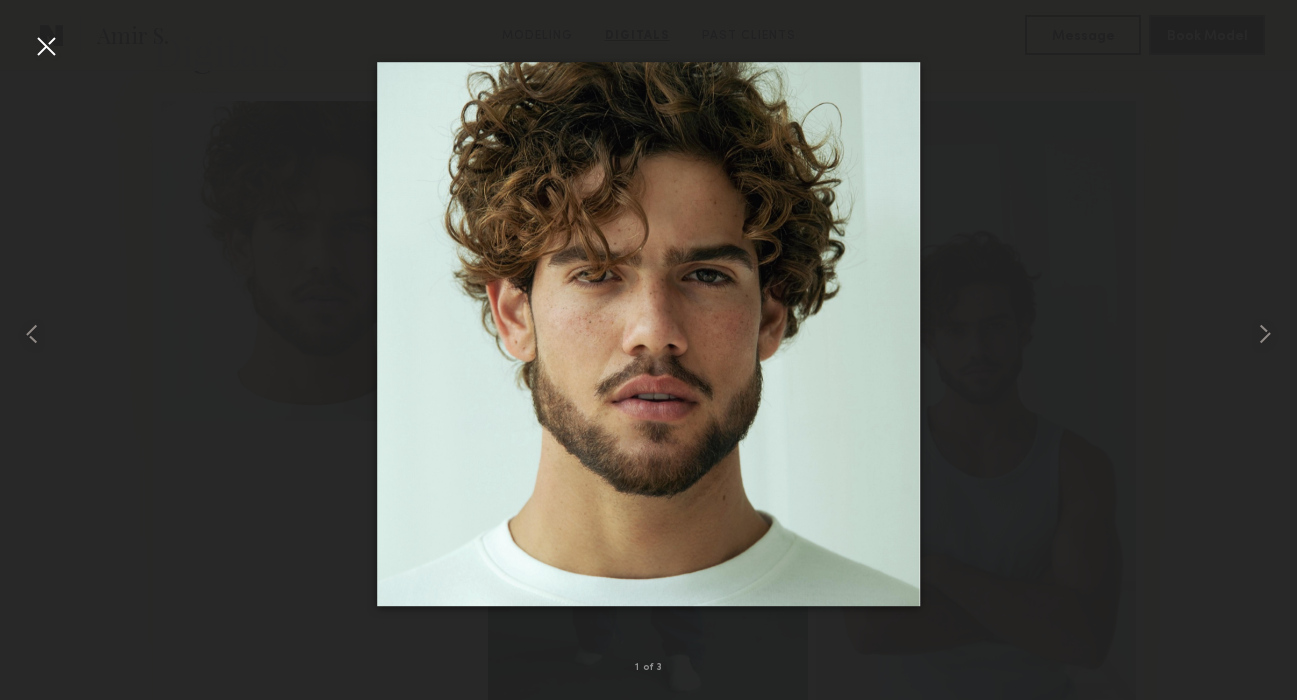 click at bounding box center (648, 334) 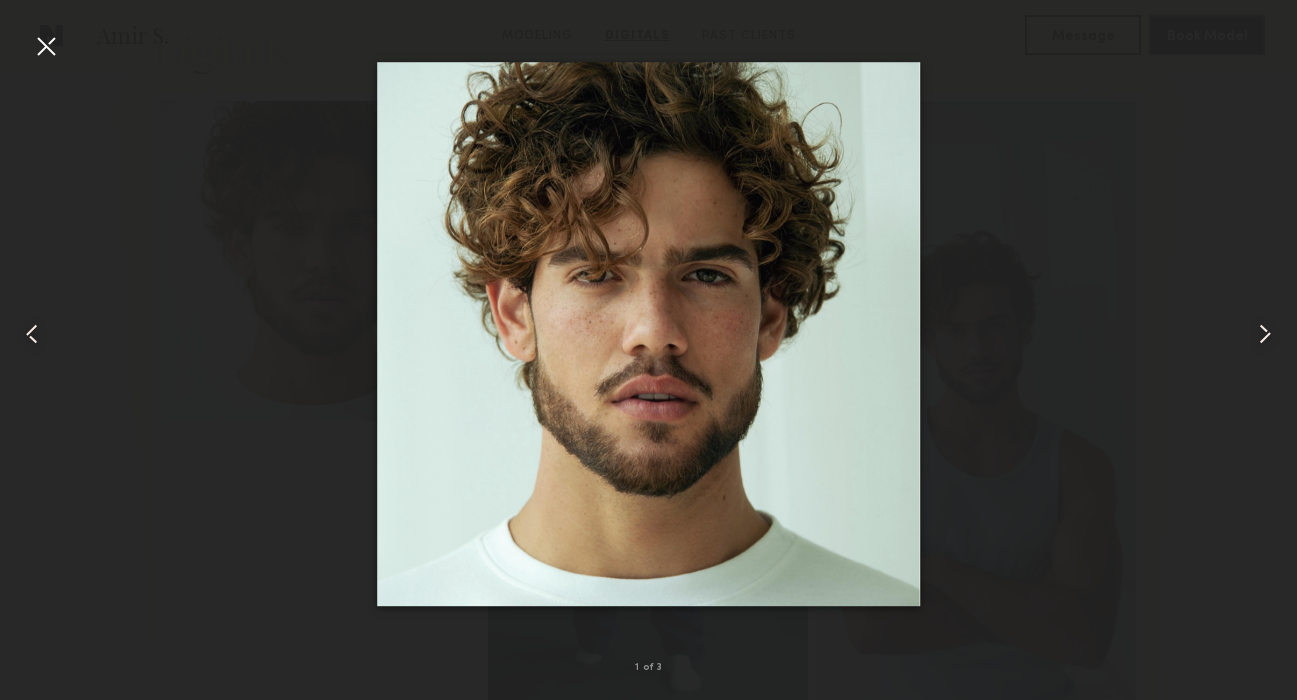 click at bounding box center (46, 46) 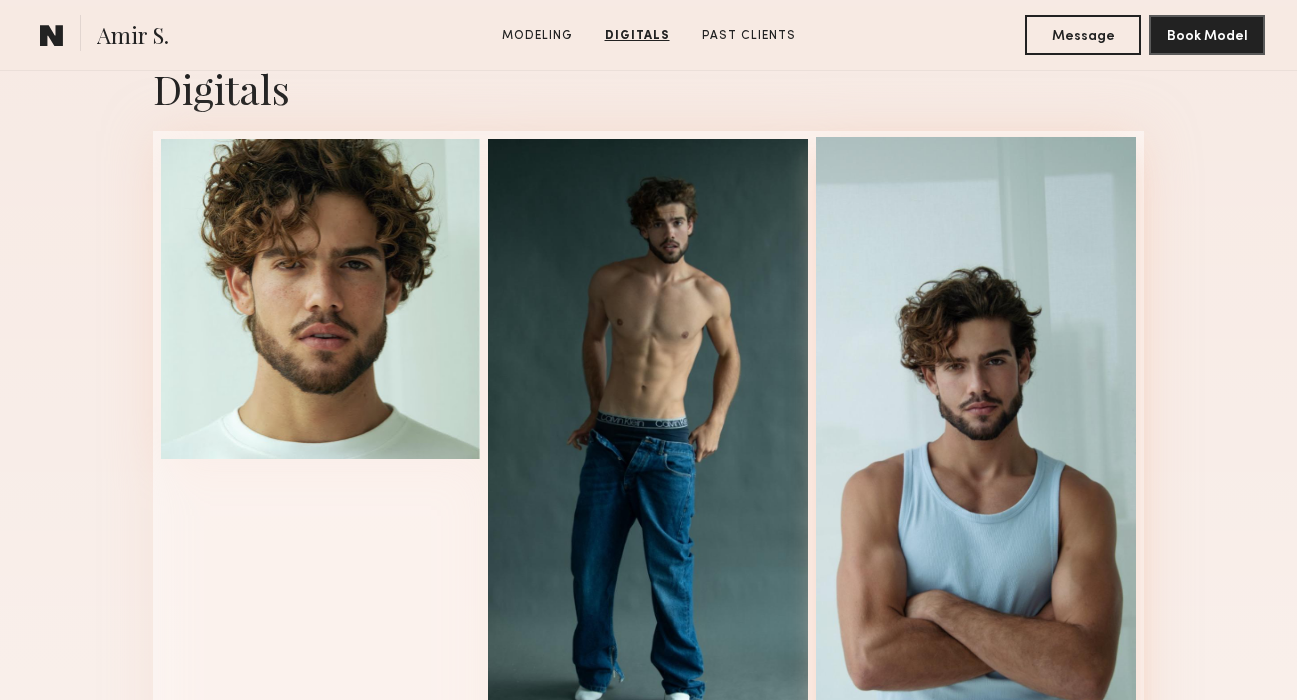 scroll, scrollTop: 1997, scrollLeft: 0, axis: vertical 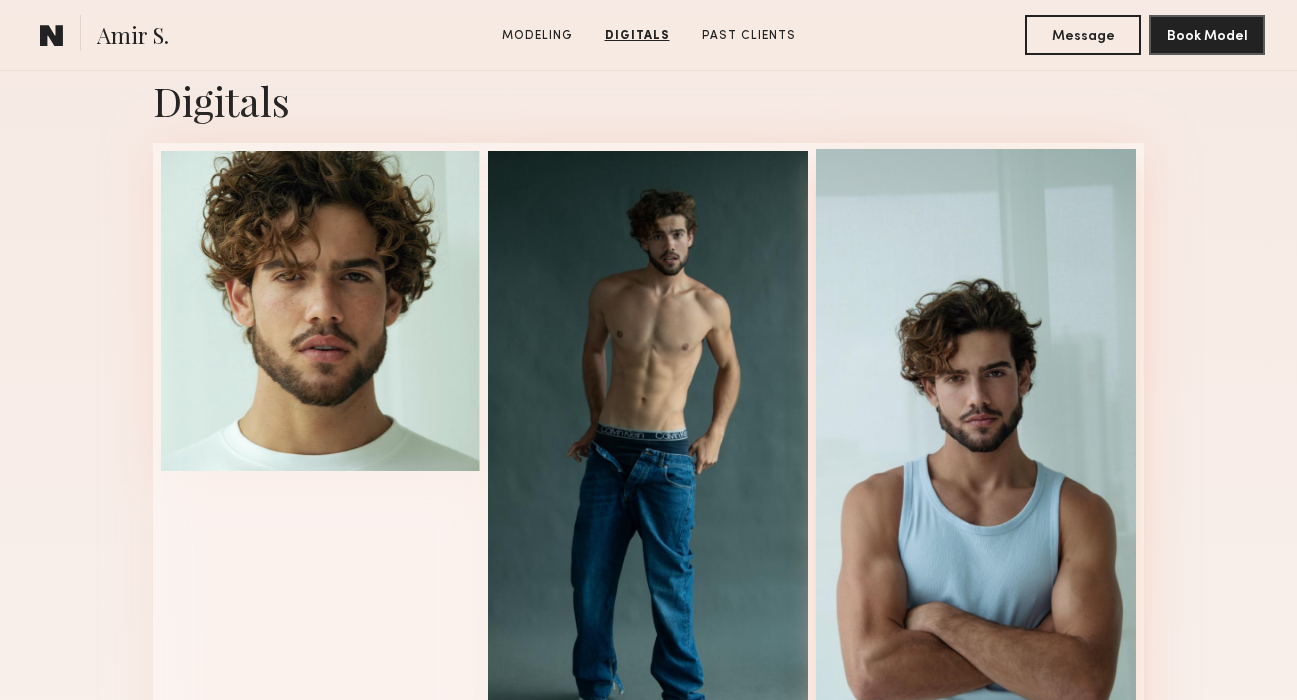 click at bounding box center (976, 473) 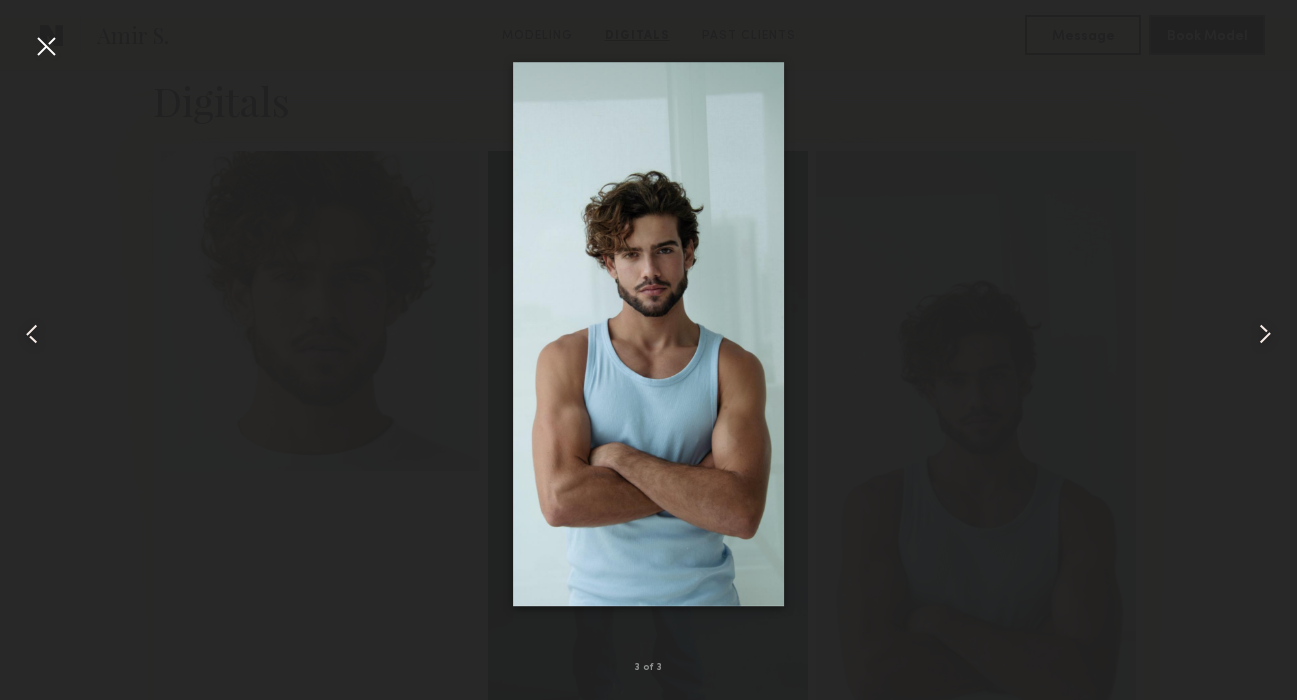 scroll, scrollTop: 1783, scrollLeft: 0, axis: vertical 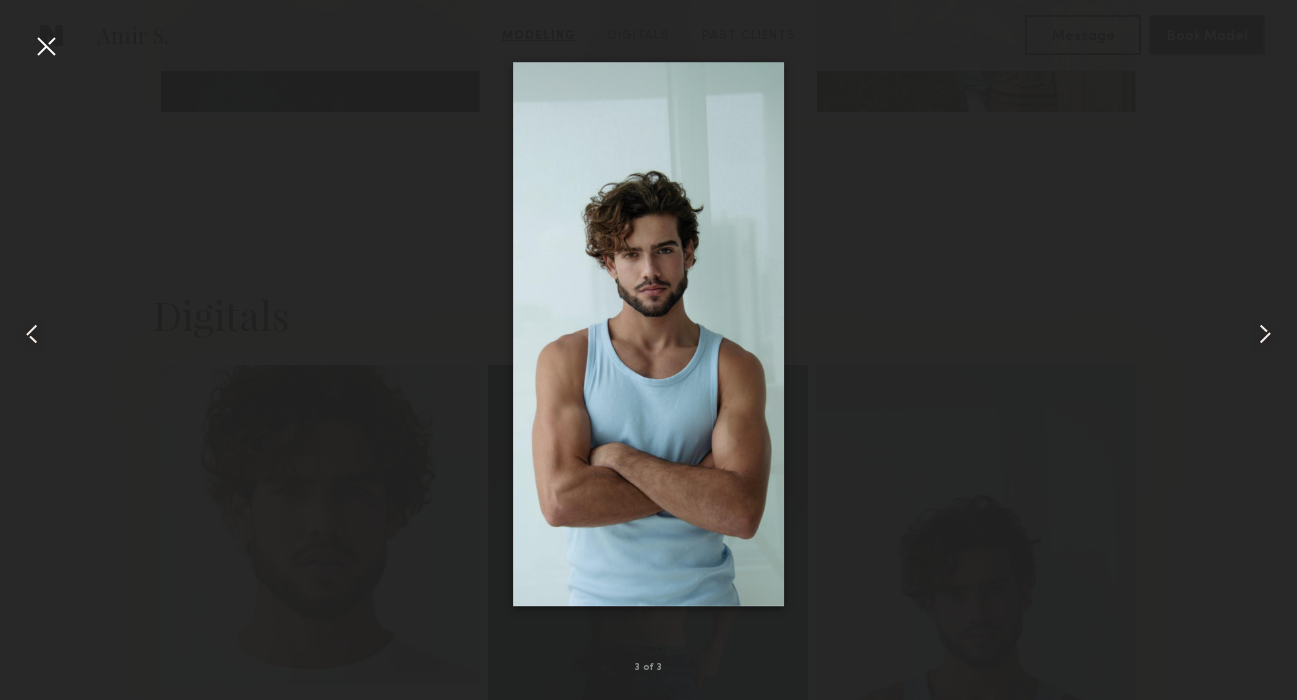 click at bounding box center [46, 46] 